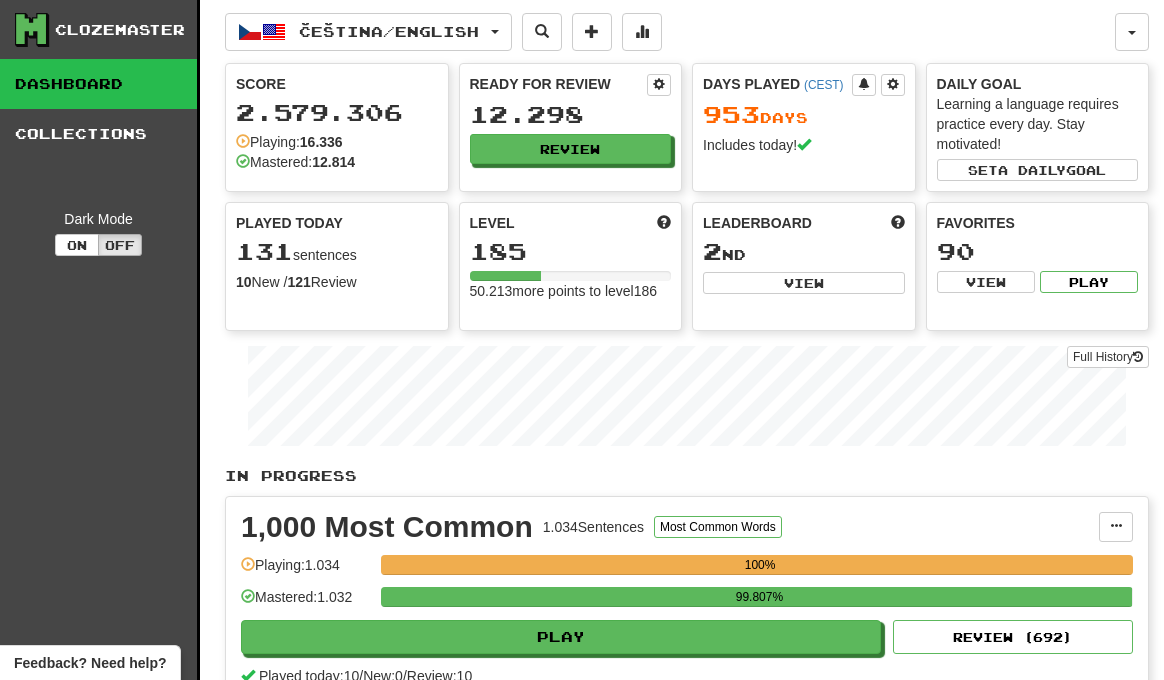 scroll, scrollTop: 245, scrollLeft: 0, axis: vertical 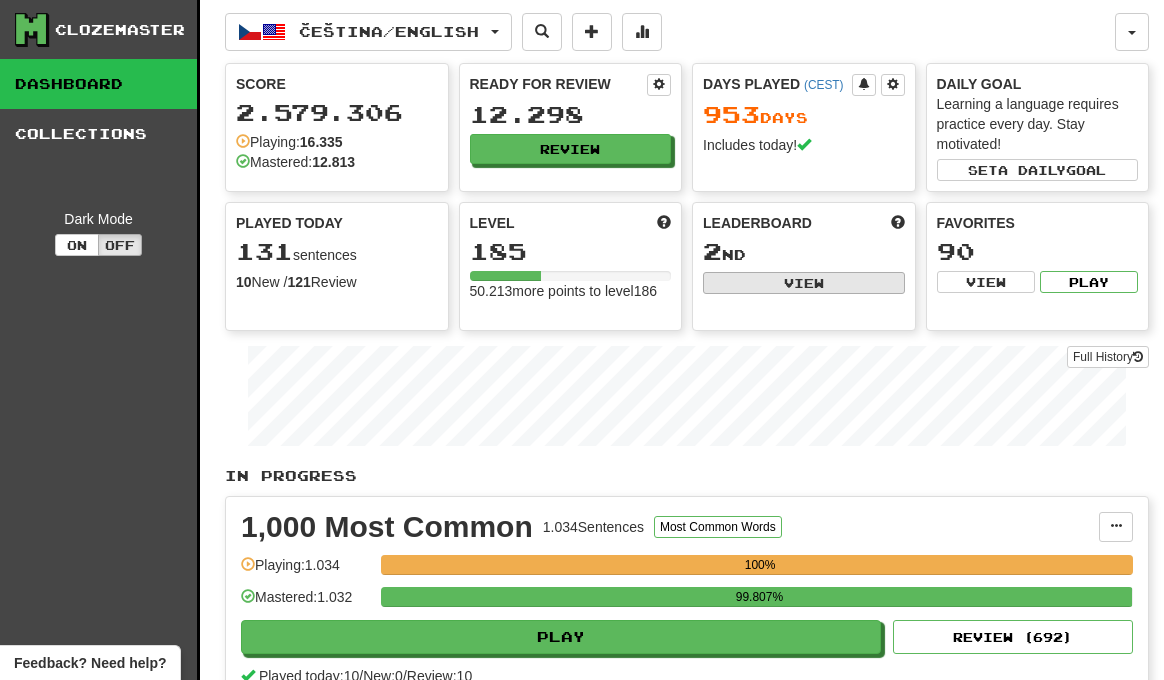click on "View" at bounding box center (804, 283) 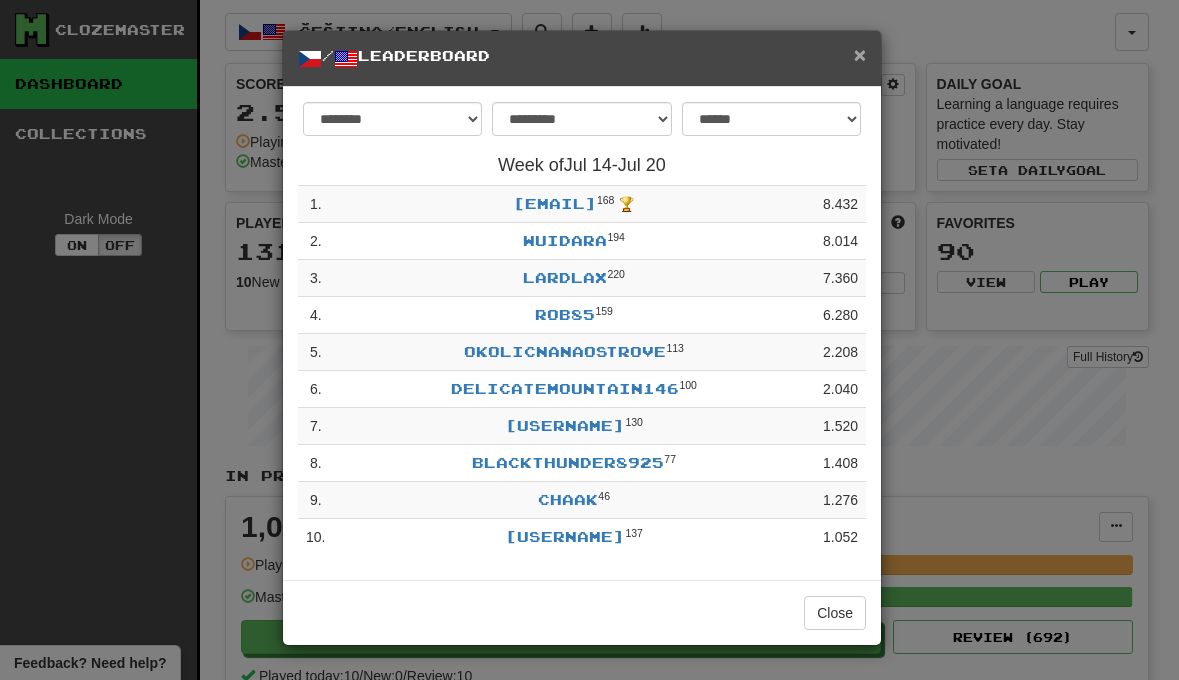 click on "×" at bounding box center [860, 54] 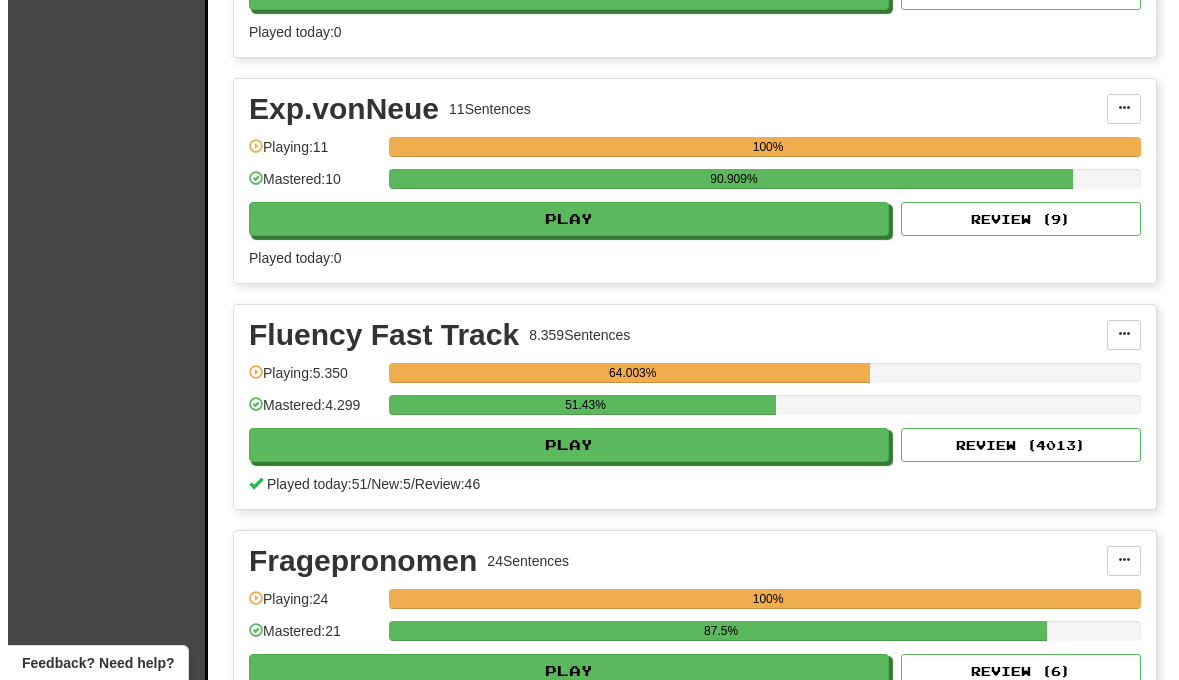 scroll, scrollTop: 3088, scrollLeft: 0, axis: vertical 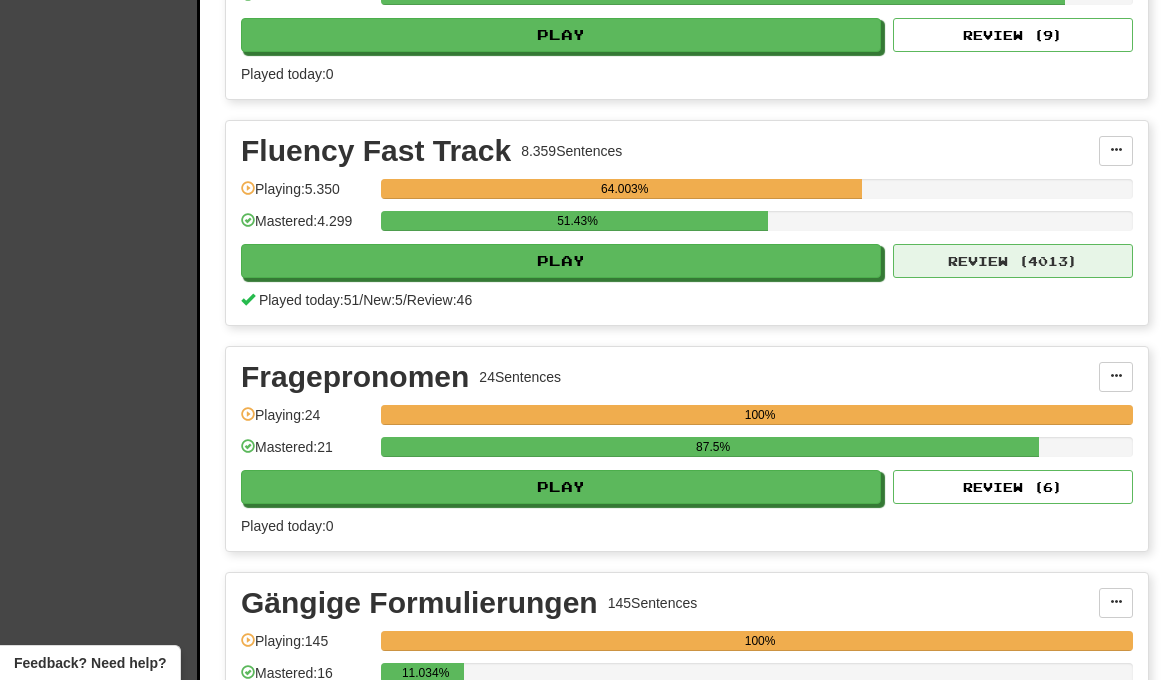 click on "Review ( 4013 )" at bounding box center [1013, 261] 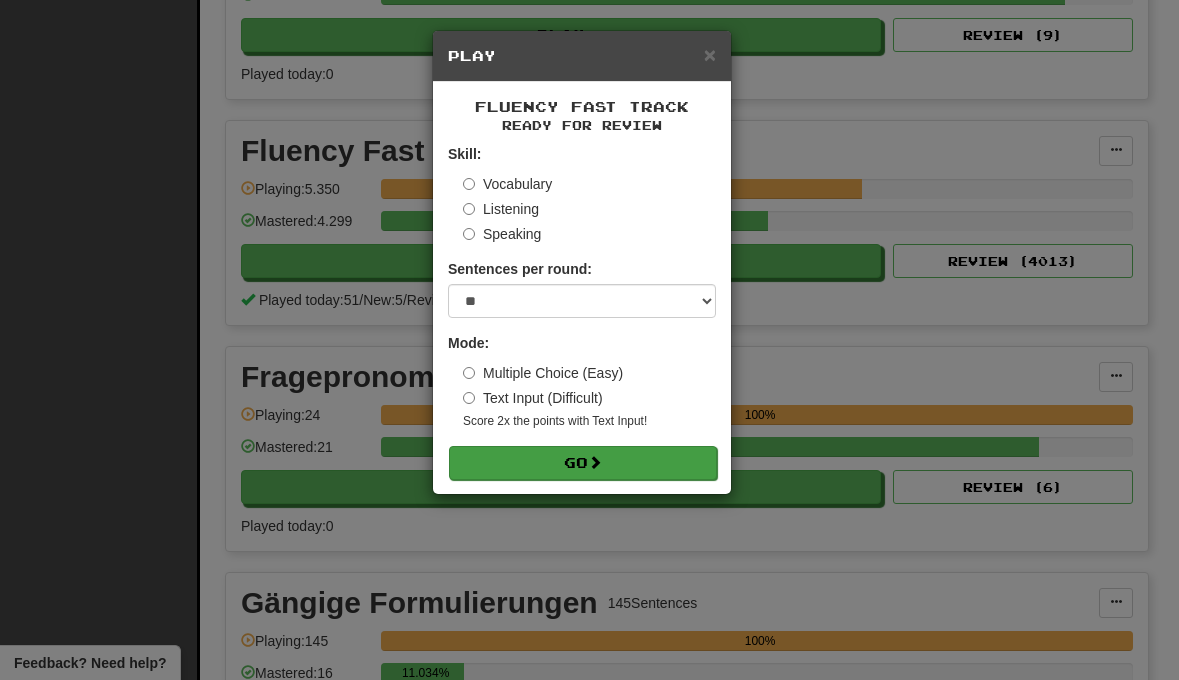 click on "Go" at bounding box center (583, 463) 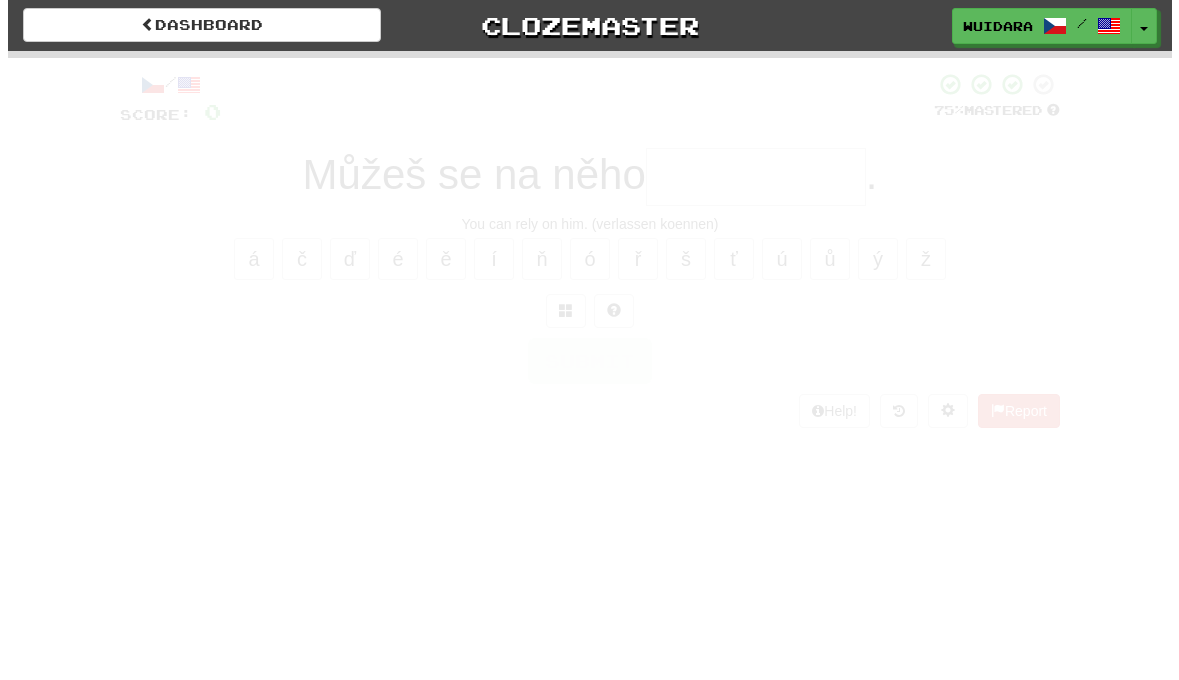 scroll, scrollTop: 0, scrollLeft: 0, axis: both 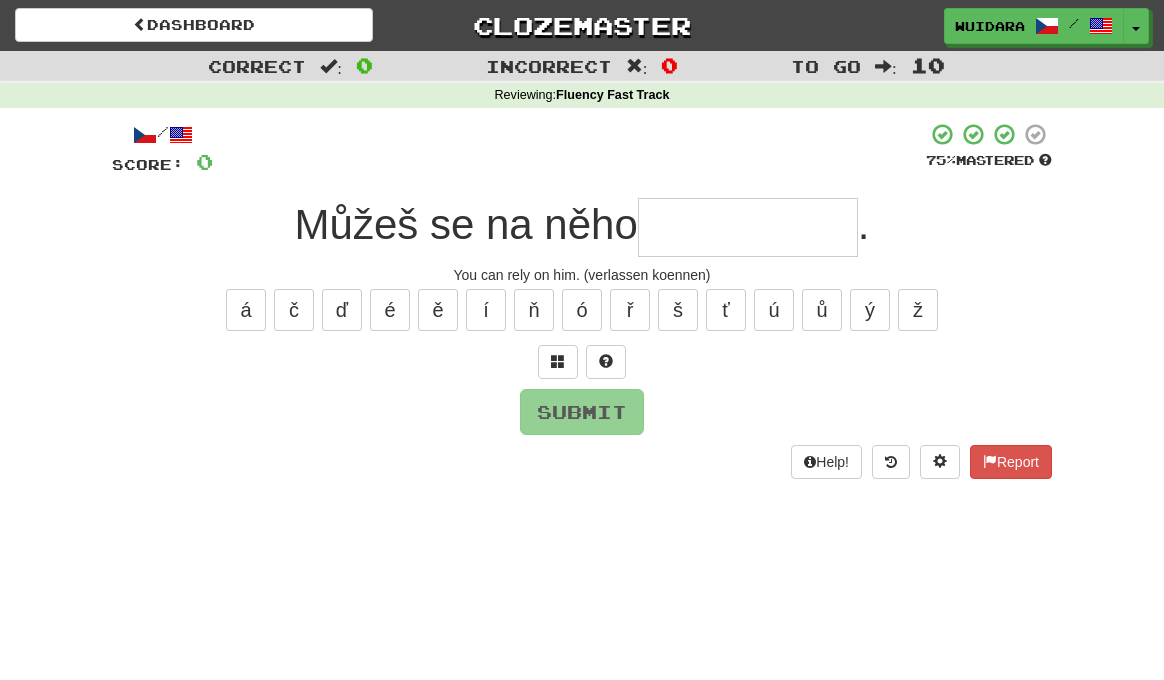 type on "*" 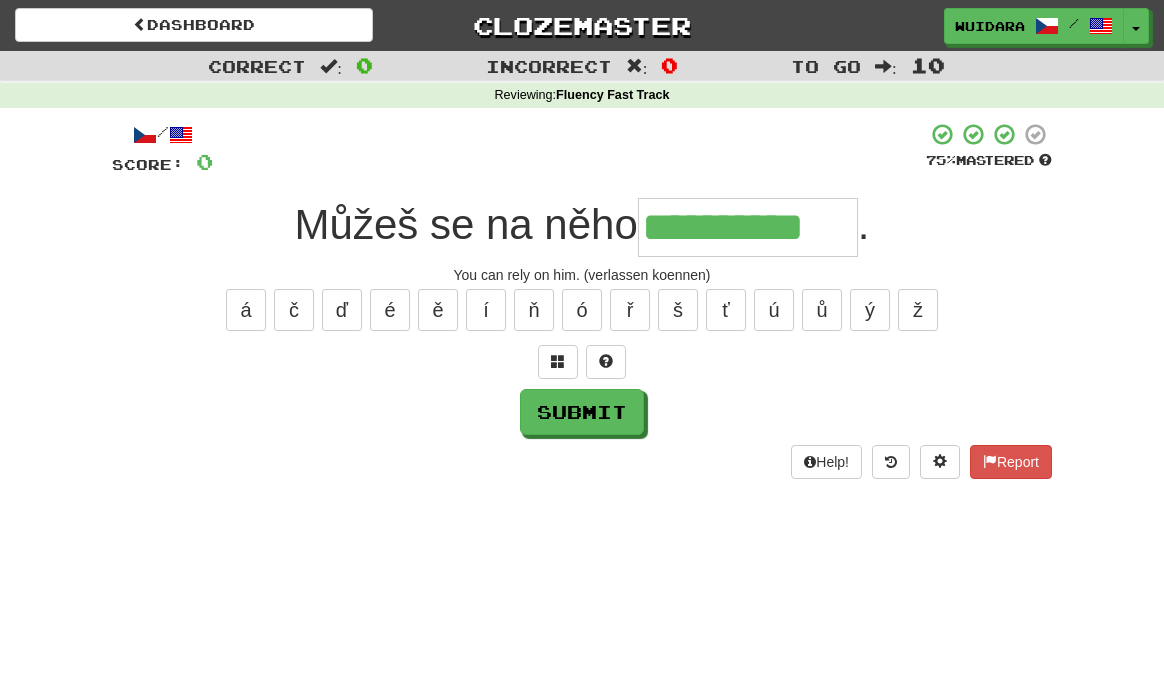 type on "**********" 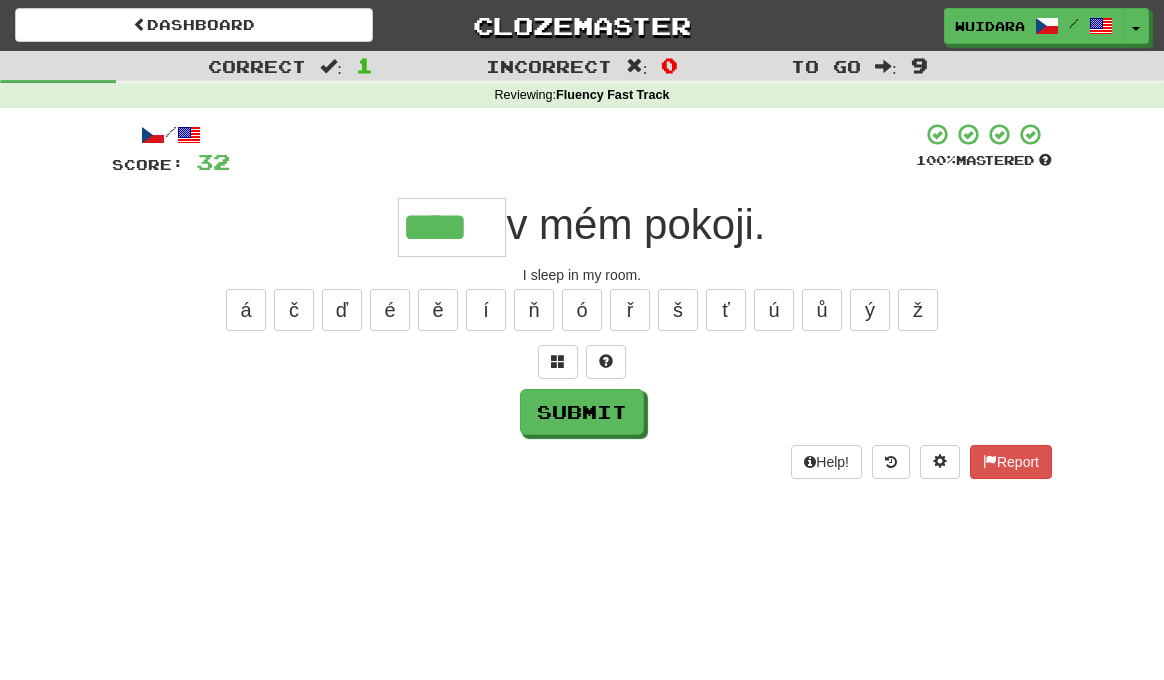 type on "****" 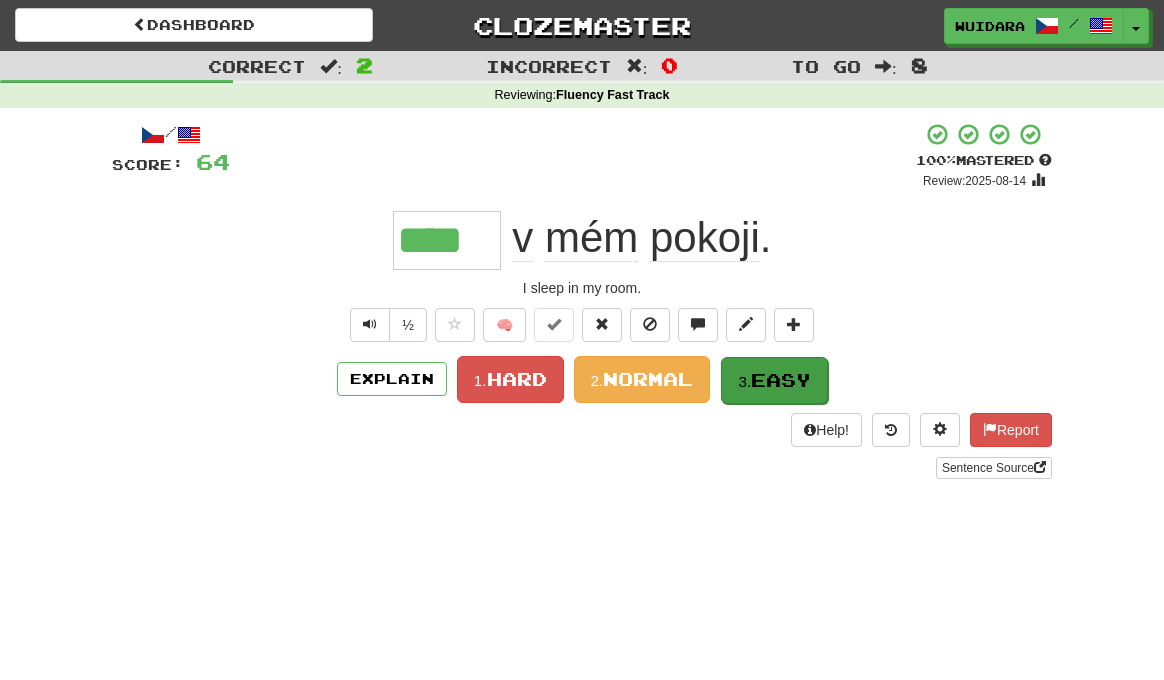 click on "3.  Easy" at bounding box center (774, 380) 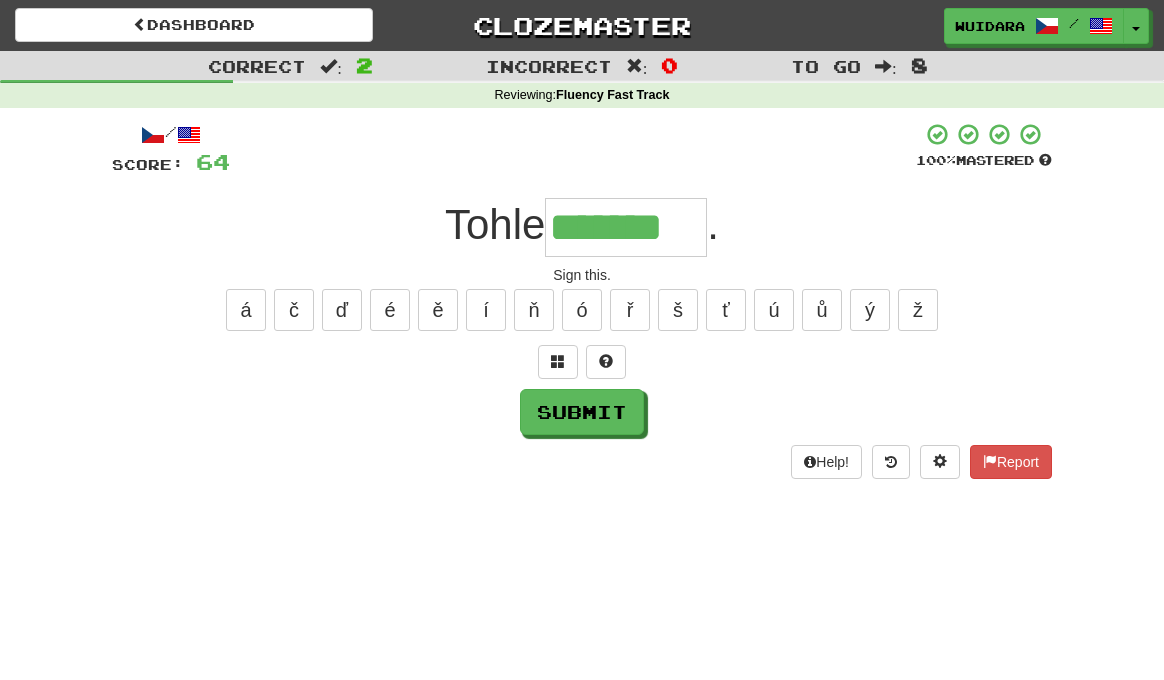 type on "*******" 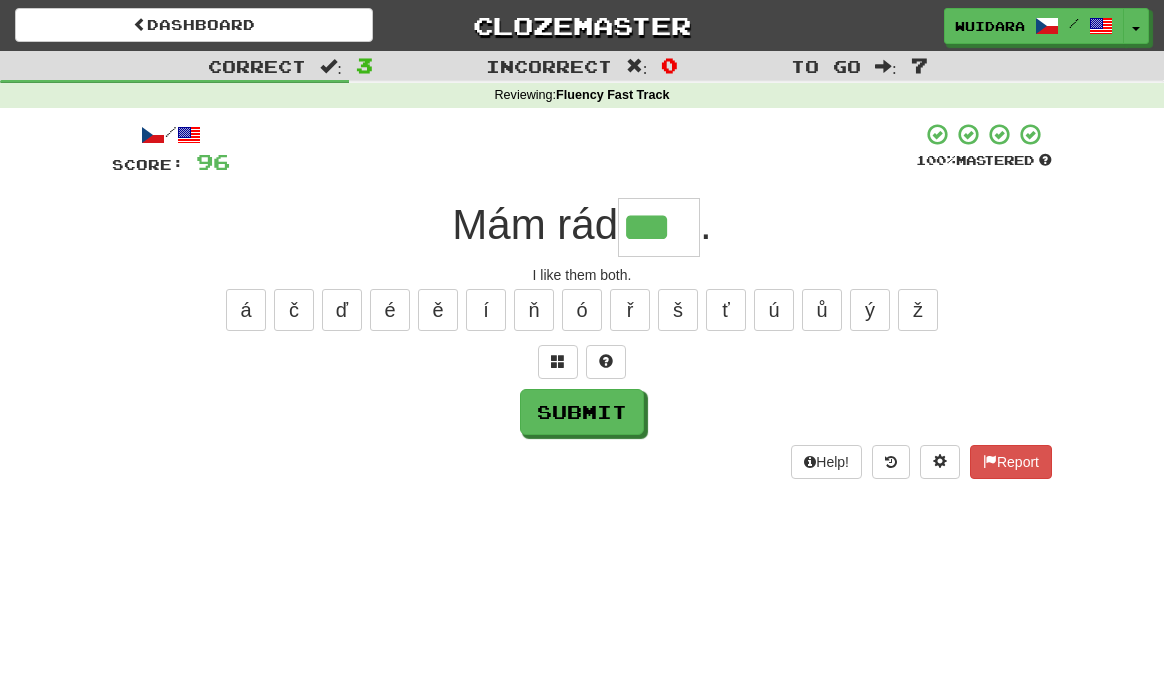 type on "***" 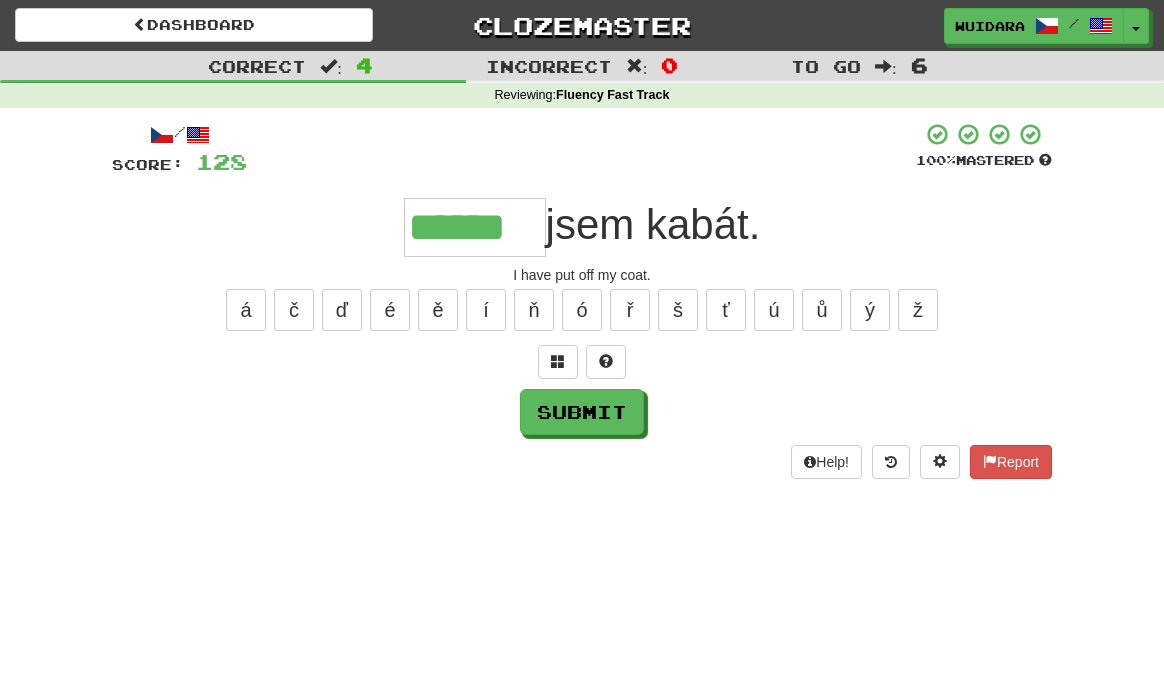 type on "******" 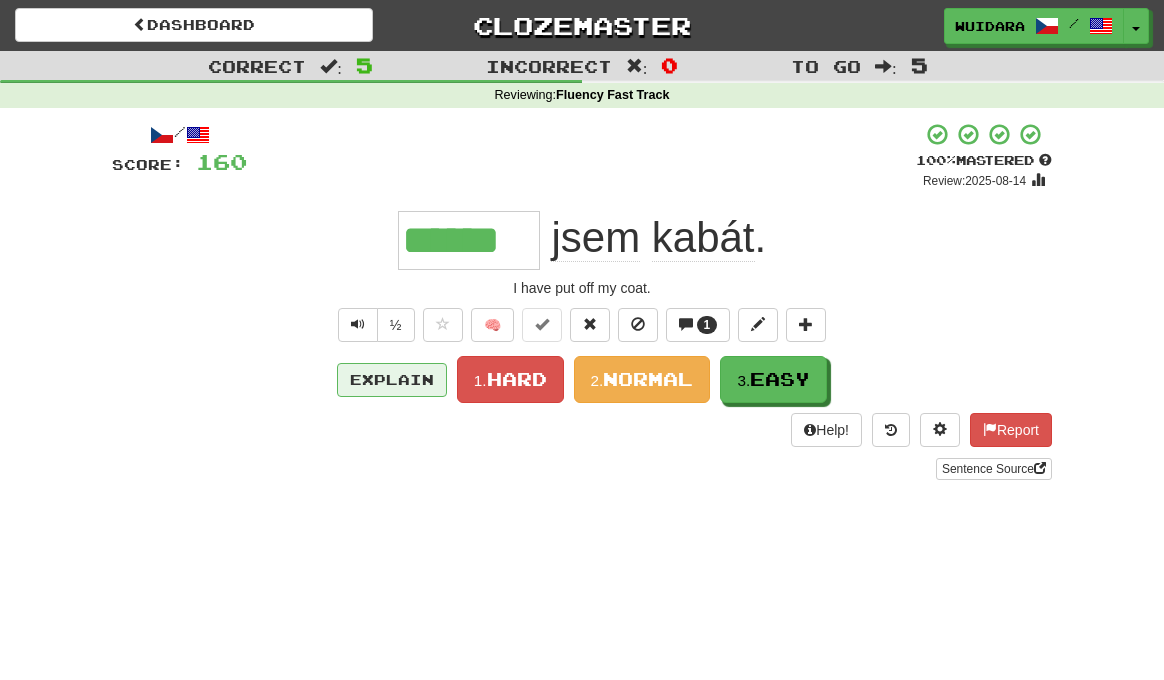 click on "Explain" at bounding box center [392, 380] 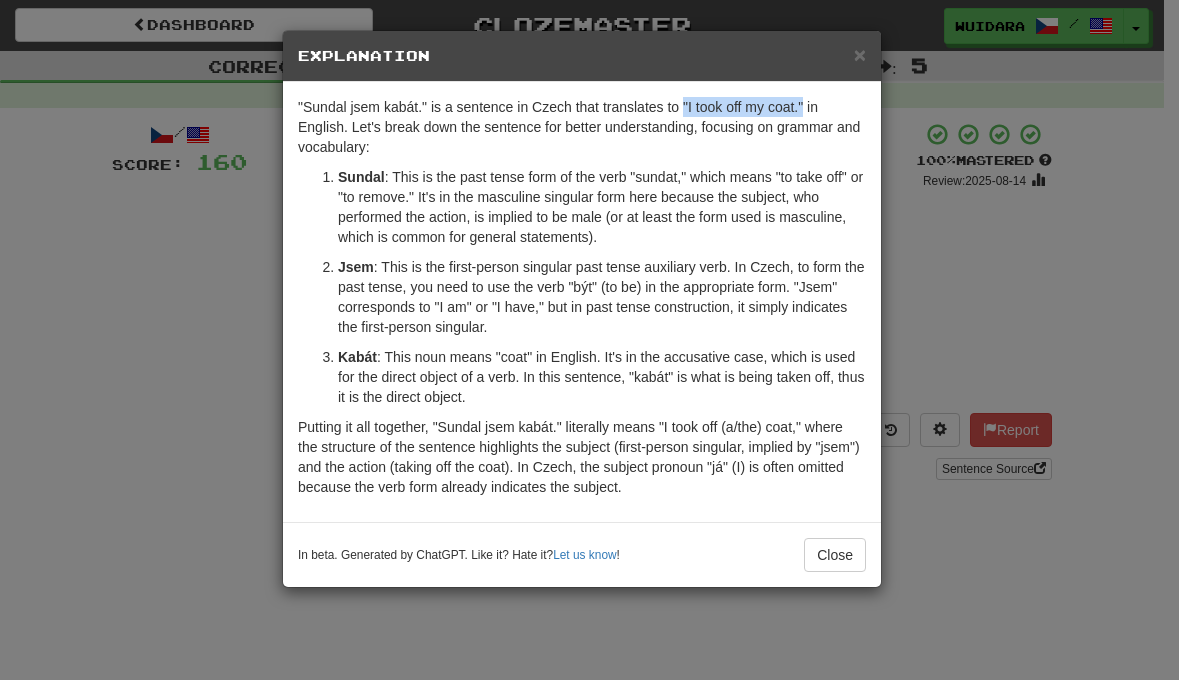 drag, startPoint x: 687, startPoint y: 108, endPoint x: 810, endPoint y: 113, distance: 123.101585 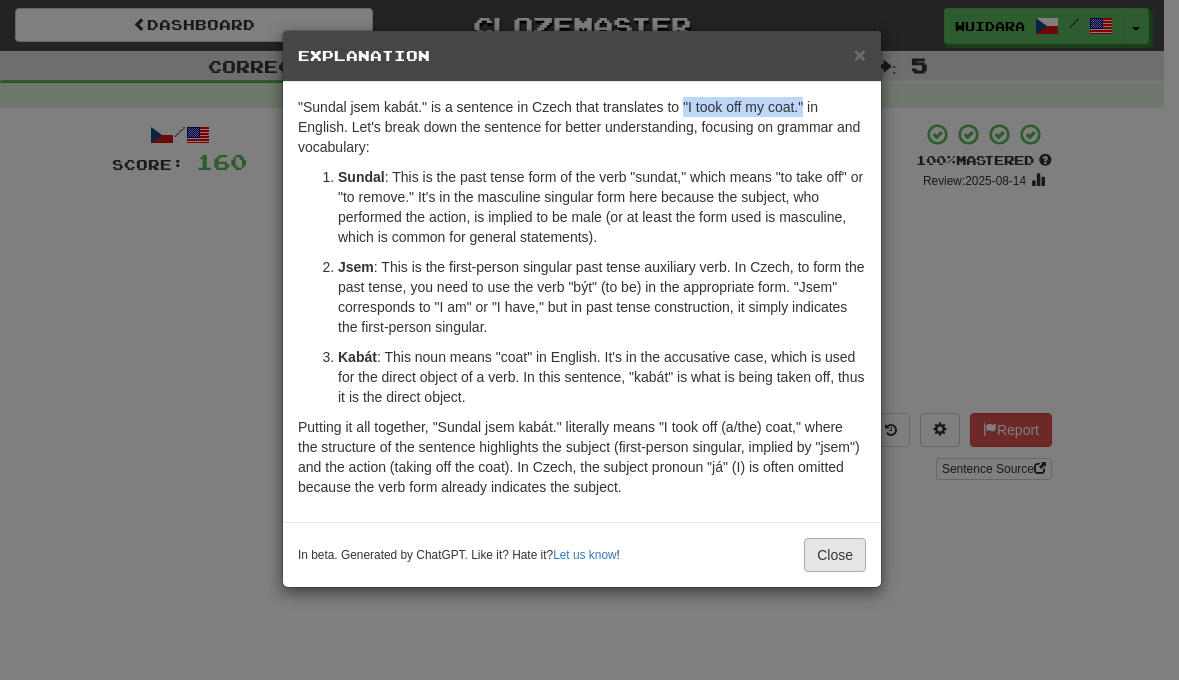 click on "Close" at bounding box center [835, 555] 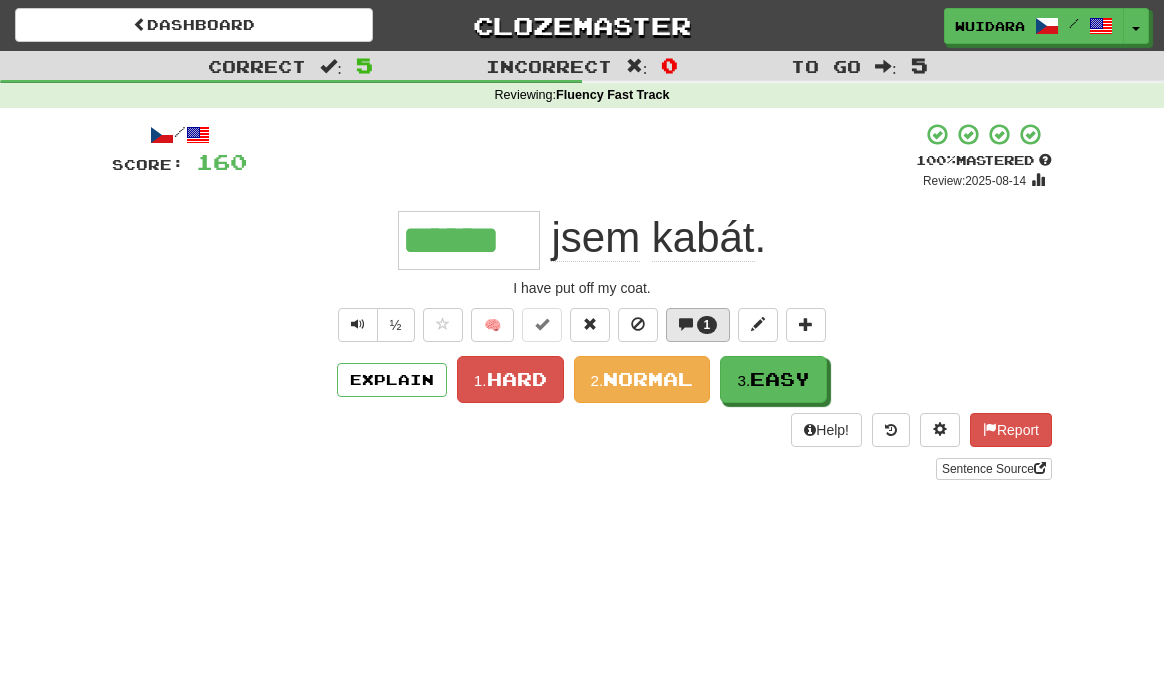 click on "1" at bounding box center [707, 325] 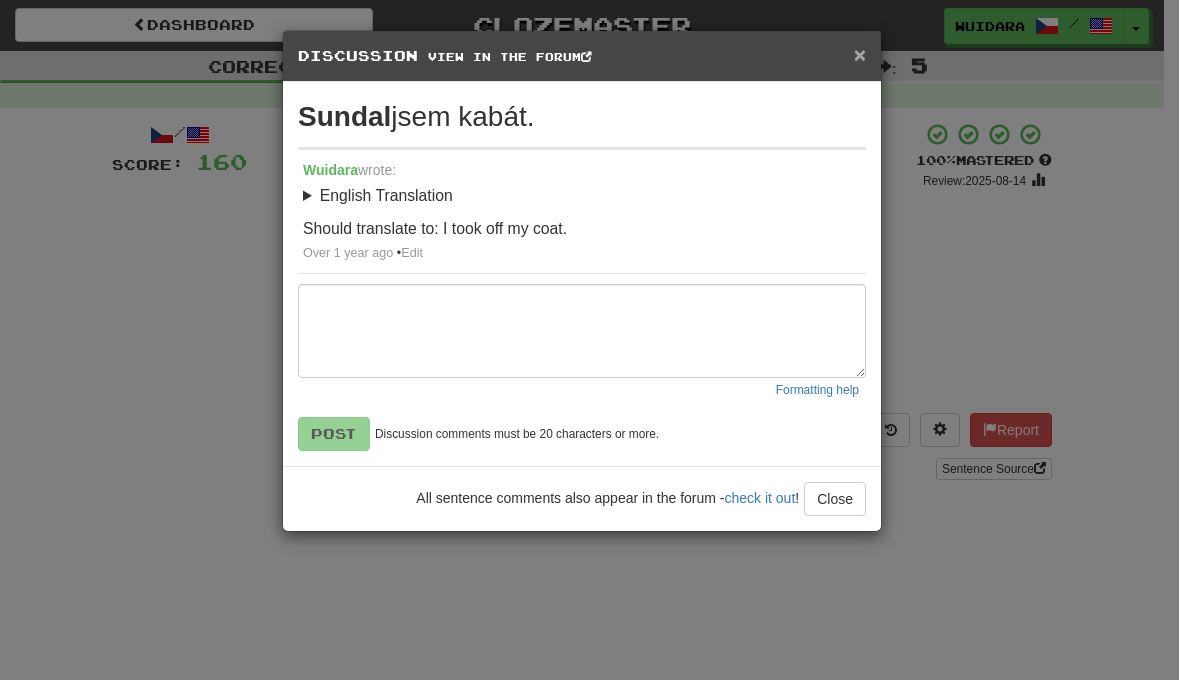 click on "×" at bounding box center (860, 54) 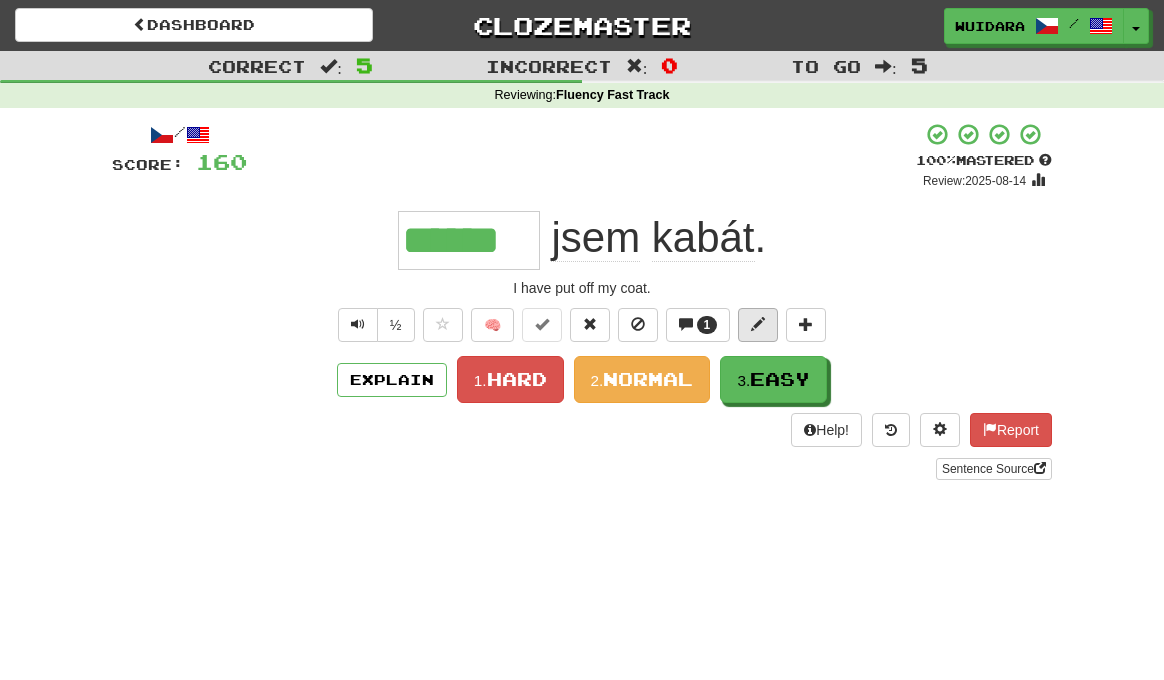 click at bounding box center (758, 324) 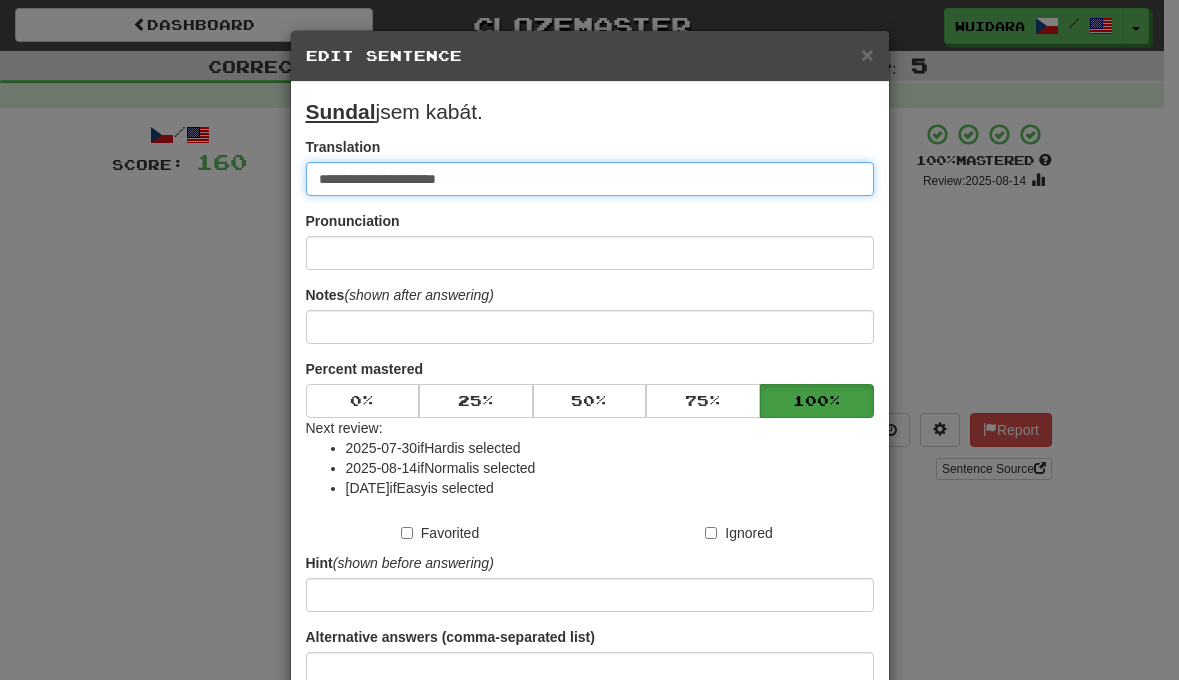 drag, startPoint x: 499, startPoint y: 182, endPoint x: 206, endPoint y: 179, distance: 293.01535 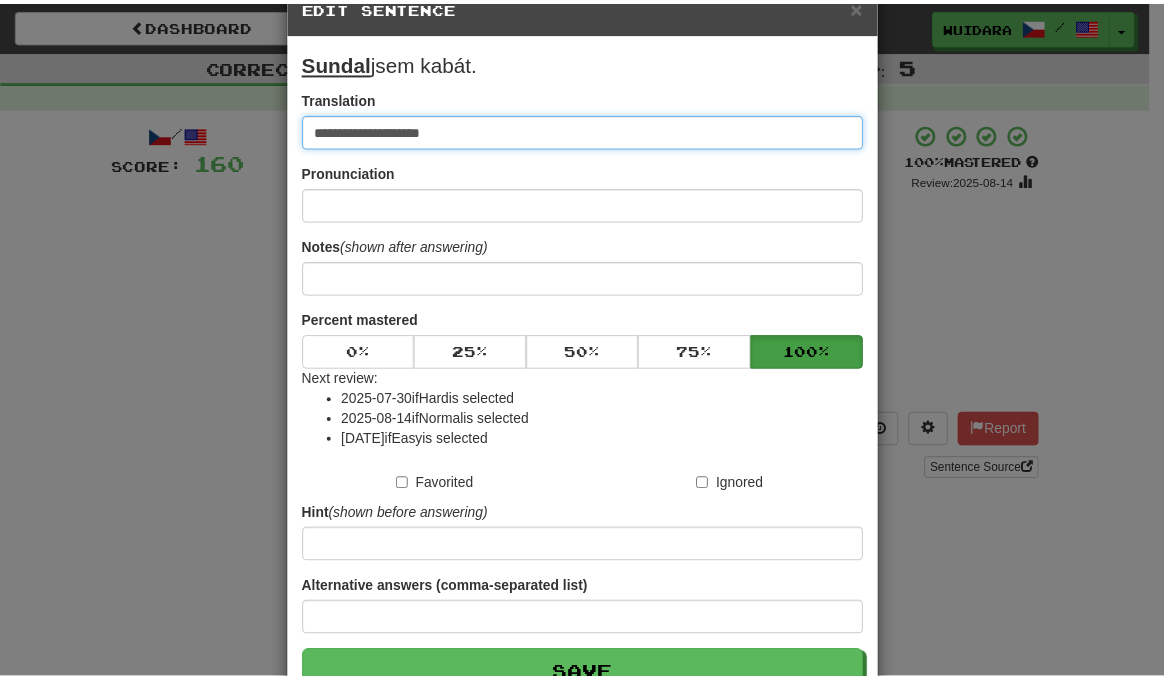 scroll, scrollTop: 179, scrollLeft: 0, axis: vertical 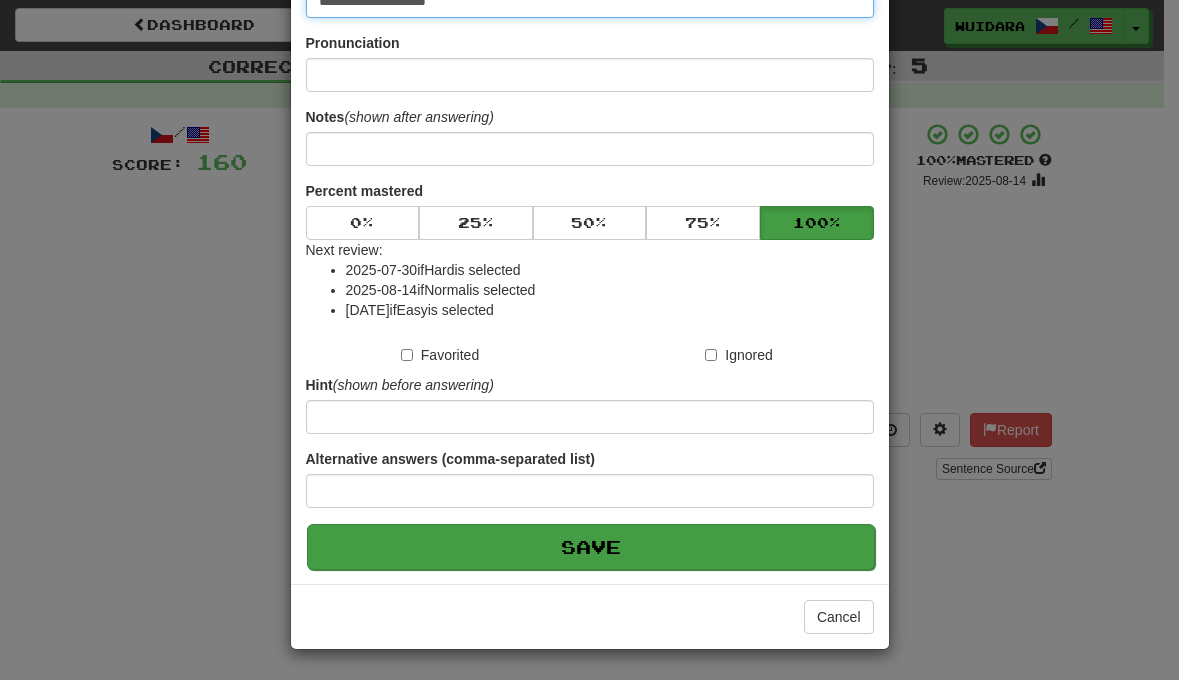 type on "**********" 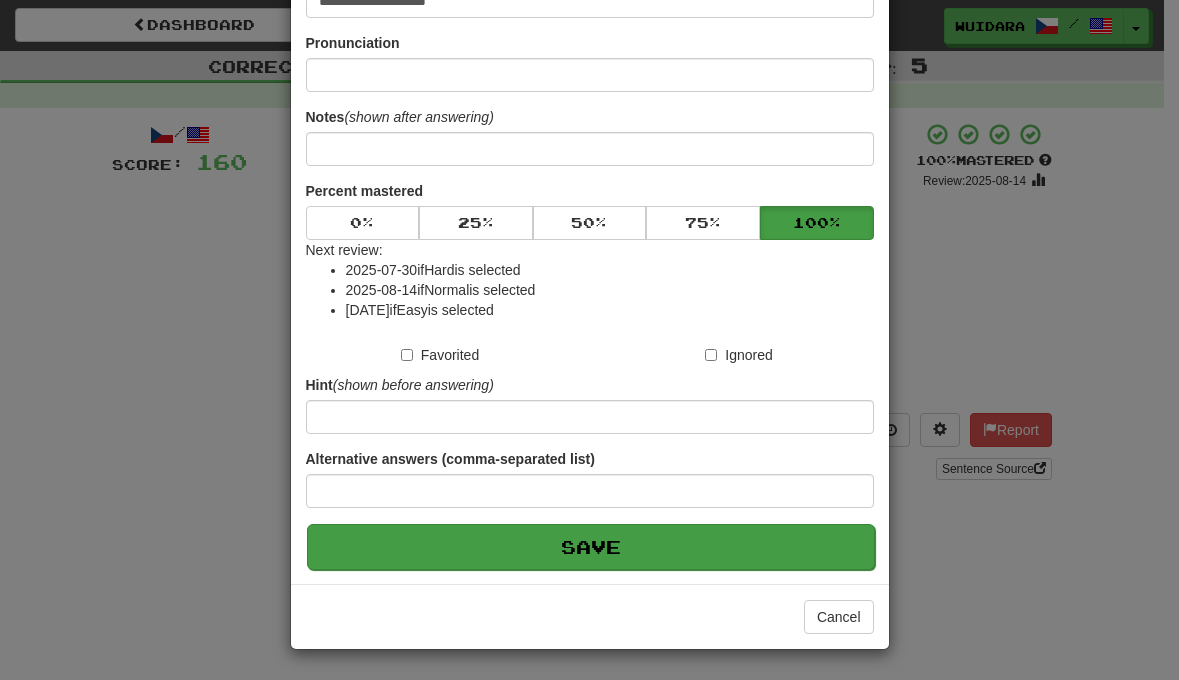 click on "Save" at bounding box center (591, 547) 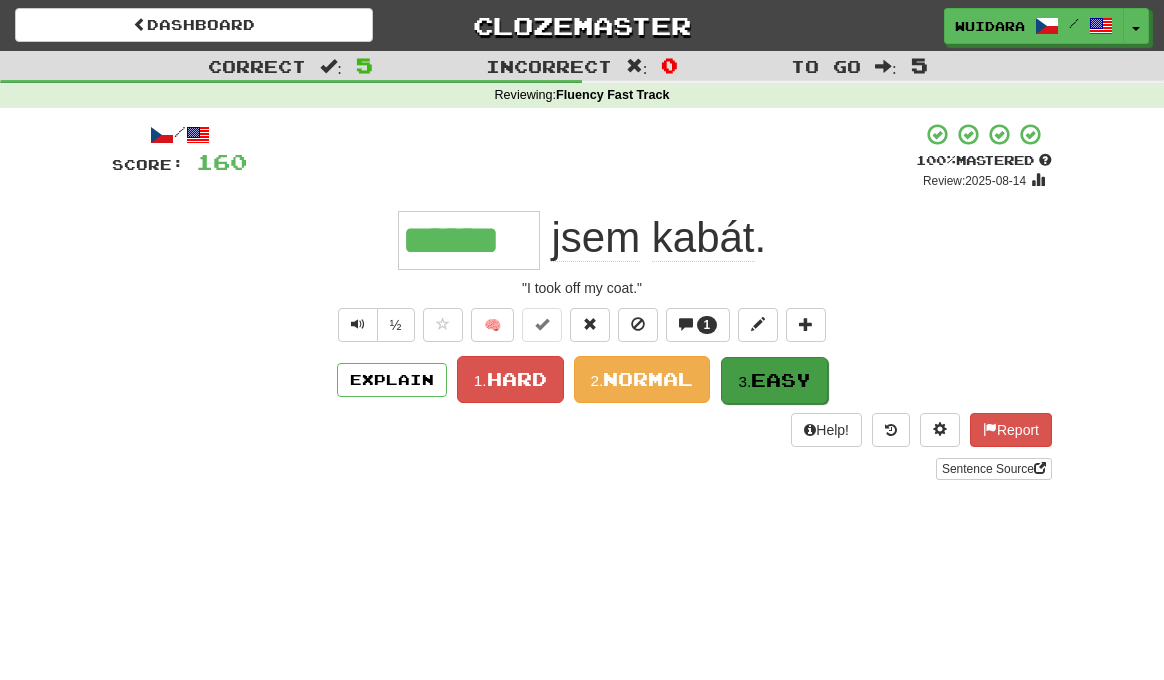 click on "3." at bounding box center [744, 381] 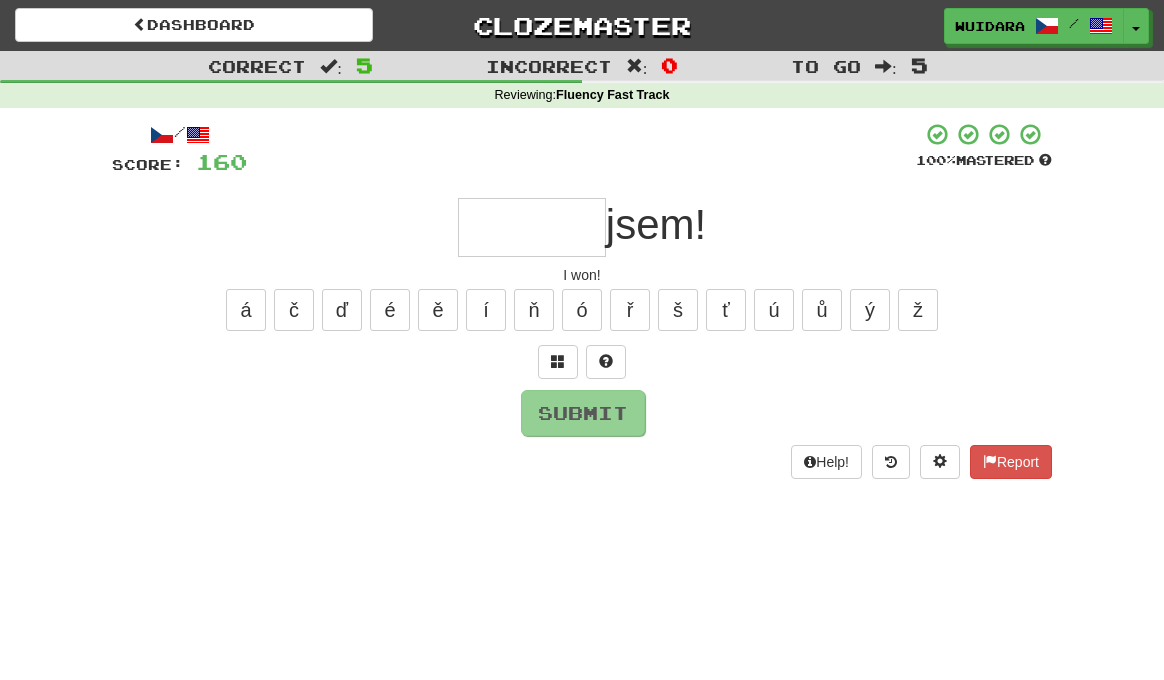 type on "*" 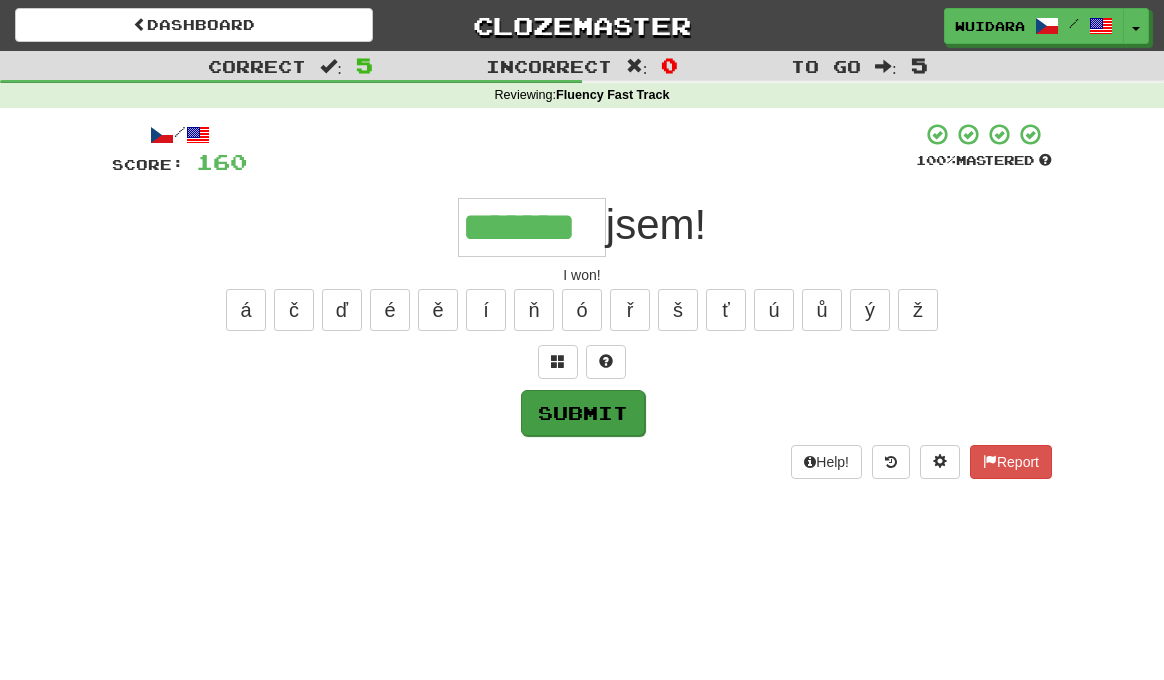 type on "*******" 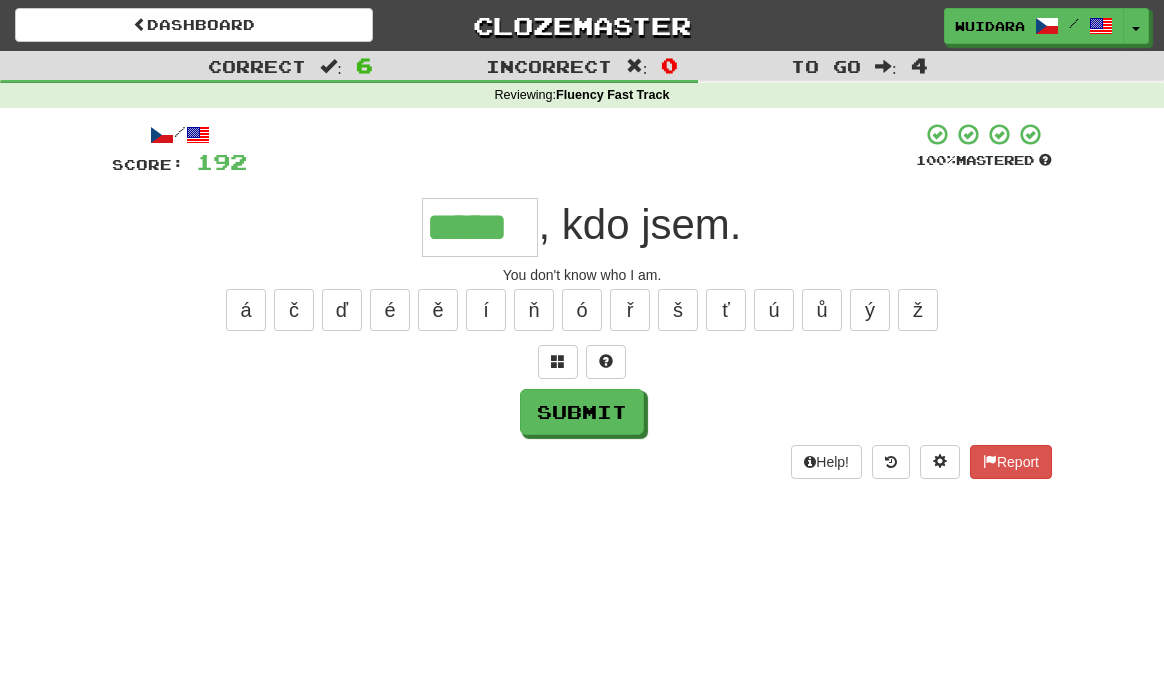 type on "*****" 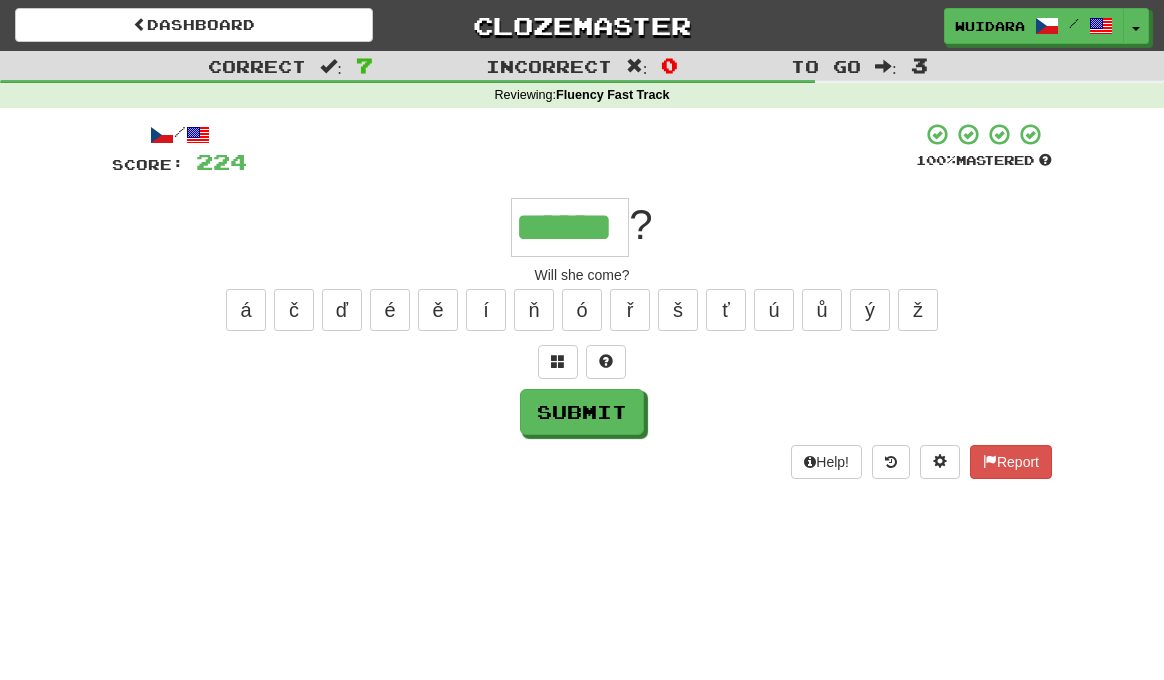 type on "******" 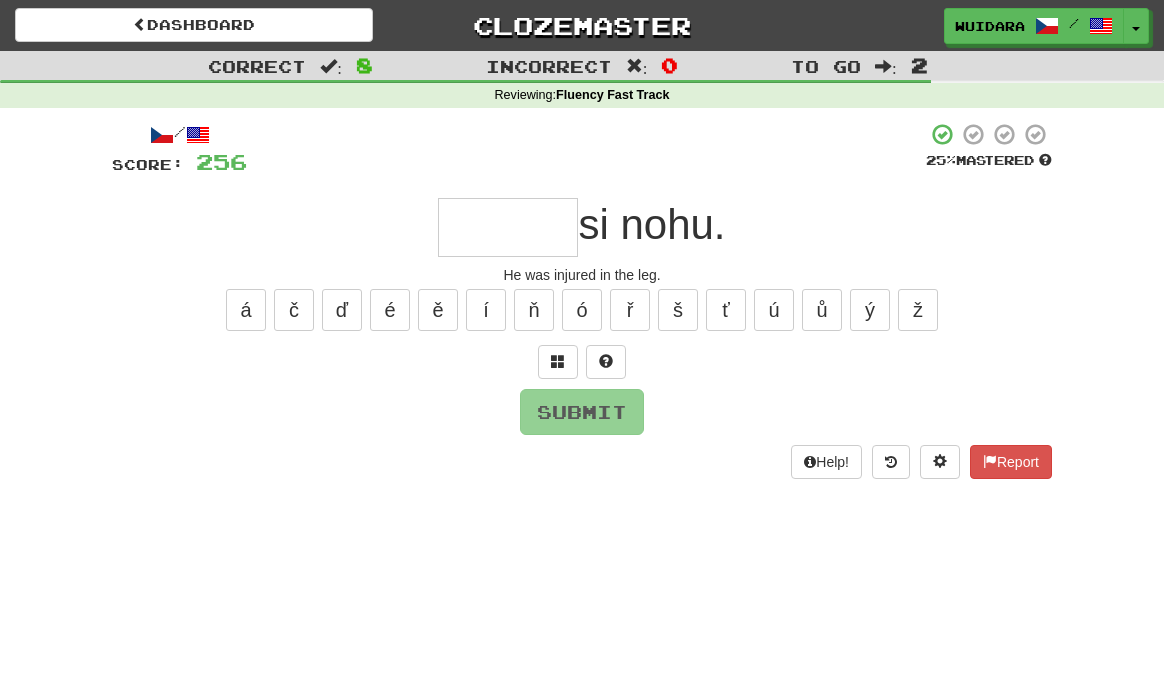type on "*" 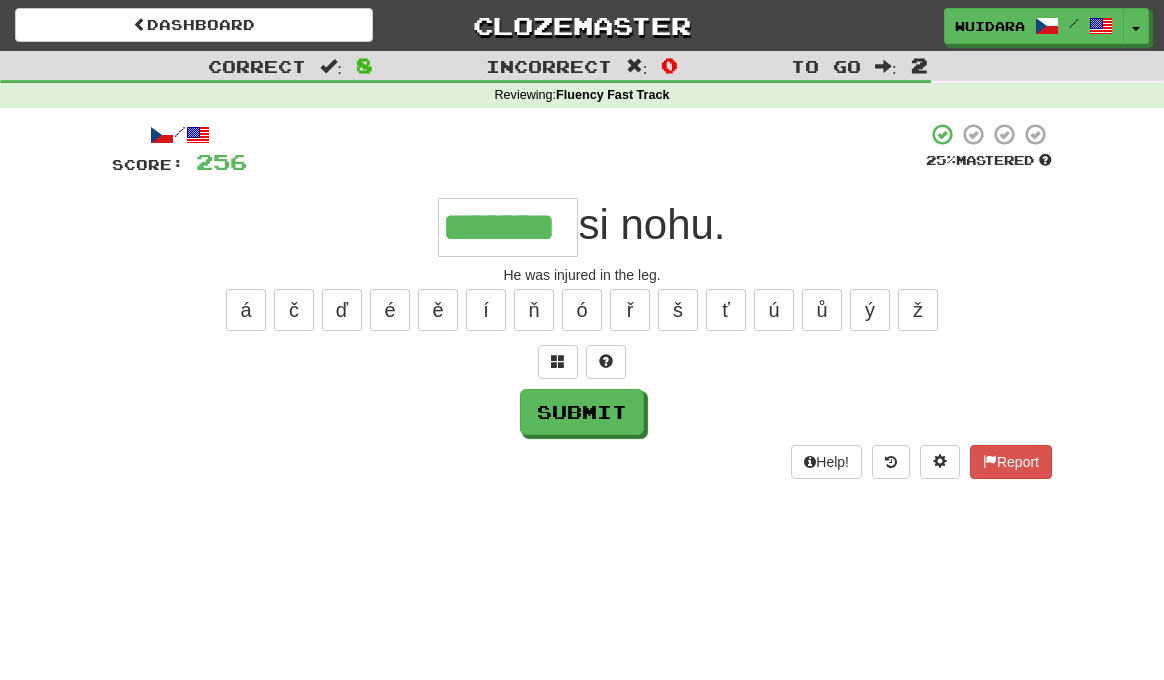 type on "*******" 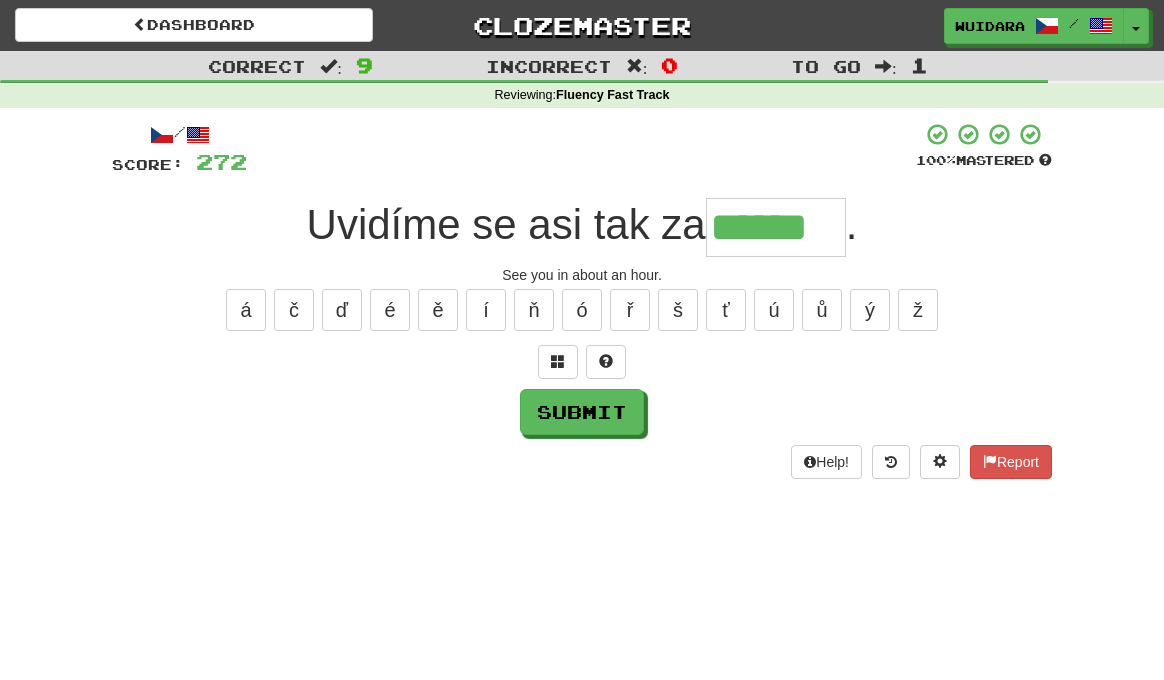 type on "******" 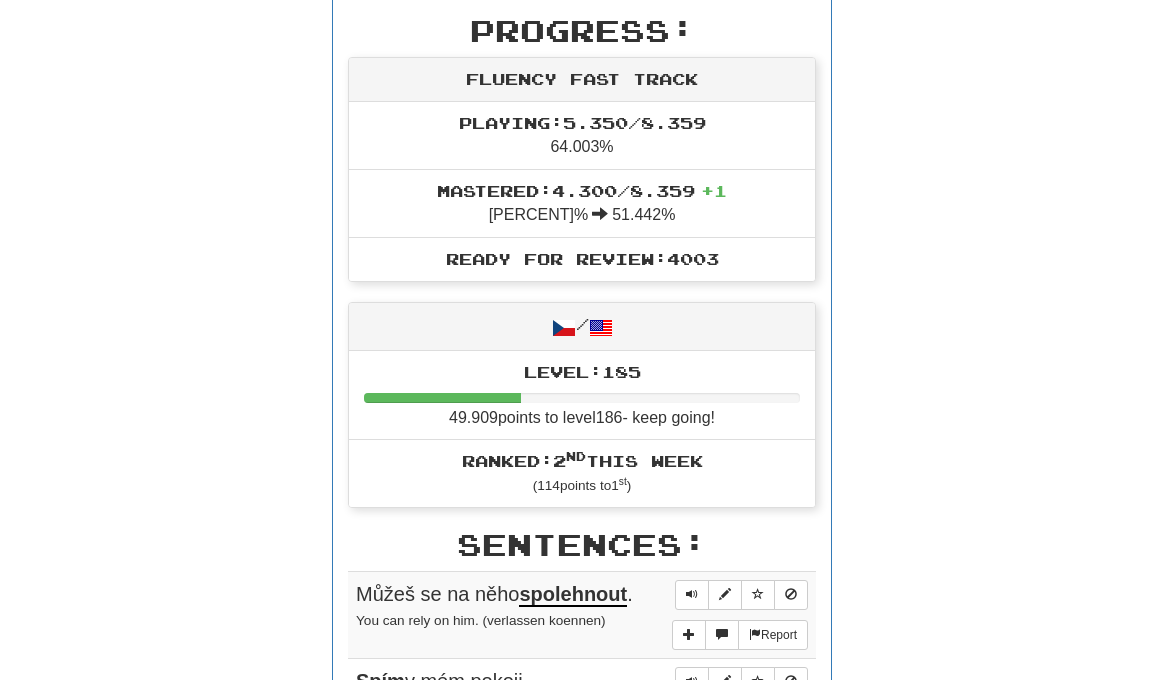 scroll, scrollTop: 0, scrollLeft: 0, axis: both 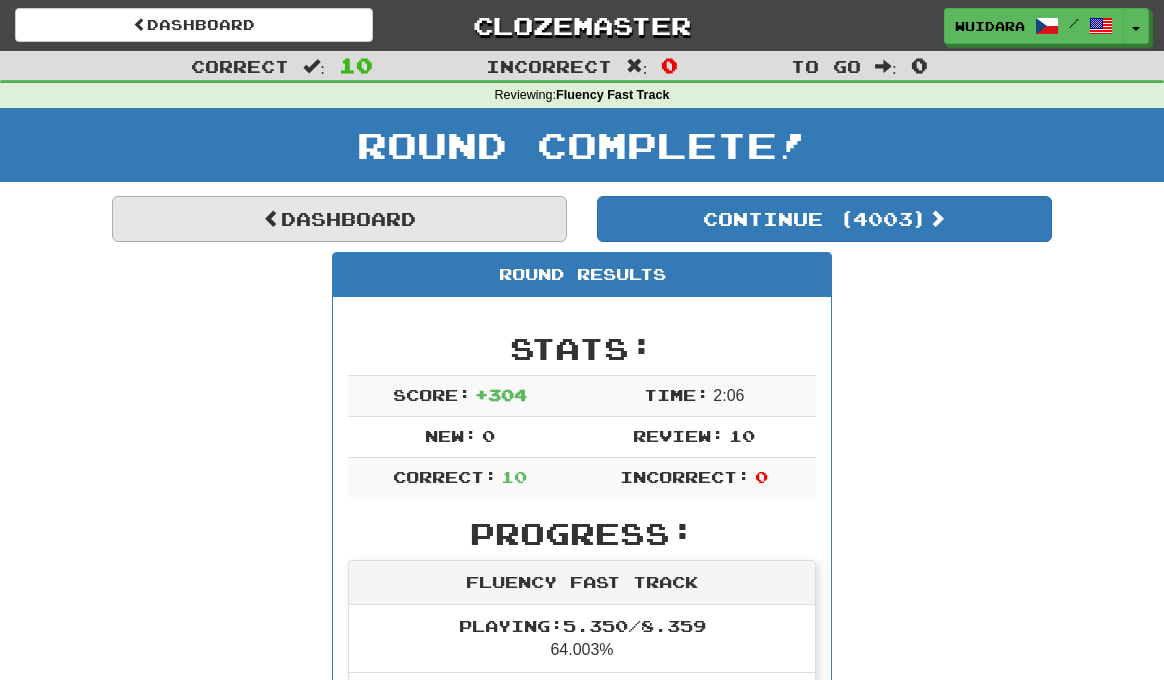click on "Dashboard" at bounding box center (339, 219) 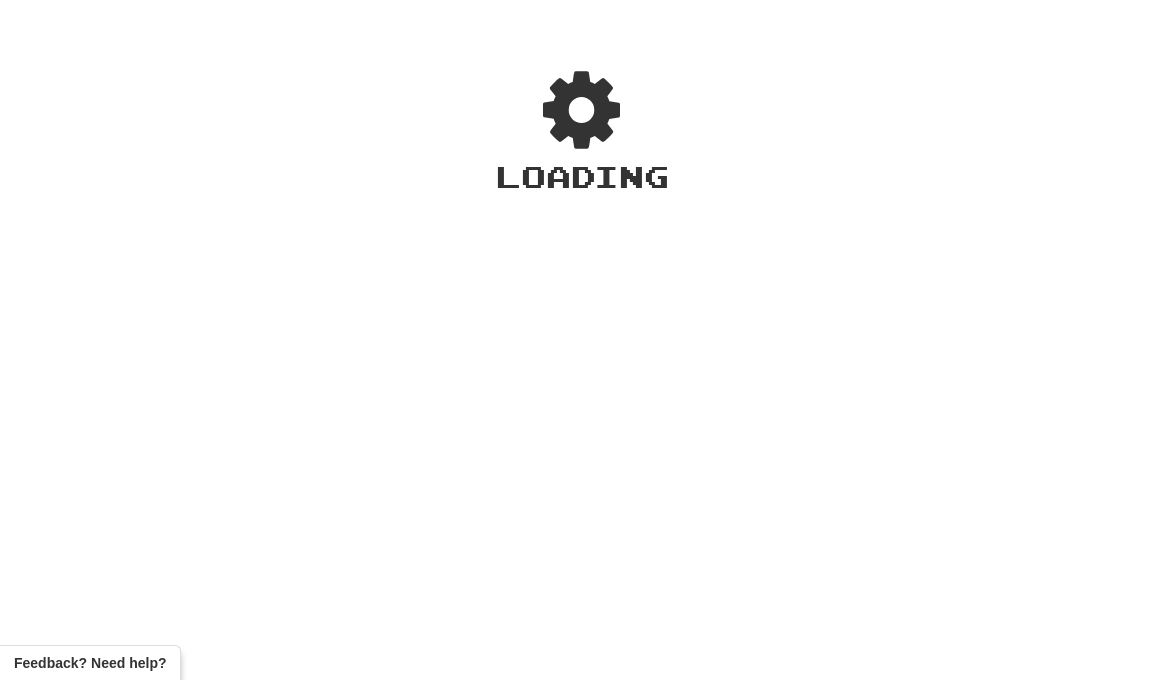 scroll, scrollTop: 0, scrollLeft: 0, axis: both 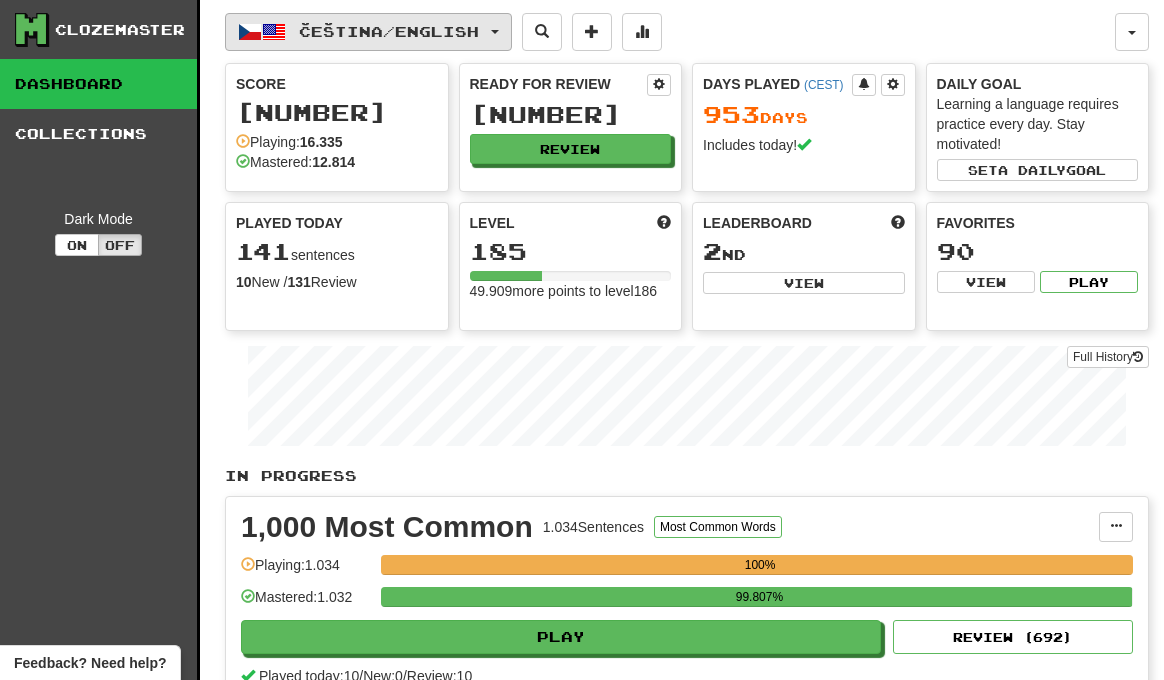 click on "Čeština  /  English" at bounding box center [389, 31] 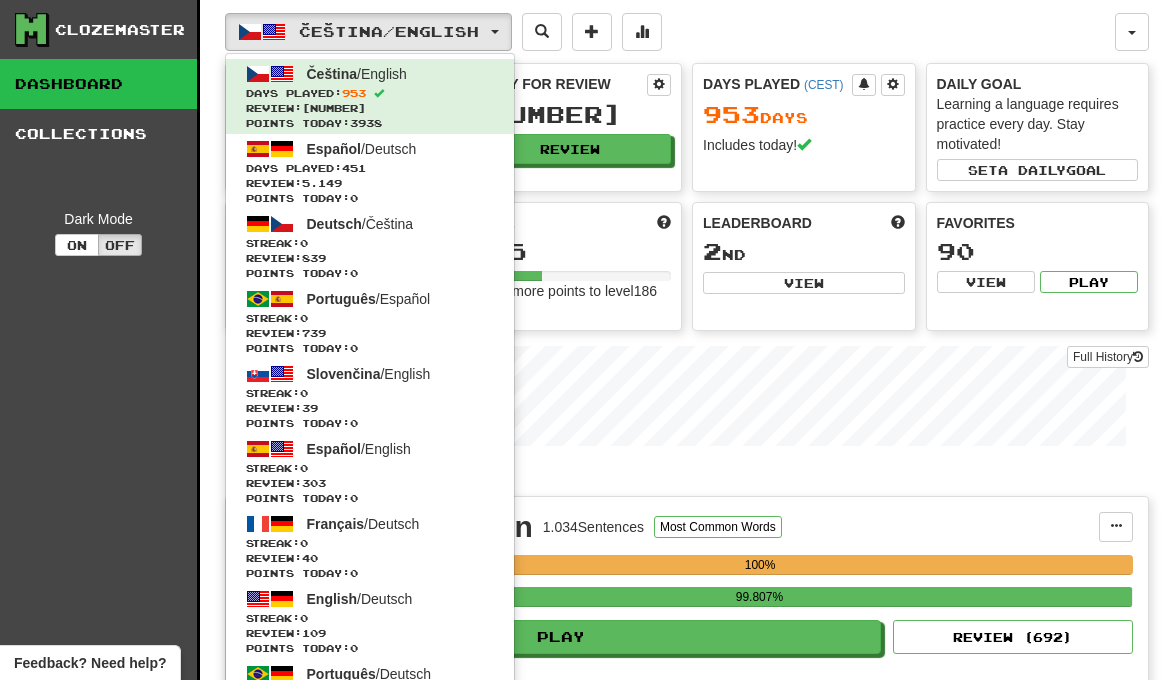click on "Čeština  /  English Čeština  /  English Days Played:  [NUMBER]   Review:  [NUMBER] Points today:  [NUMBER] Español  /  Deutsch Days Played:  [NUMBER]   Review:  [NUMBER] Points today:  [NUMBER] Deutsch  /  Čeština Streak:  [NUMBER]   Review:  [NUMBER] Points today:  [NUMBER] Português  /  Español Streak:  [NUMBER]   Review:  [NUMBER] Points today:  [NUMBER] Slovenčina  /  English Streak:  [NUMBER]   Review:  [NUMBER] Points today:  [NUMBER] Español  /  English Streak:  [NUMBER]   Review:  [NUMBER] Points today:  [NUMBER] Français  /  Deutsch Streak:  [NUMBER]   Review:  [NUMBER] Points today:  [NUMBER] English  /  Deutsch Streak:  [NUMBER]   Review:  [NUMBER] Points today:  [NUMBER] Português  /  Deutsch Streak:  [NUMBER]   Review:  [NUMBER] Points today:  [NUMBER] Română  /  English Streak:  [NUMBER]   Review:  [NUMBER] Points today:  [NUMBER] Latina  /  English Streak:  [NUMBER]   Review:  [NUMBER] Points today:  [NUMBER] Čeština  /  Français Streak:  [NUMBER]   Review:  [NUMBER] Points today:  [NUMBER] Deutsch  /  English Streak:  [NUMBER]   Review:  [NUMBER] Points today:  [NUMBER] English  /  Čeština Streak:  [NUMBER]   Review:  [NUMBER] Points today:  [NUMBER] Hrvatski  /  English Streak:  [NUMBER]   Review:  [NUMBER] Points today:  [NUMBER] Português  /  English" at bounding box center [670, 32] 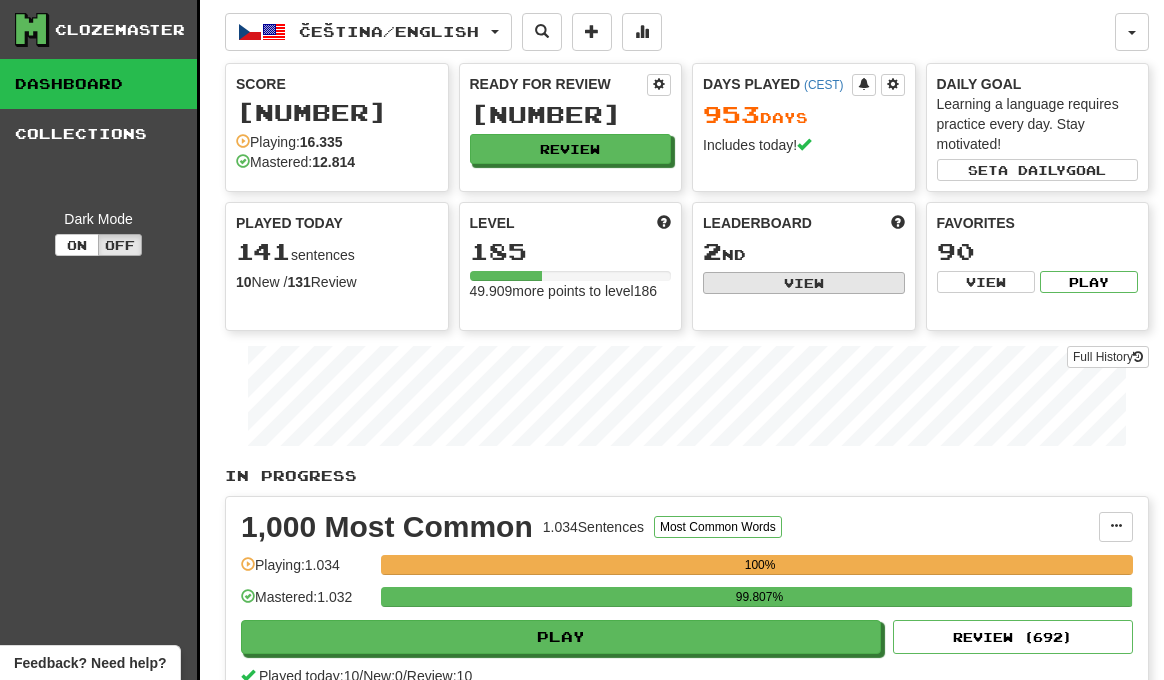 click on "View" at bounding box center (804, 283) 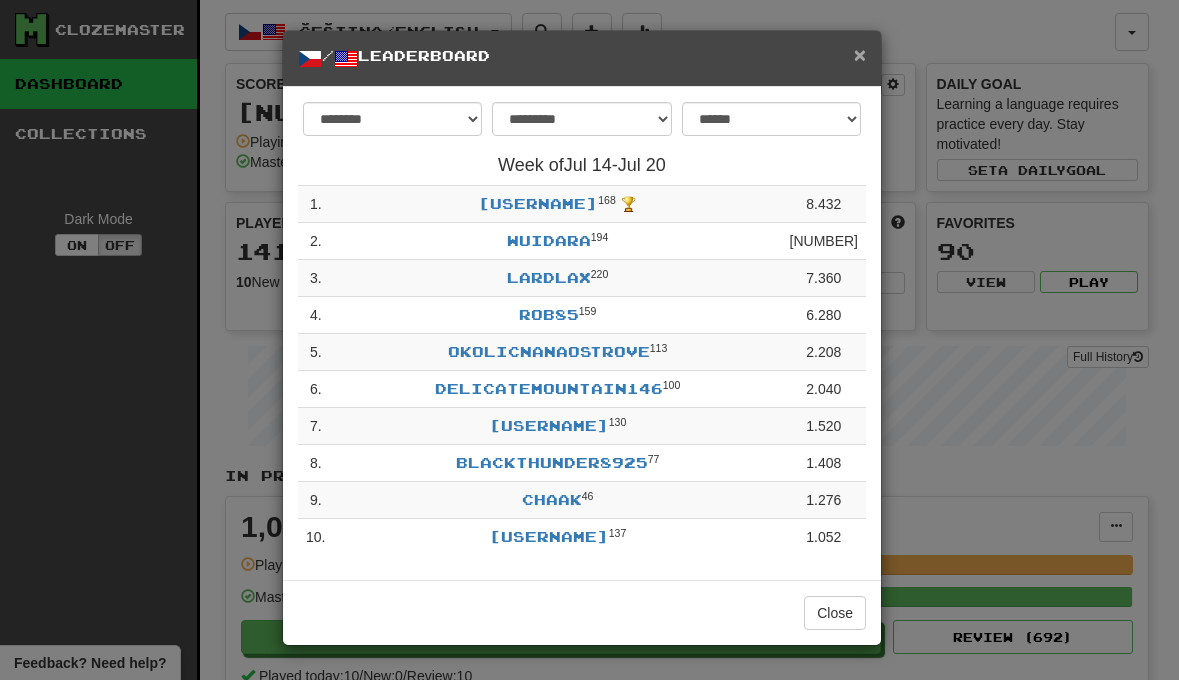 click on "×" at bounding box center [860, 54] 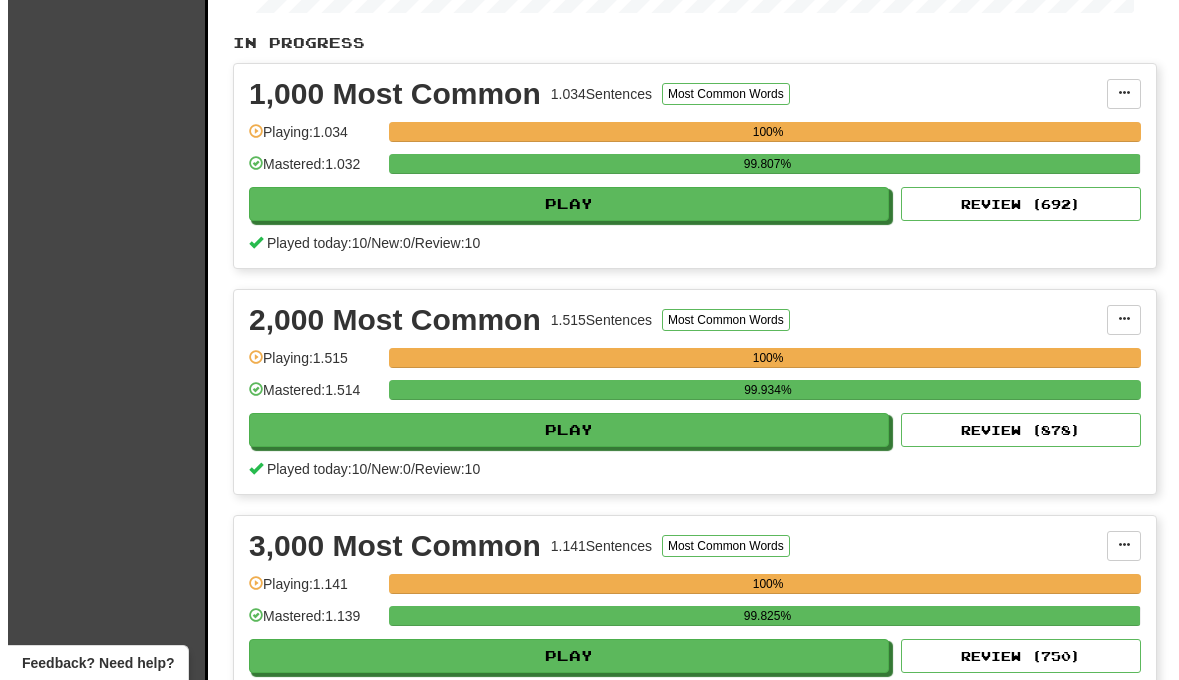 scroll, scrollTop: 437, scrollLeft: 0, axis: vertical 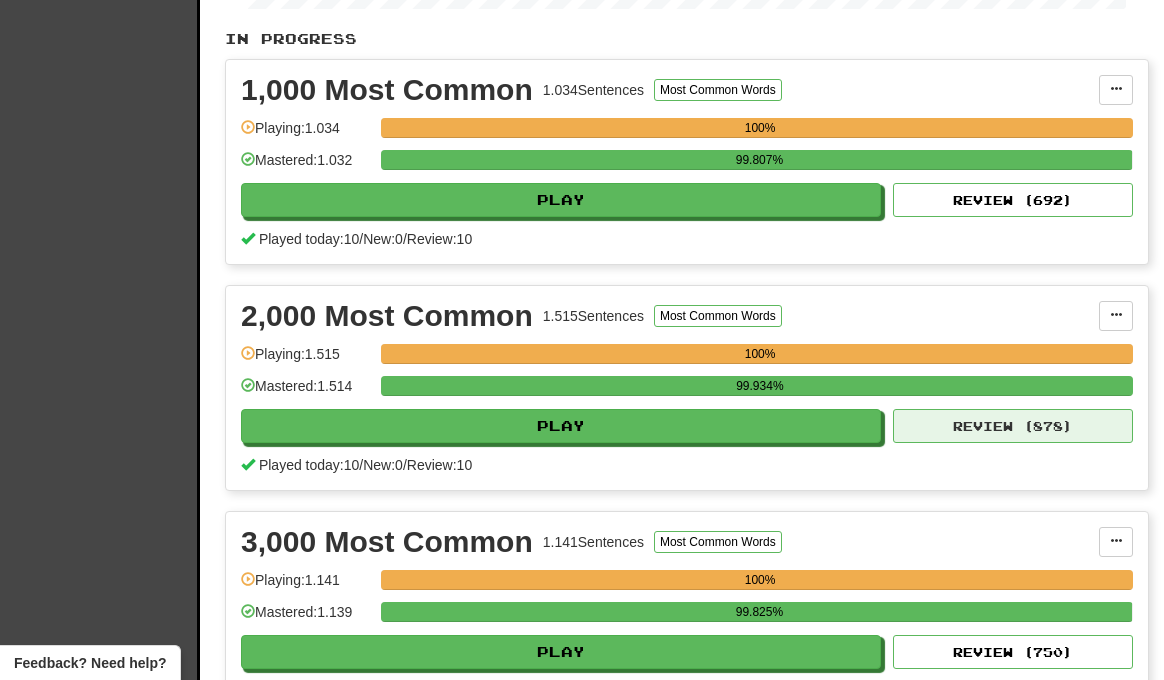 click on "Review ( 878 )" at bounding box center [1013, 426] 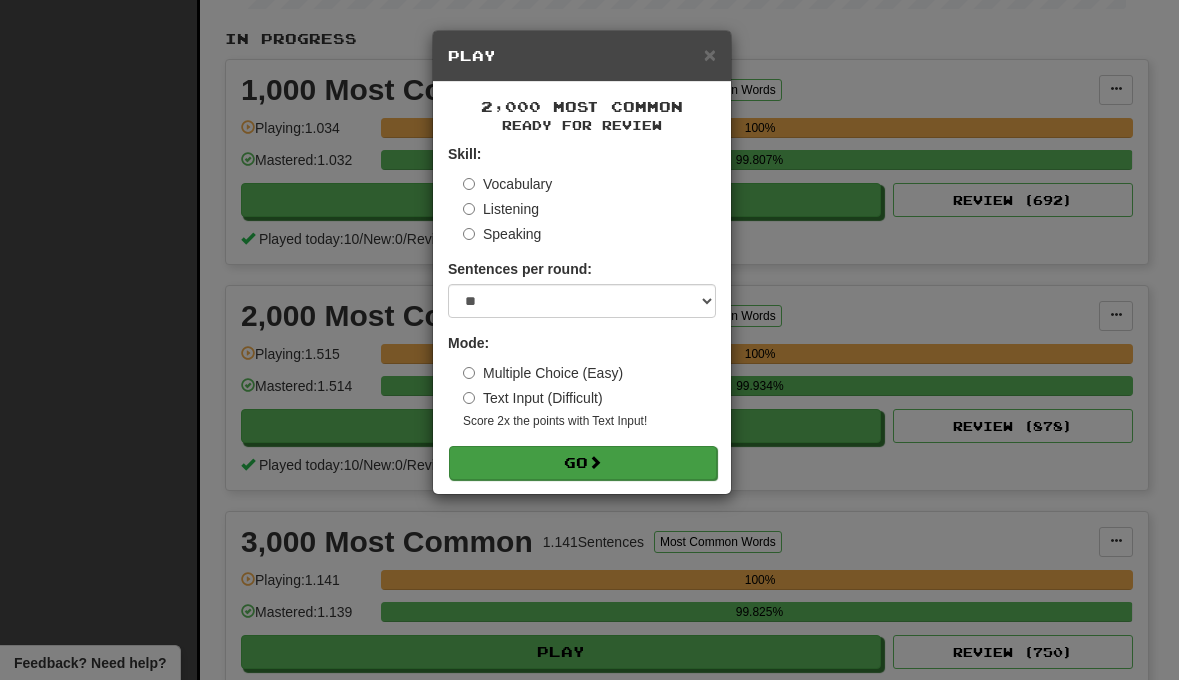 click on "Go" at bounding box center [583, 463] 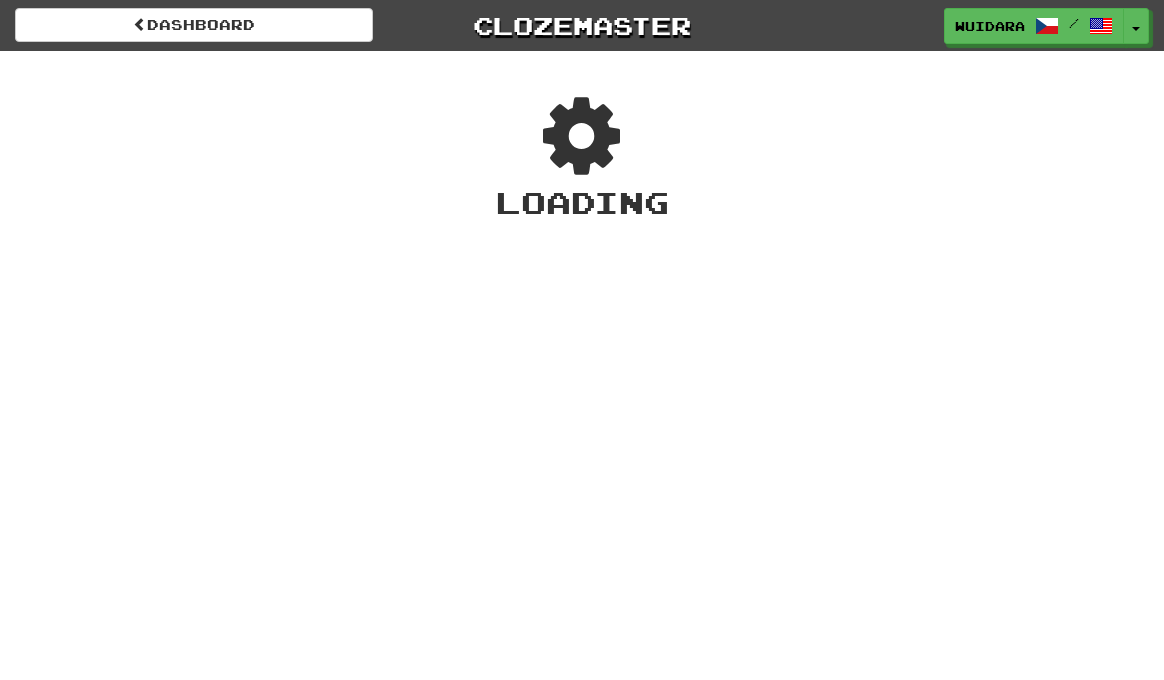 scroll, scrollTop: 0, scrollLeft: 0, axis: both 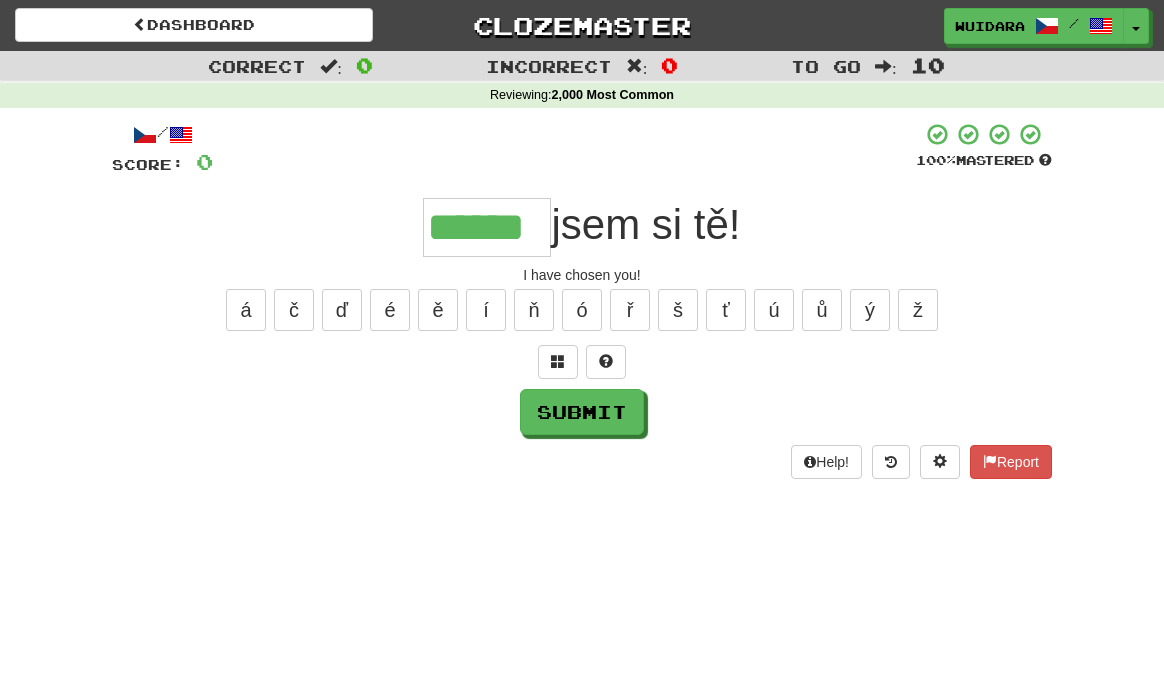 type on "******" 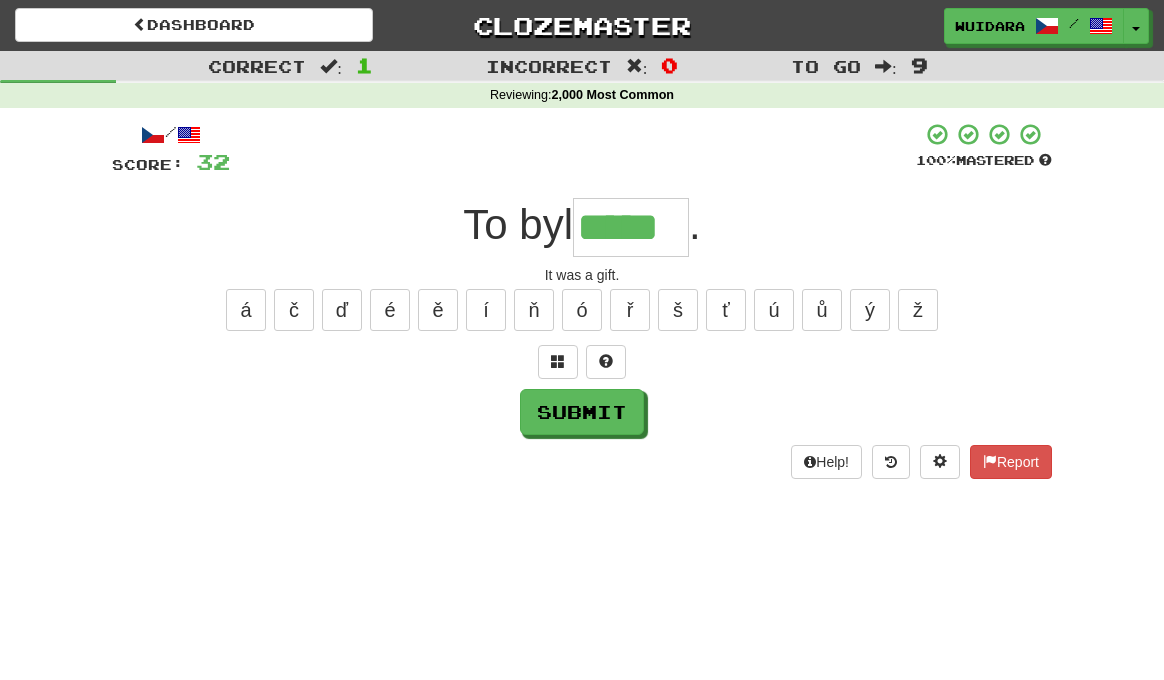 type on "*****" 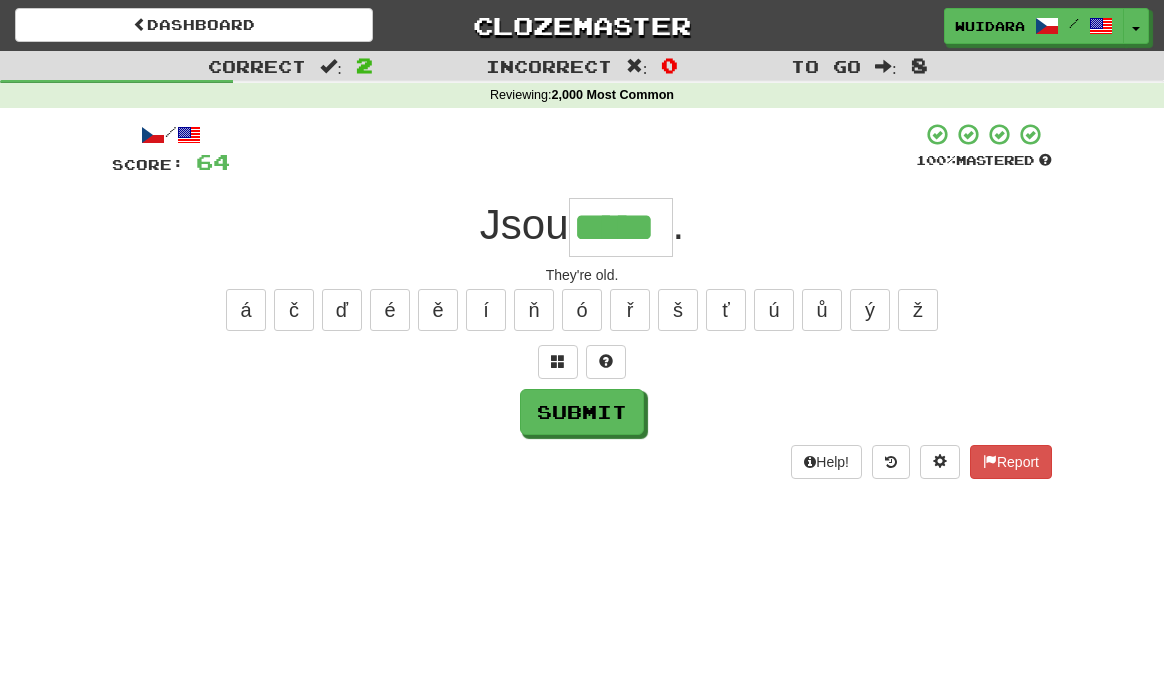 type on "*****" 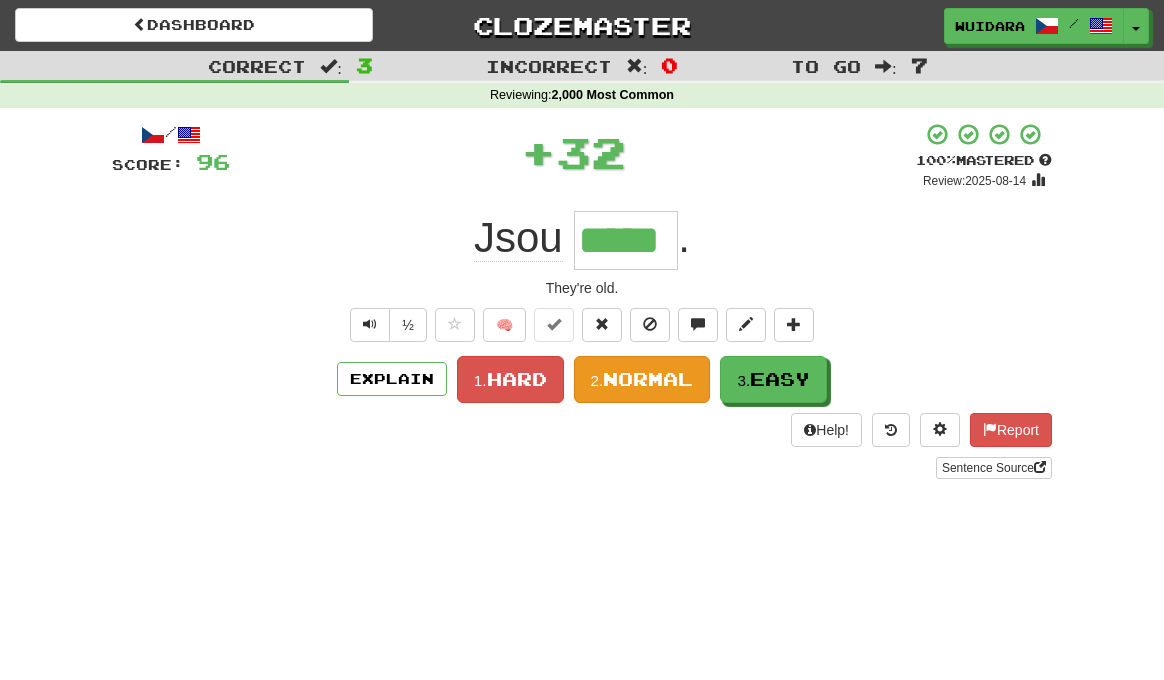 click on "Normal" at bounding box center (648, 379) 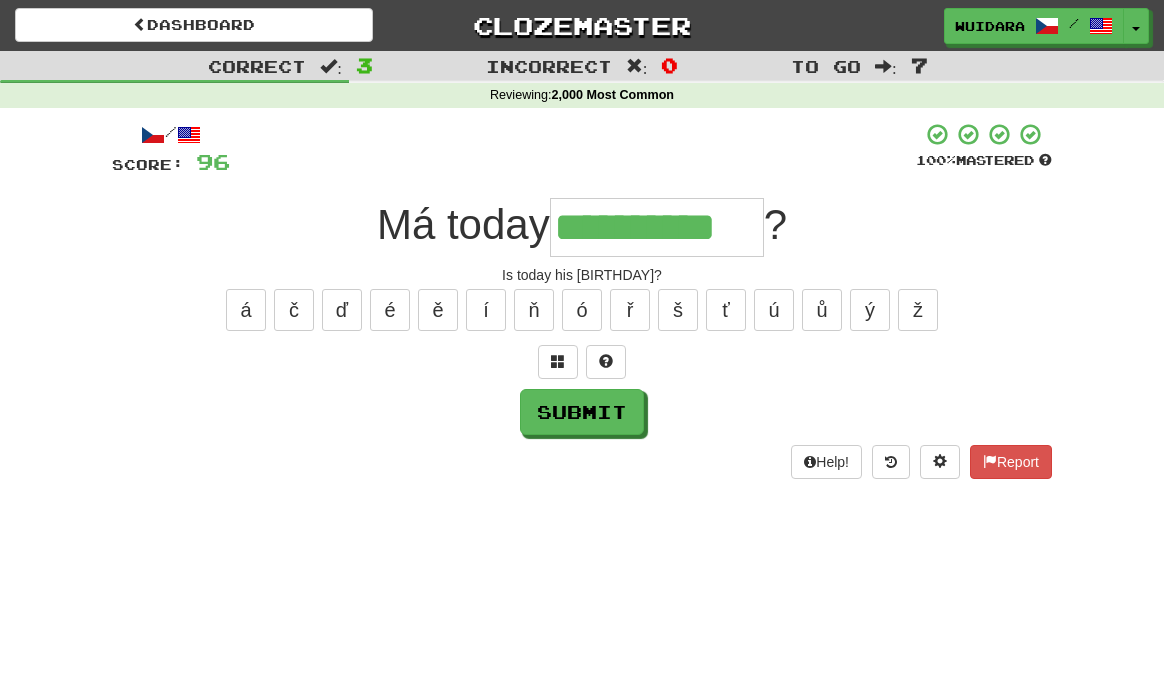 type on "**********" 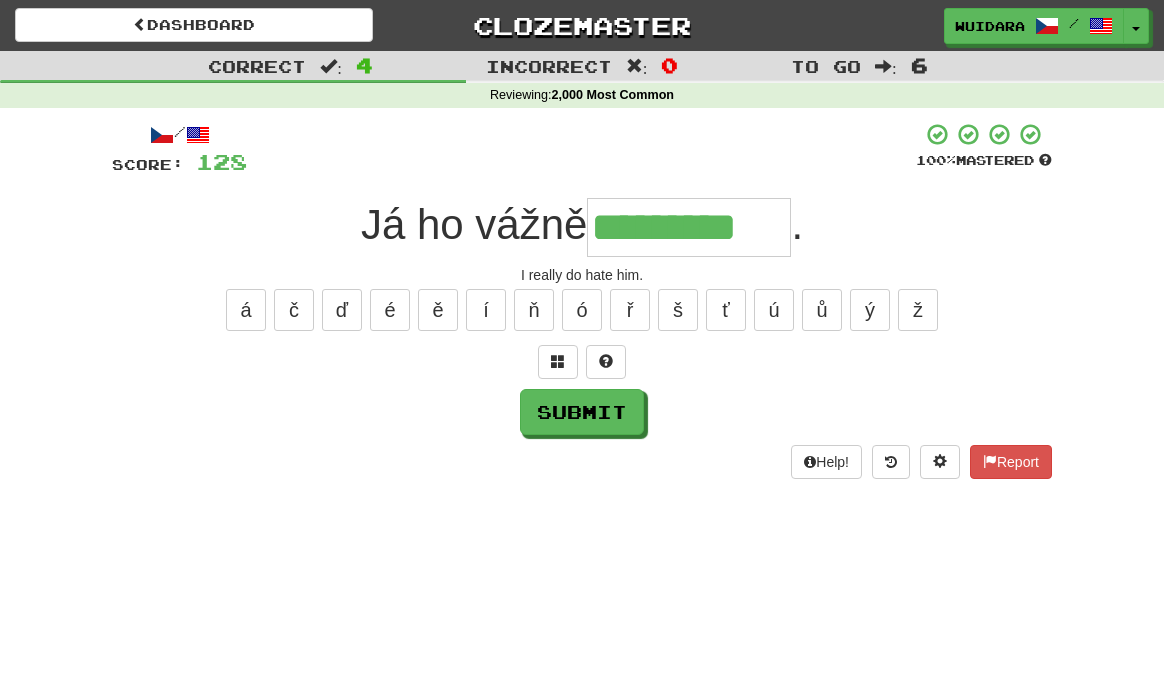 type on "*********" 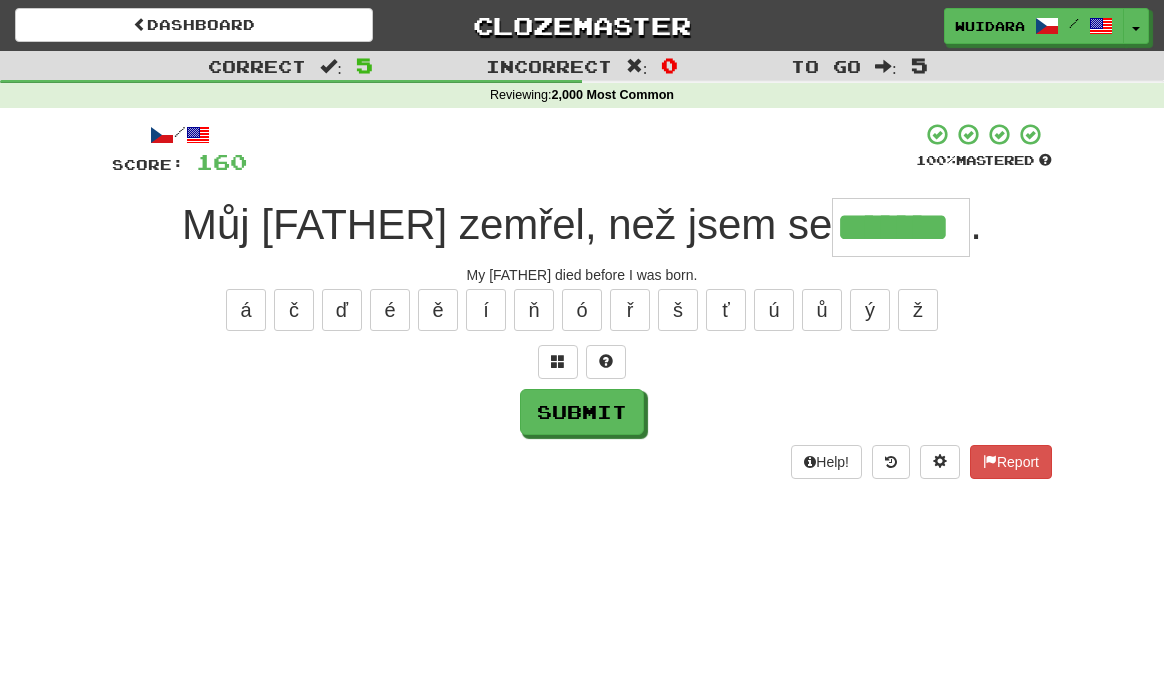 type on "*******" 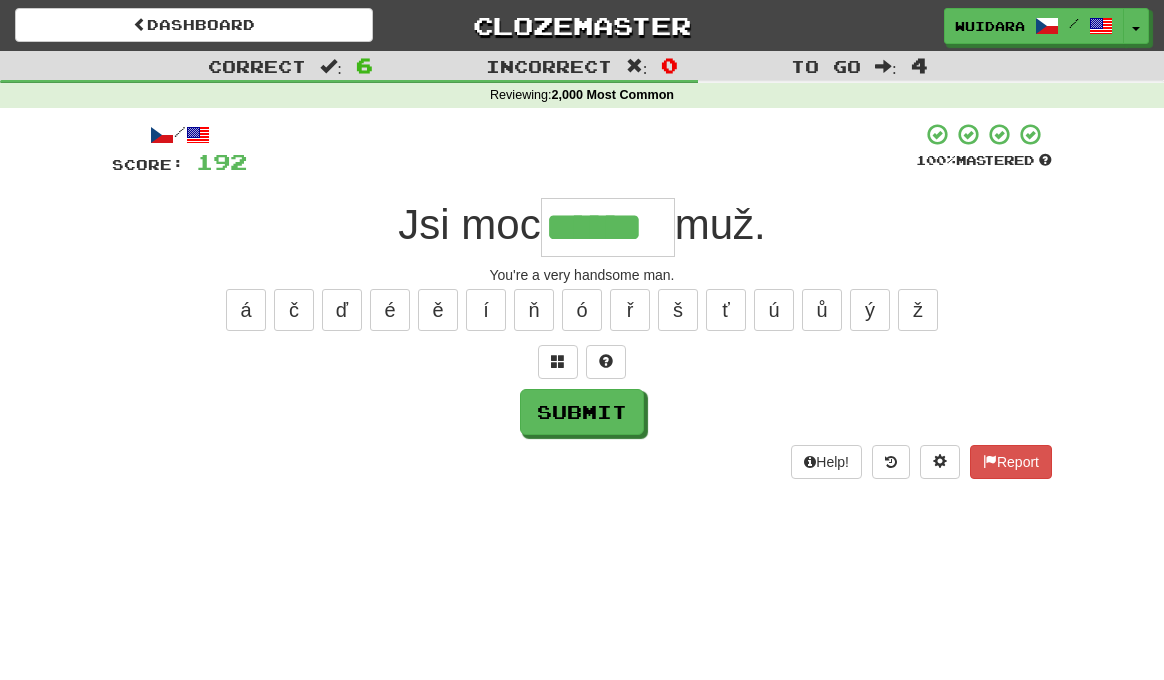 type on "******" 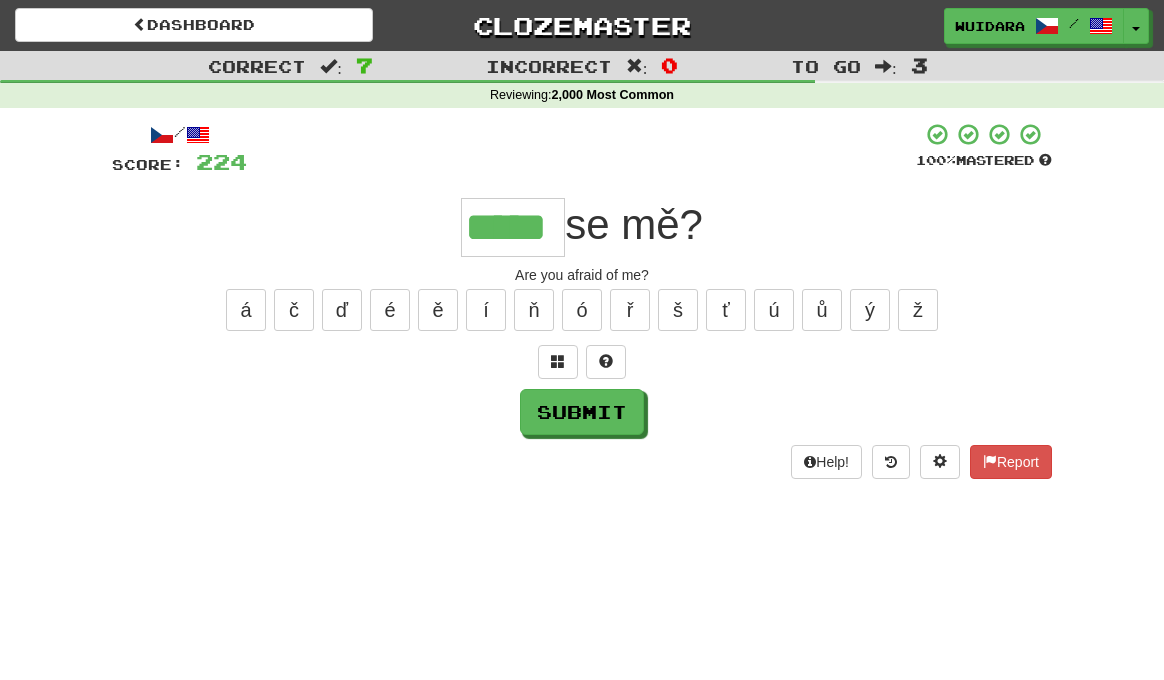 type on "*****" 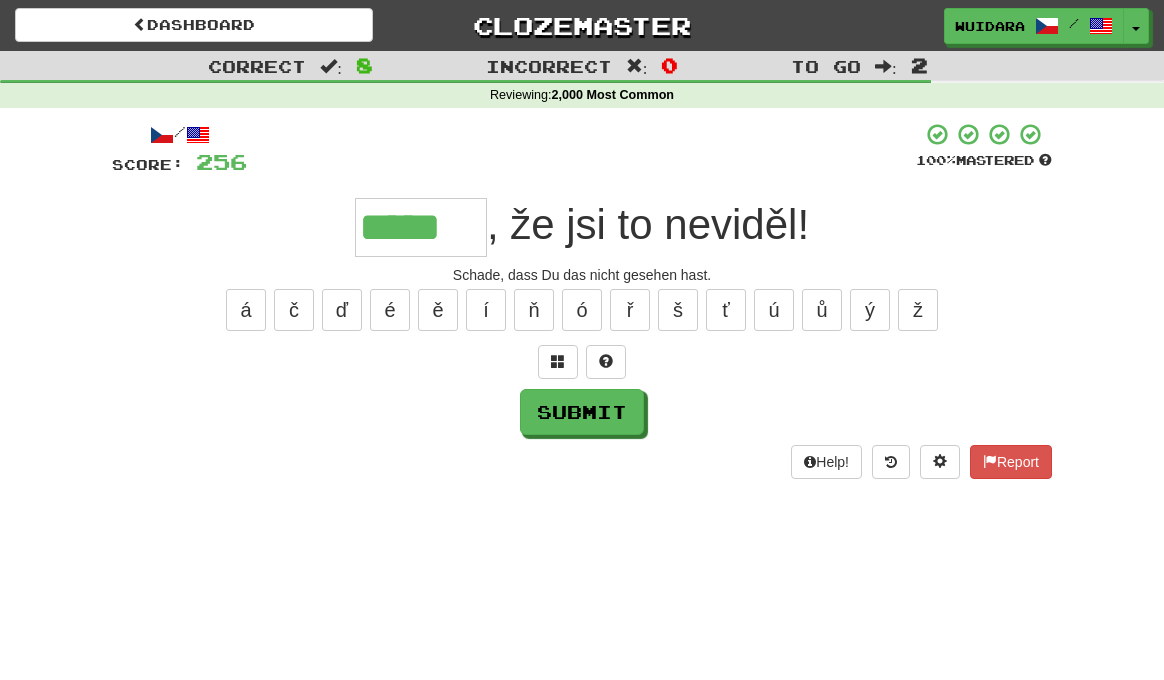 type on "*****" 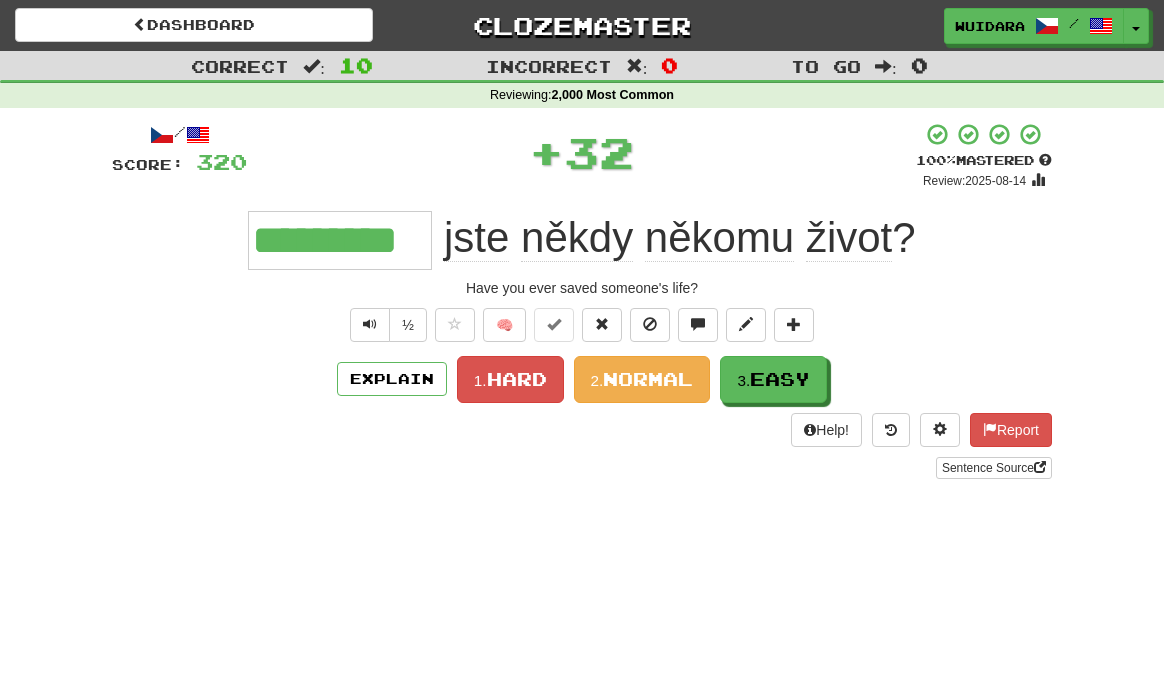 type on "*********" 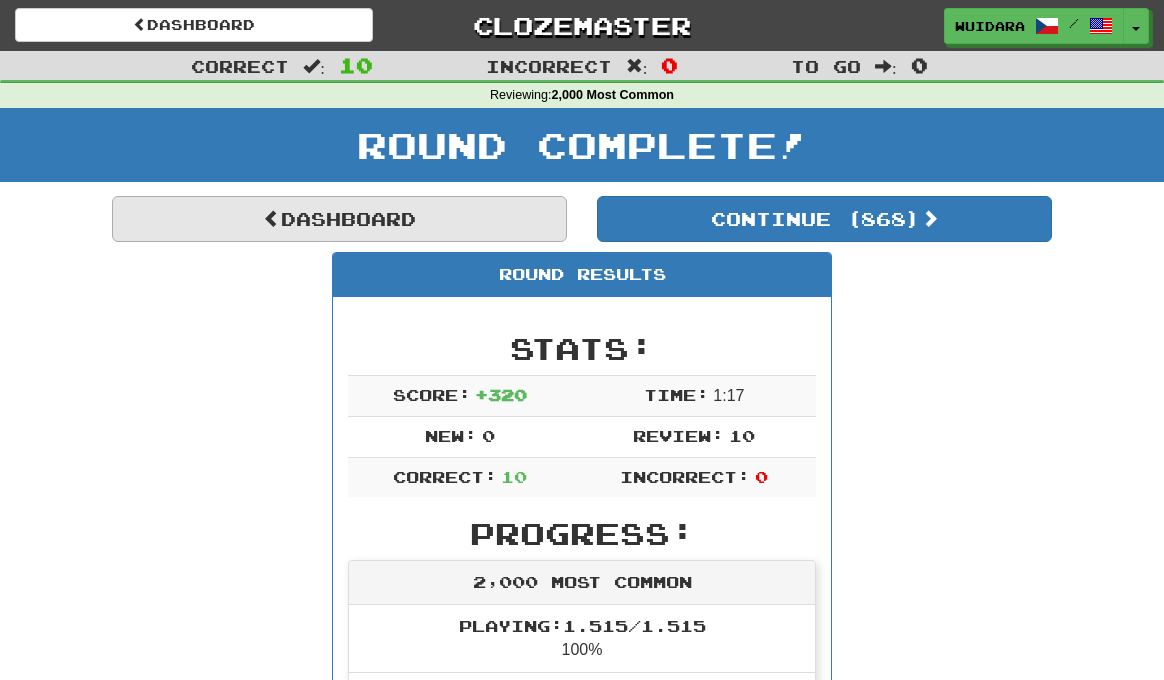 click on "Dashboard" at bounding box center [339, 219] 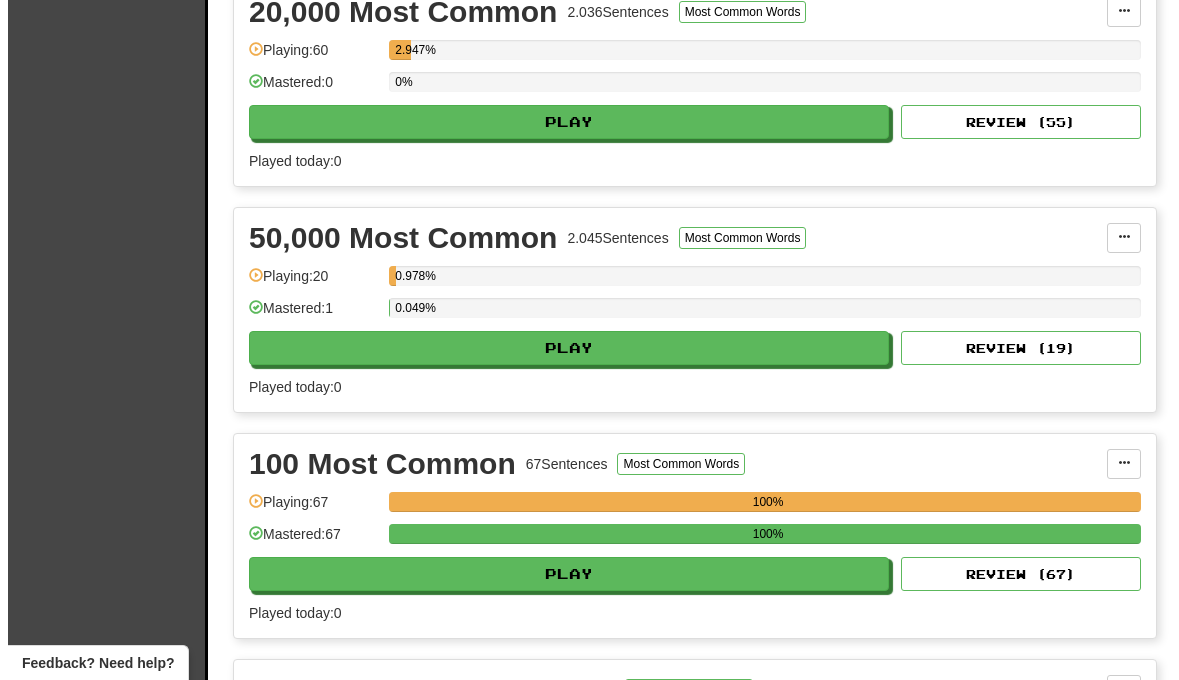 scroll, scrollTop: 0, scrollLeft: 0, axis: both 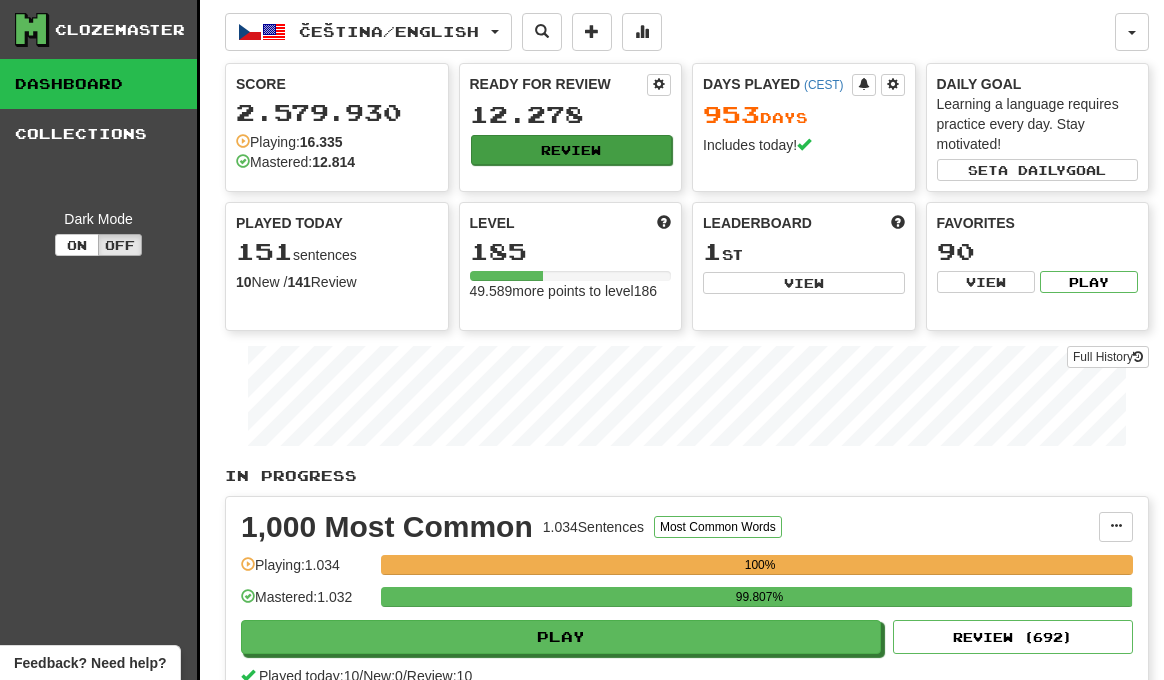 click on "Review" at bounding box center (572, 150) 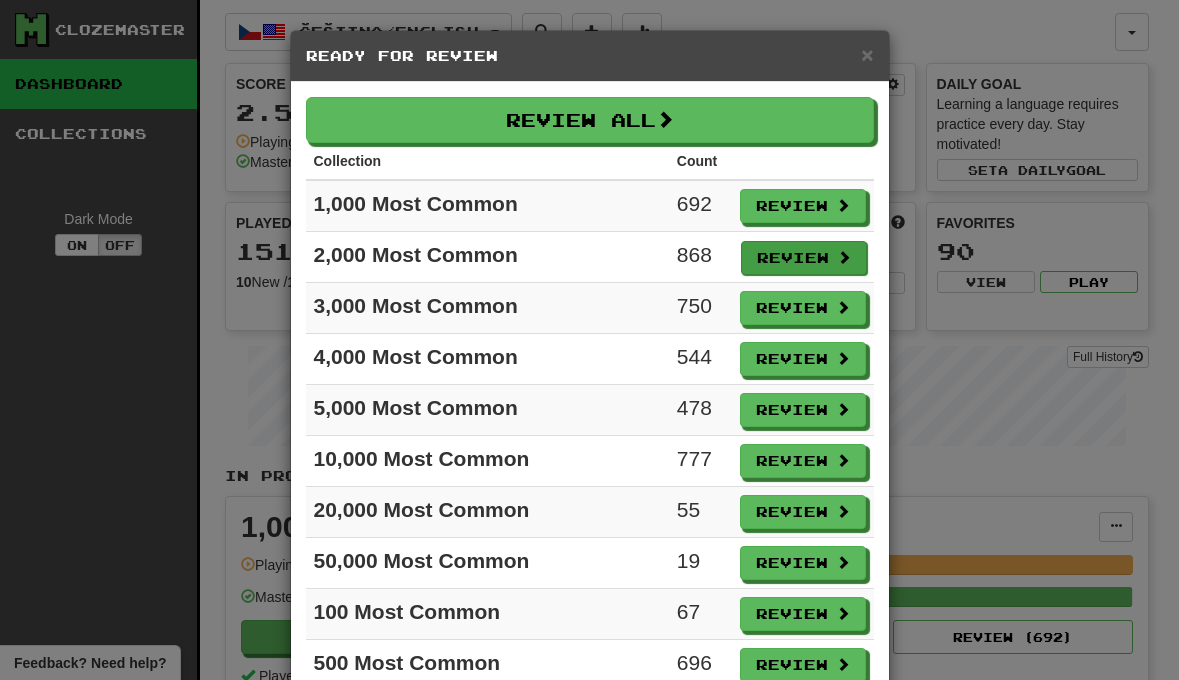 click on "Review" at bounding box center (804, 258) 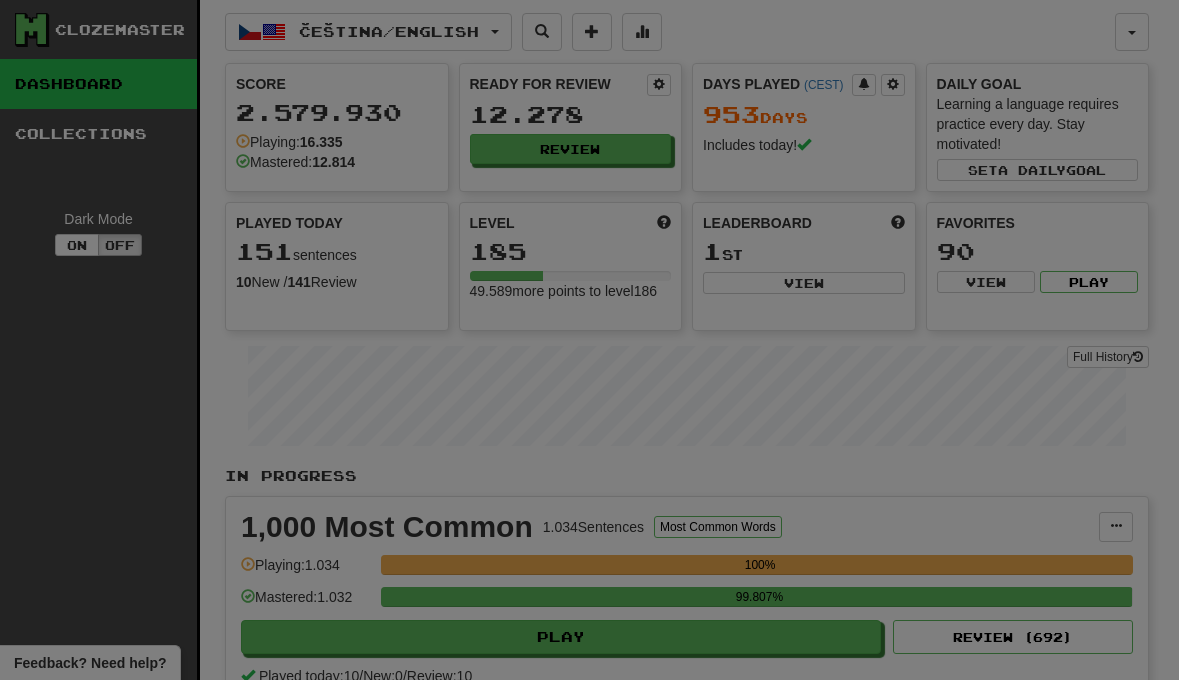 select on "**" 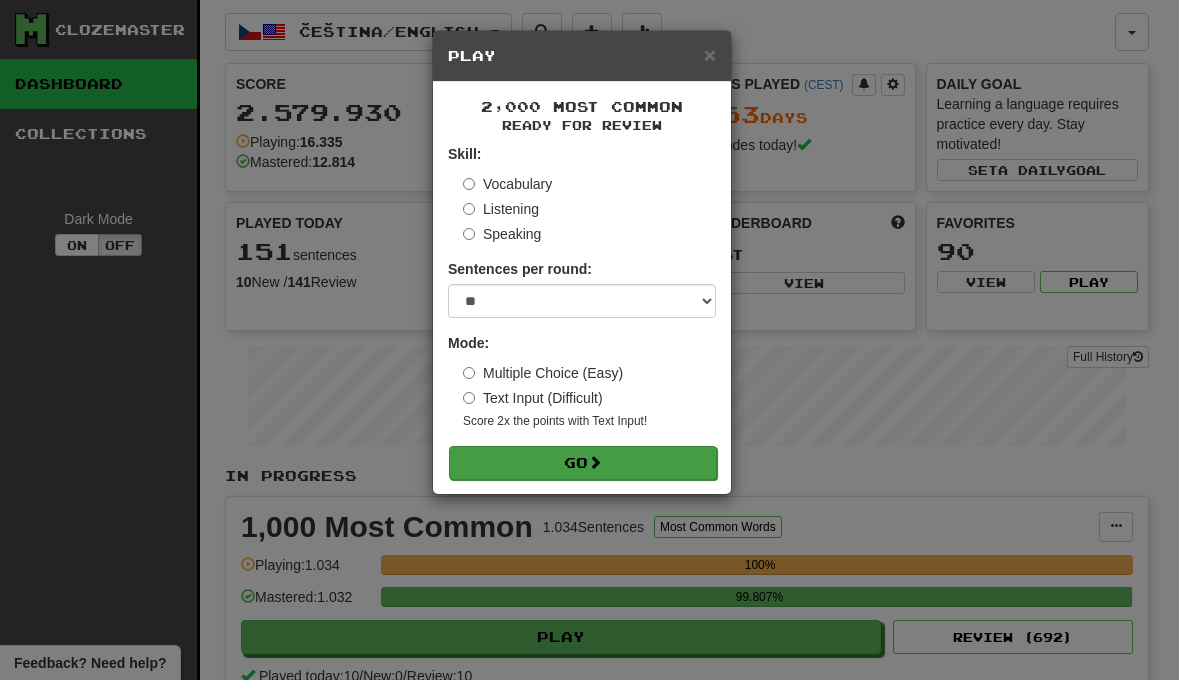 click on "Go" at bounding box center (583, 463) 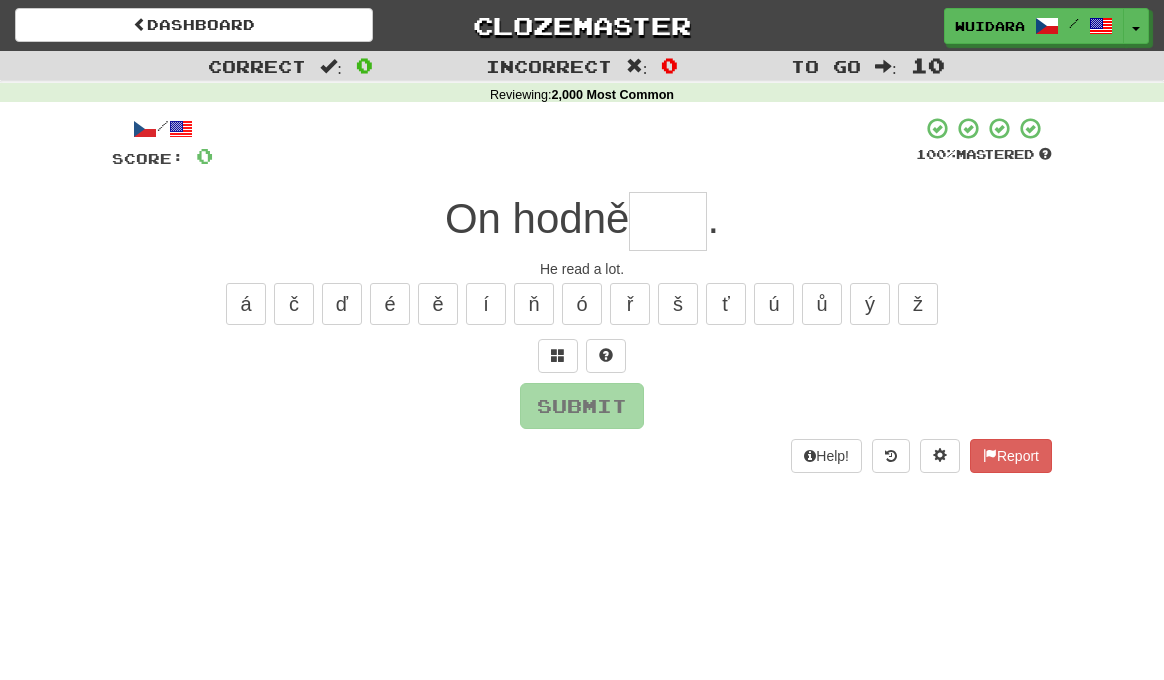 scroll, scrollTop: 0, scrollLeft: 0, axis: both 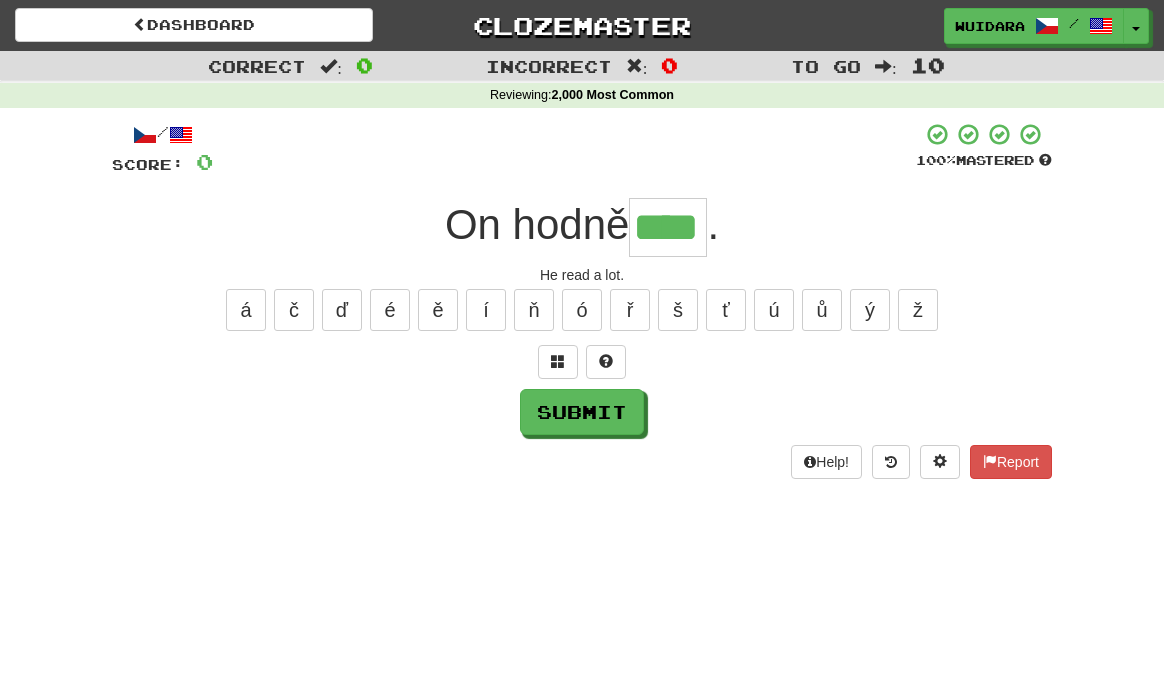 type on "****" 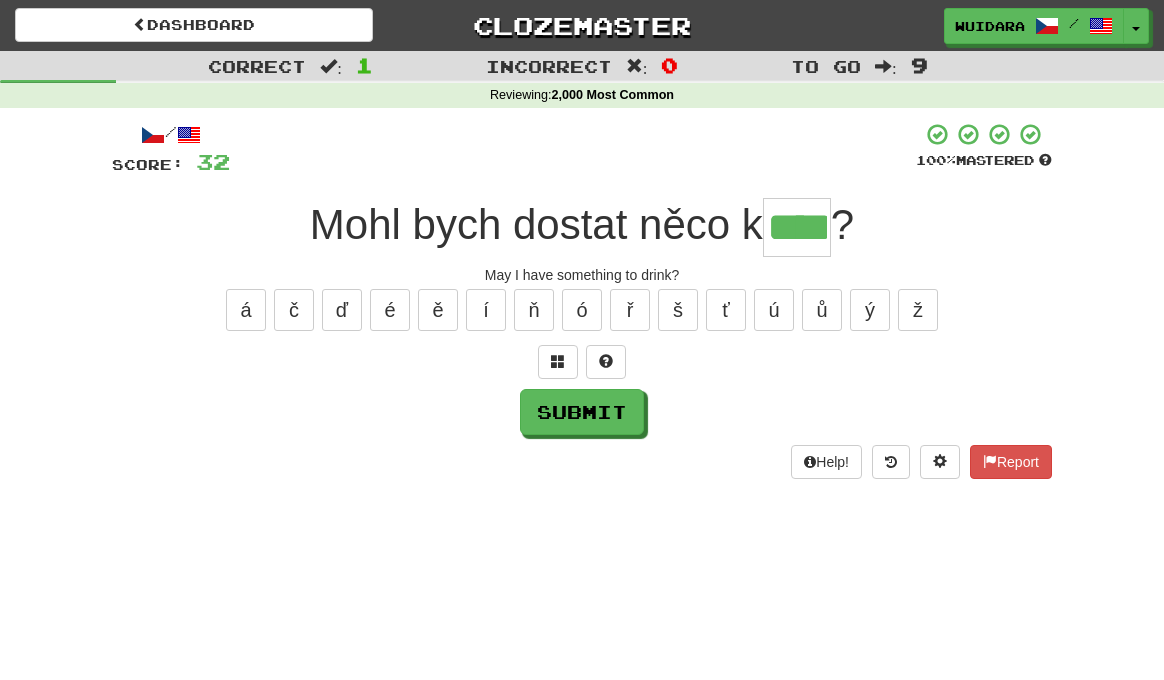 type on "****" 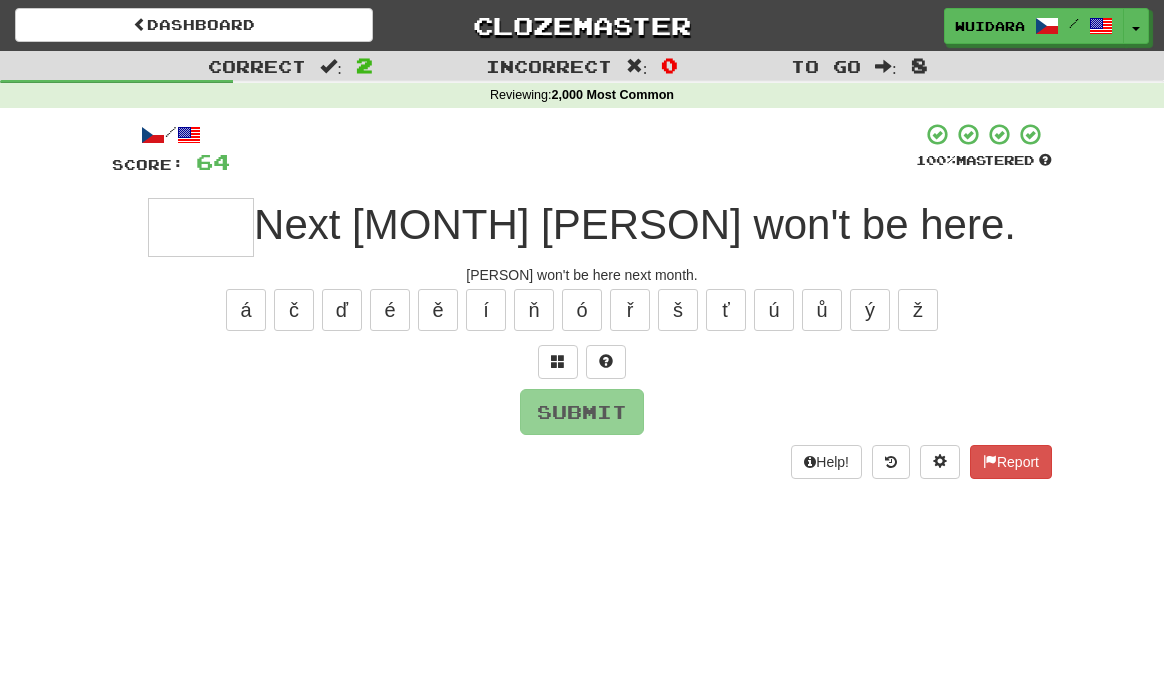 click on "Help!  Report" at bounding box center (582, 462) 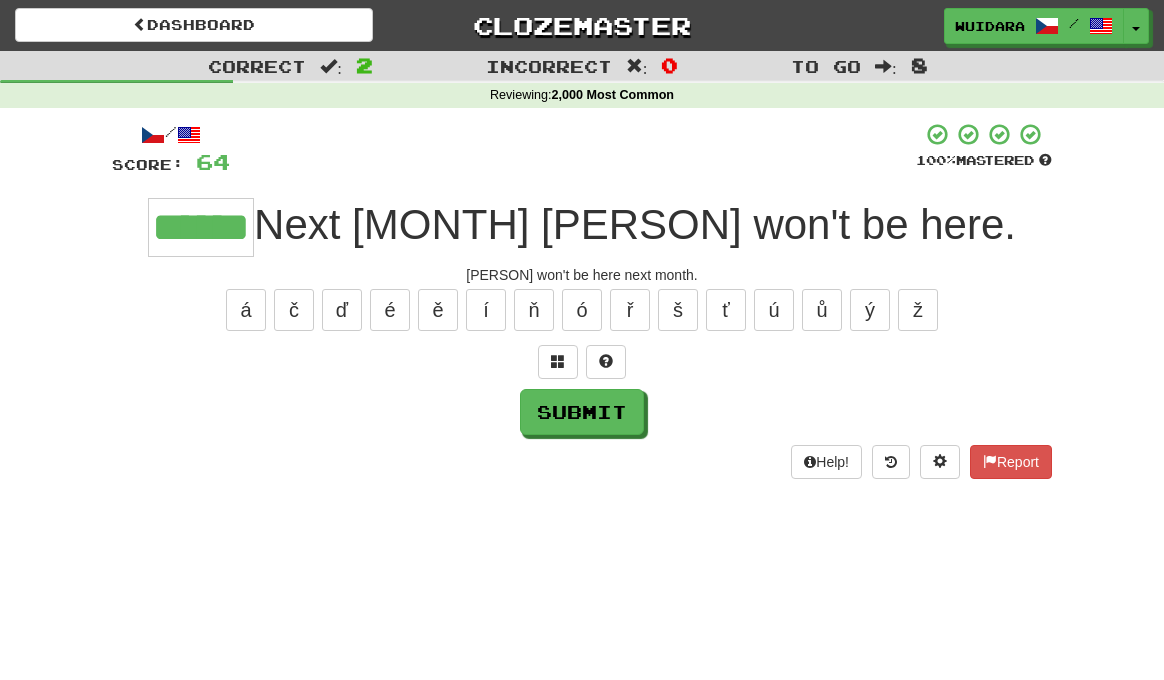 type on "******" 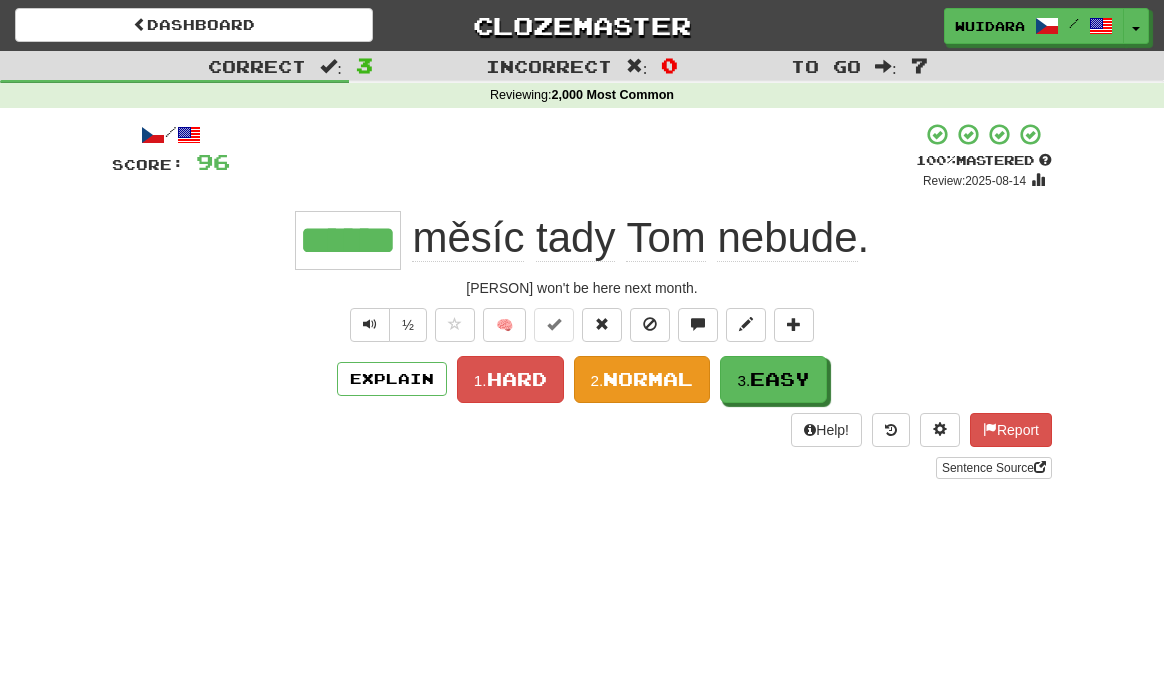 click on "Normal" at bounding box center [648, 379] 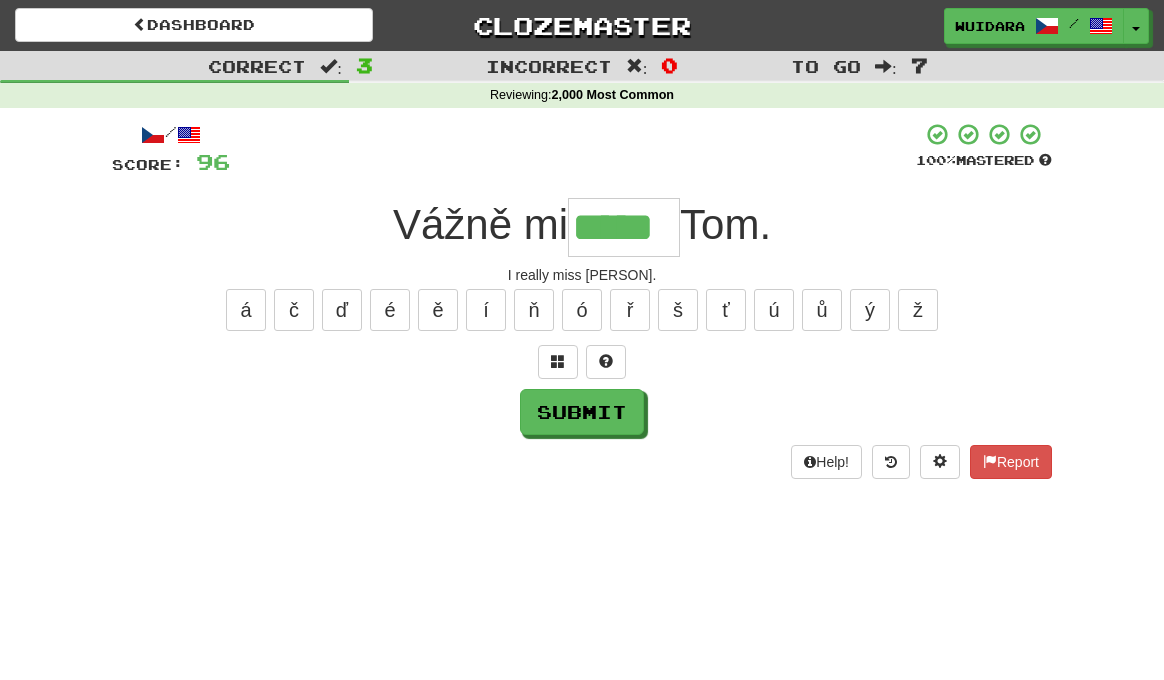 type on "*****" 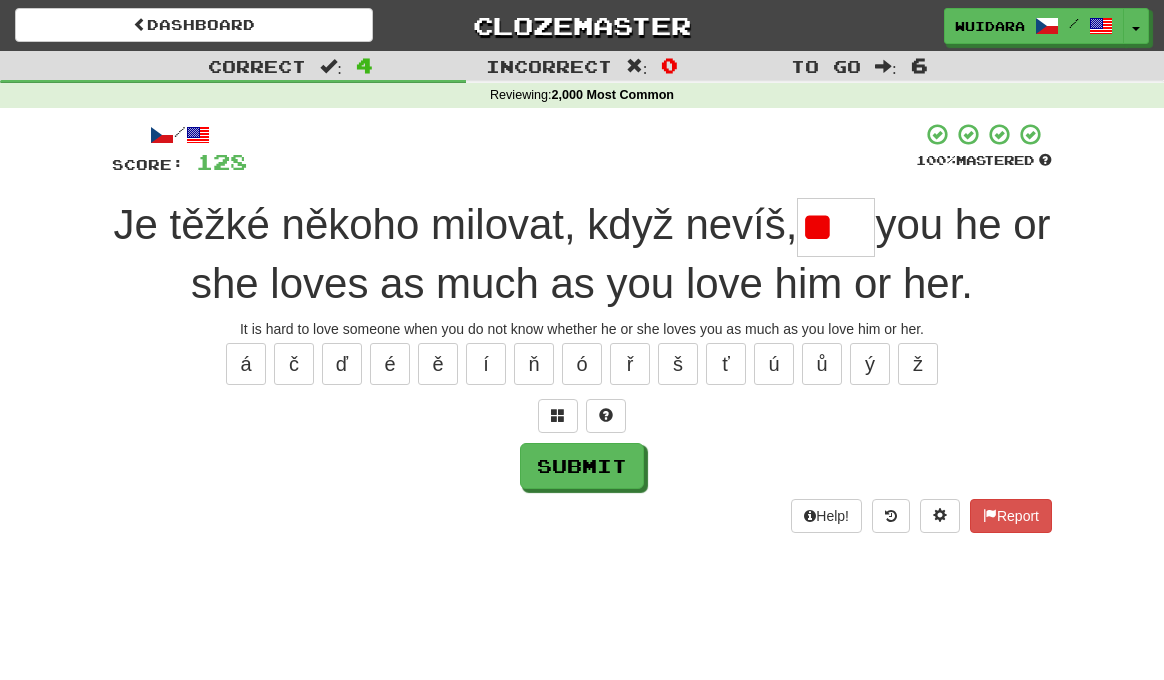 type on "*" 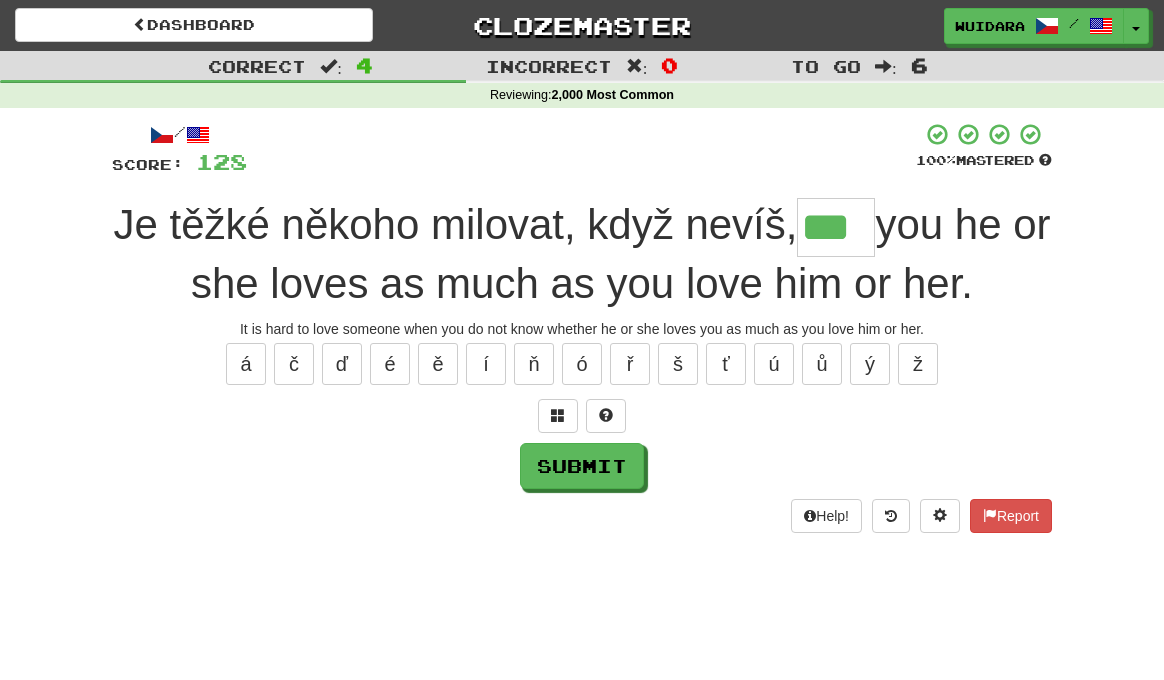type on "***" 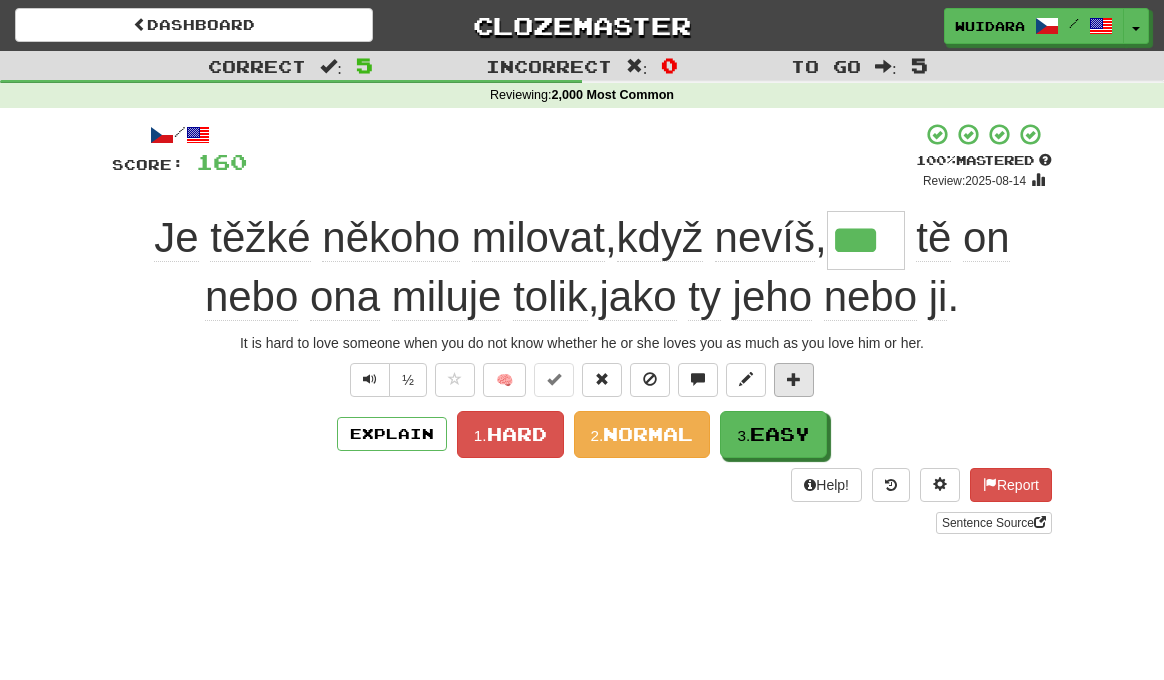 click at bounding box center (794, 379) 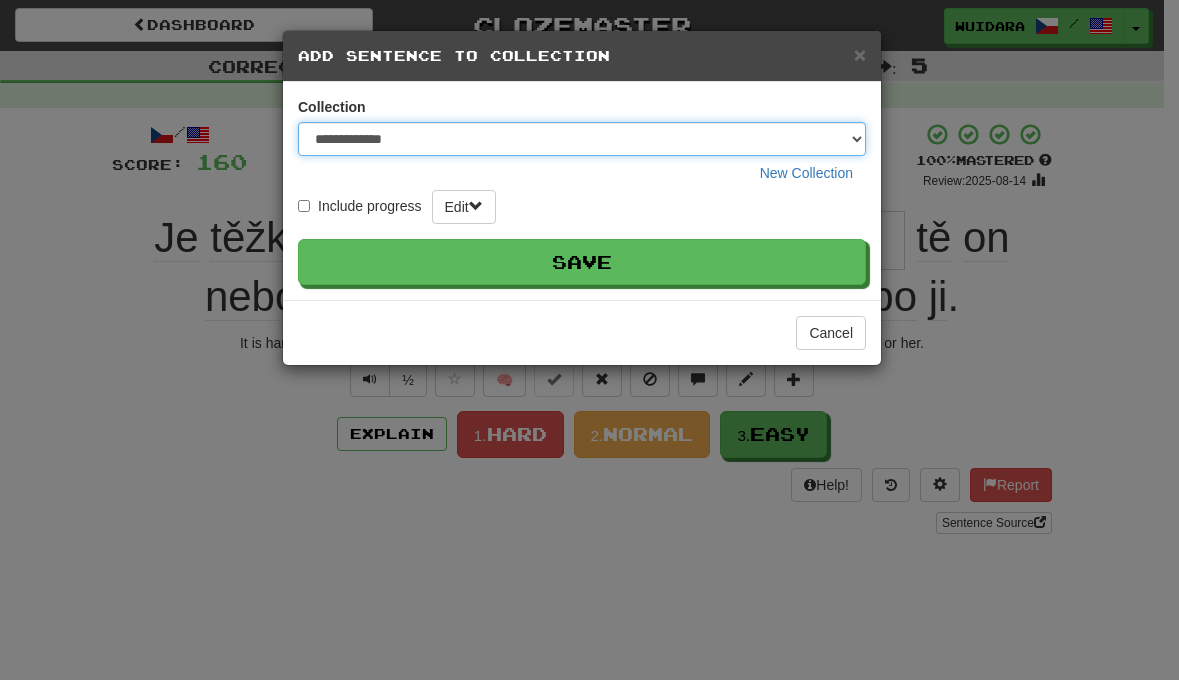 select on "*****" 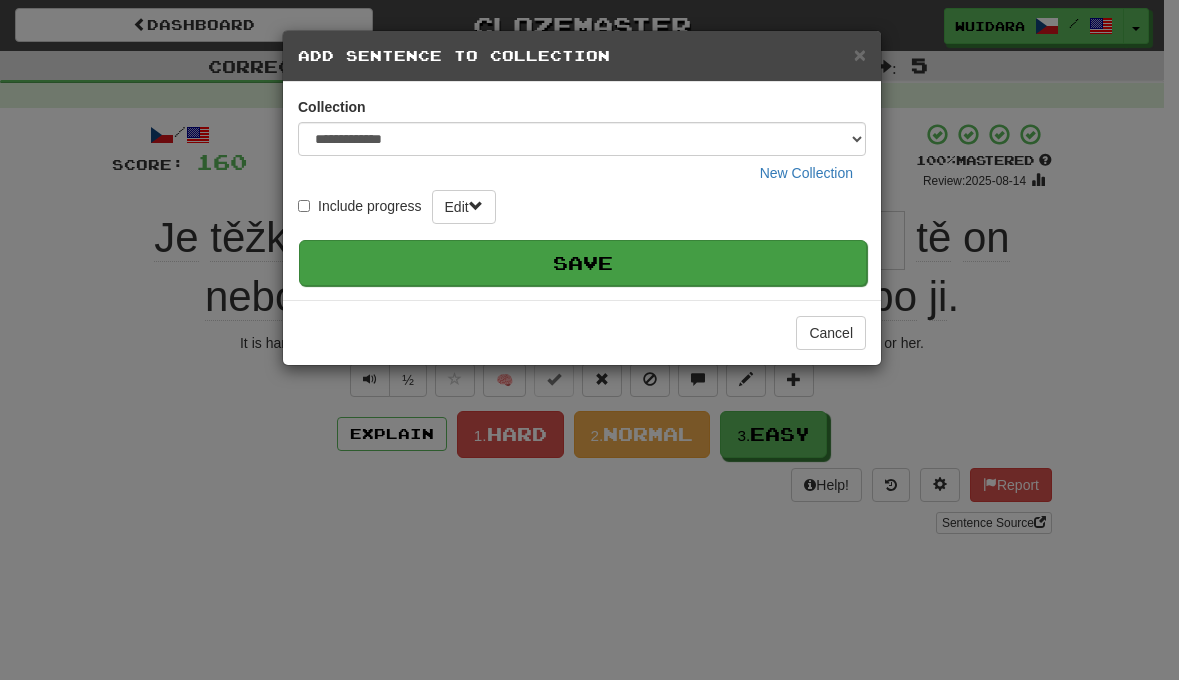 click on "Save" at bounding box center (583, 263) 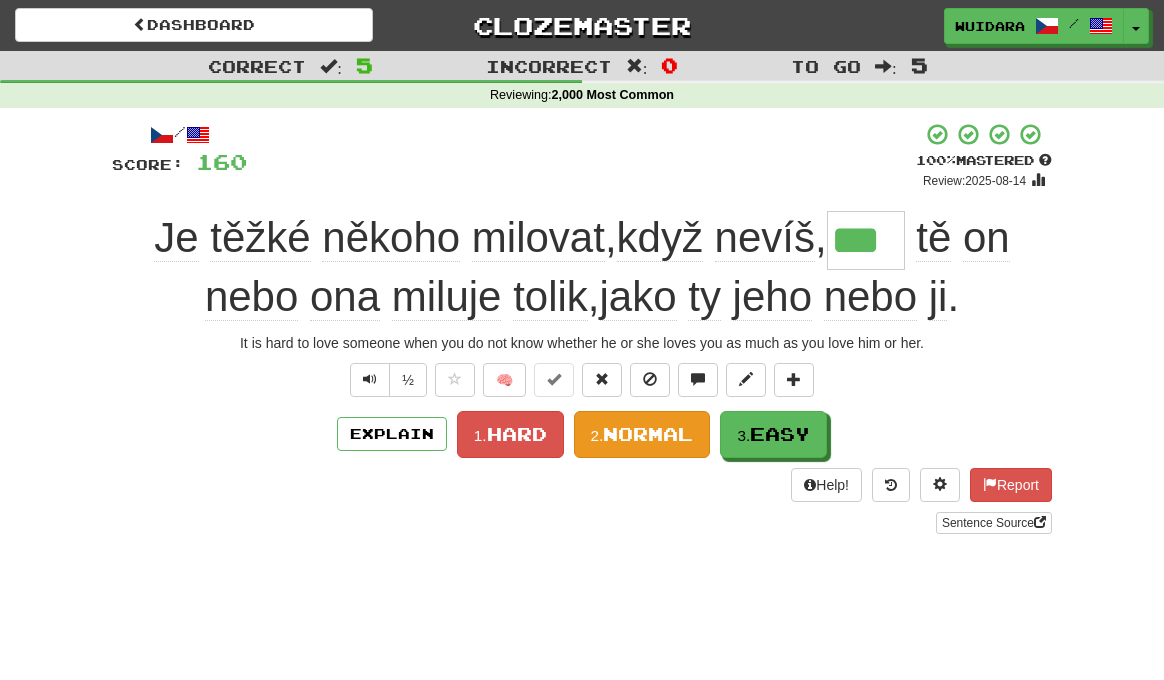 click on "Normal" at bounding box center [648, 434] 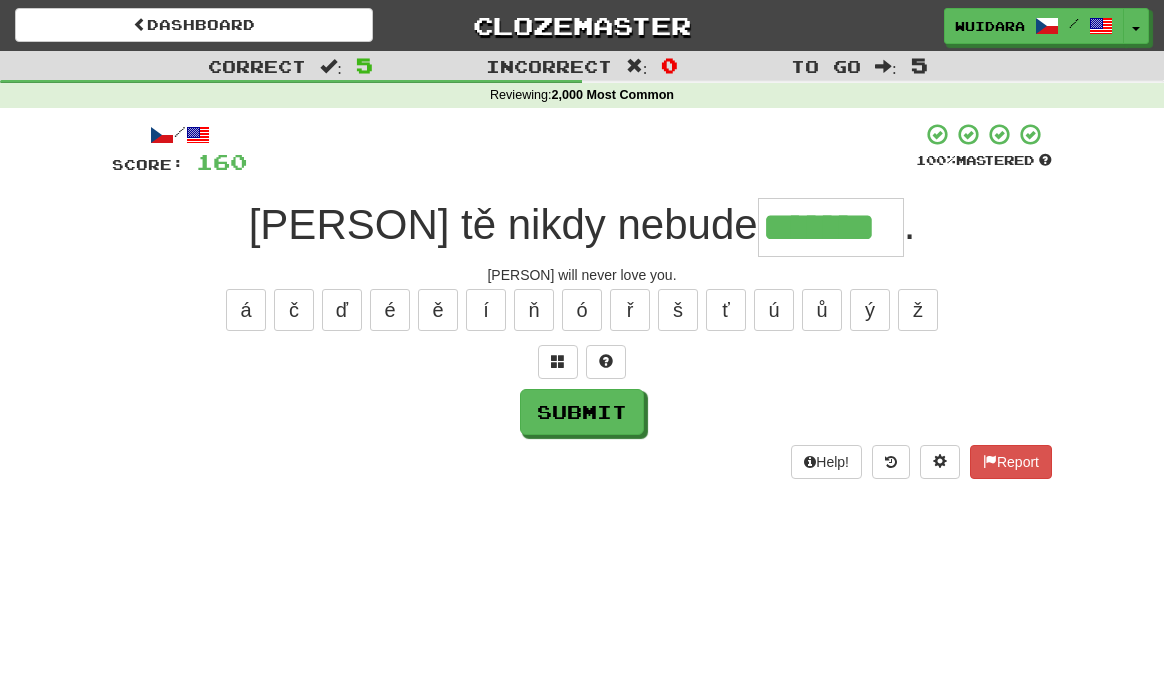 type on "*******" 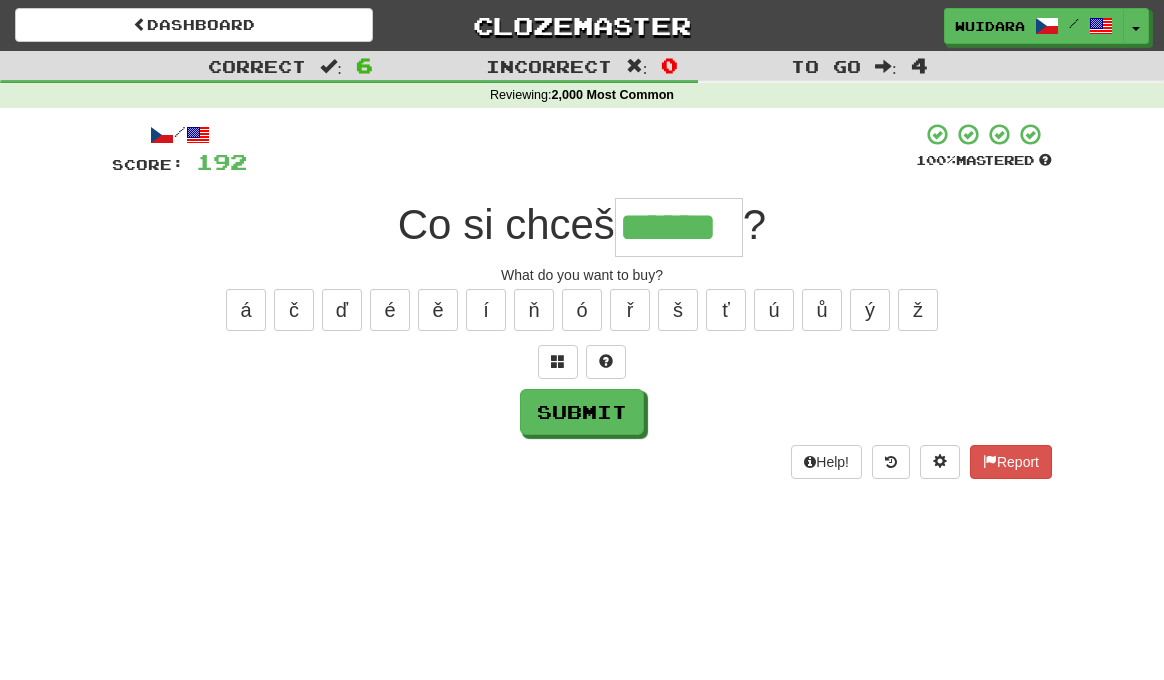 type on "******" 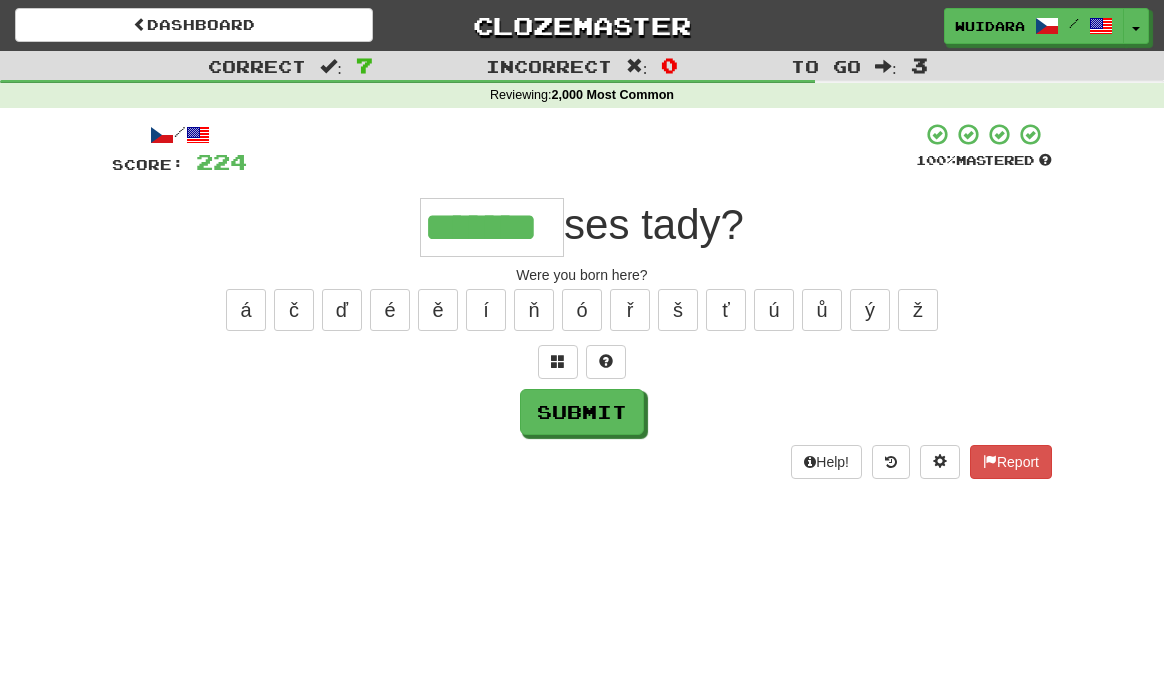 type on "*******" 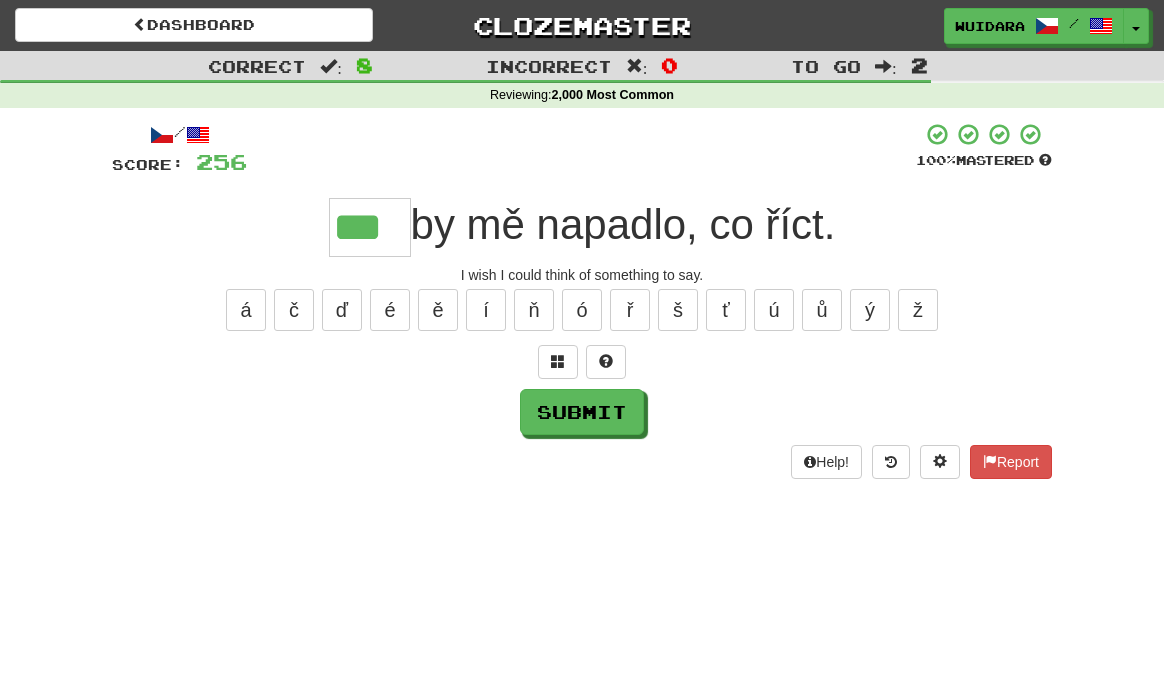 type on "***" 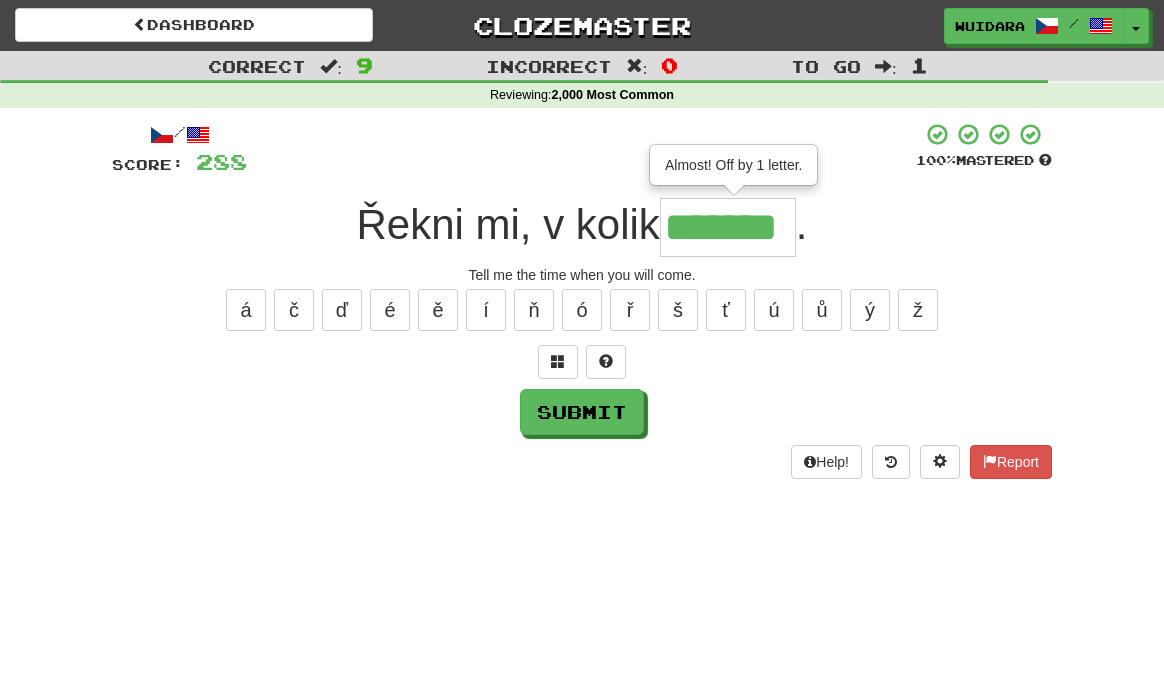 type on "*******" 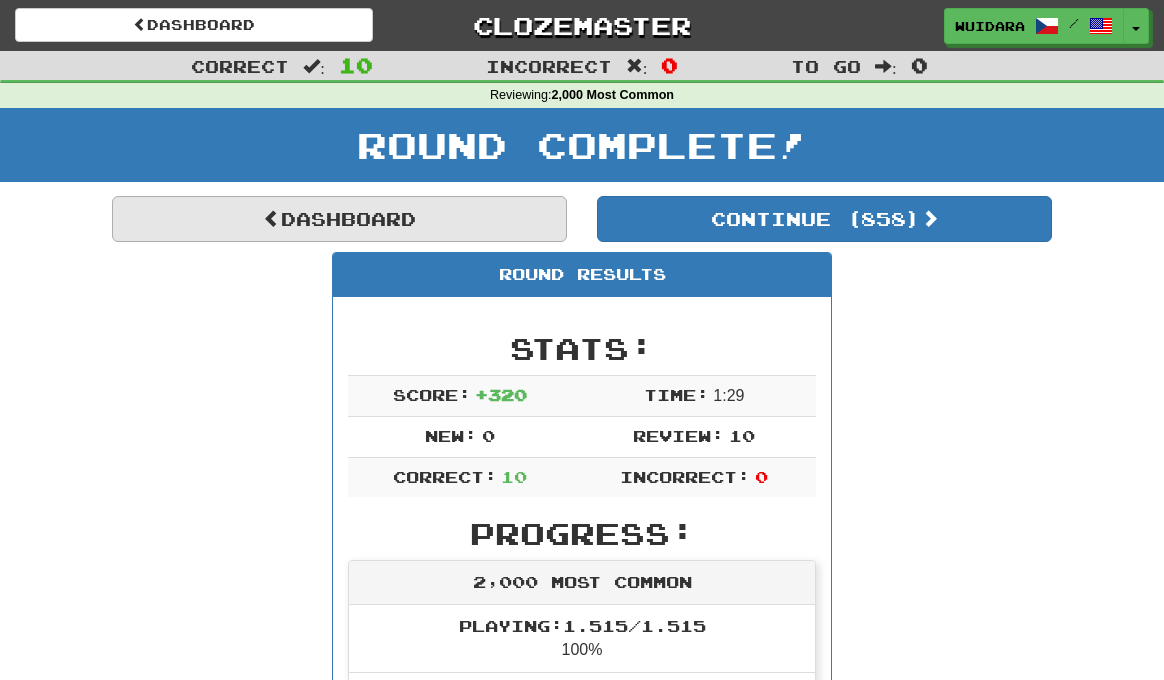 click on "Dashboard" at bounding box center [339, 219] 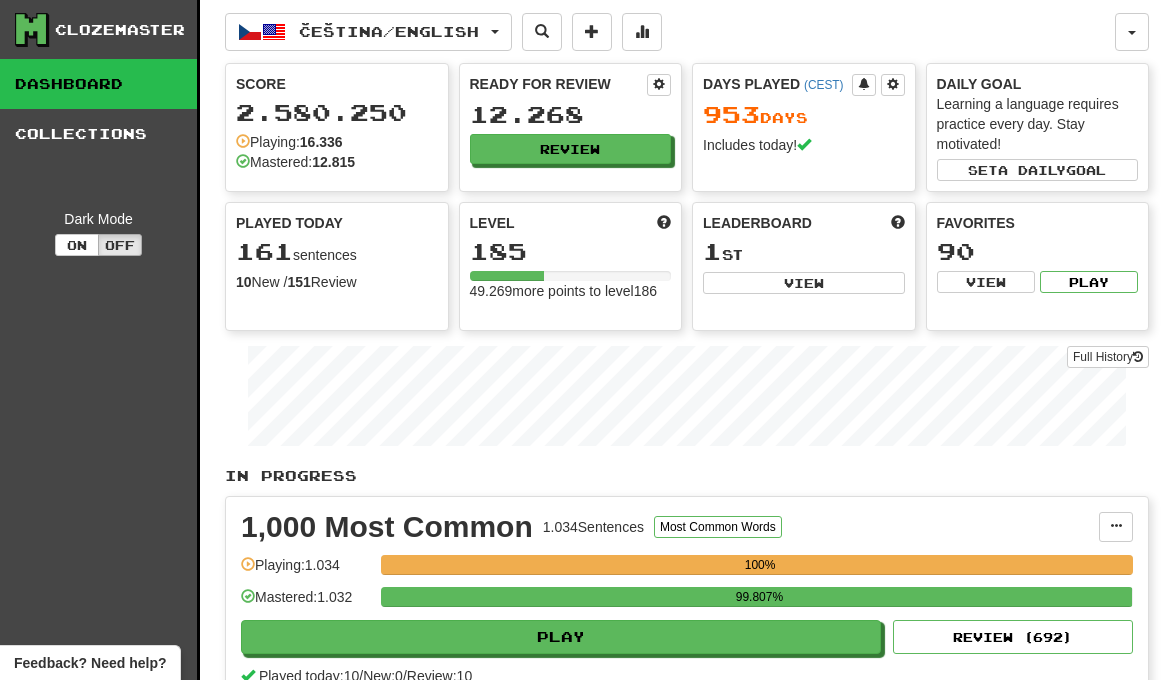 scroll, scrollTop: 0, scrollLeft: 0, axis: both 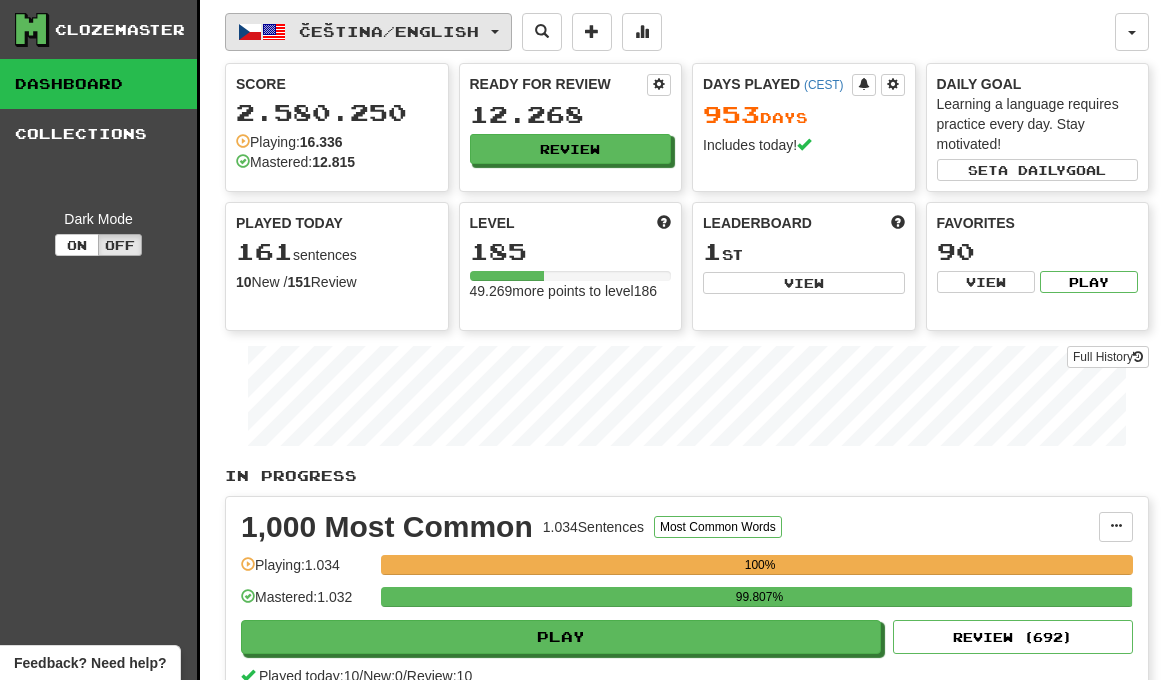 click on "Čeština  /  English" at bounding box center (368, 32) 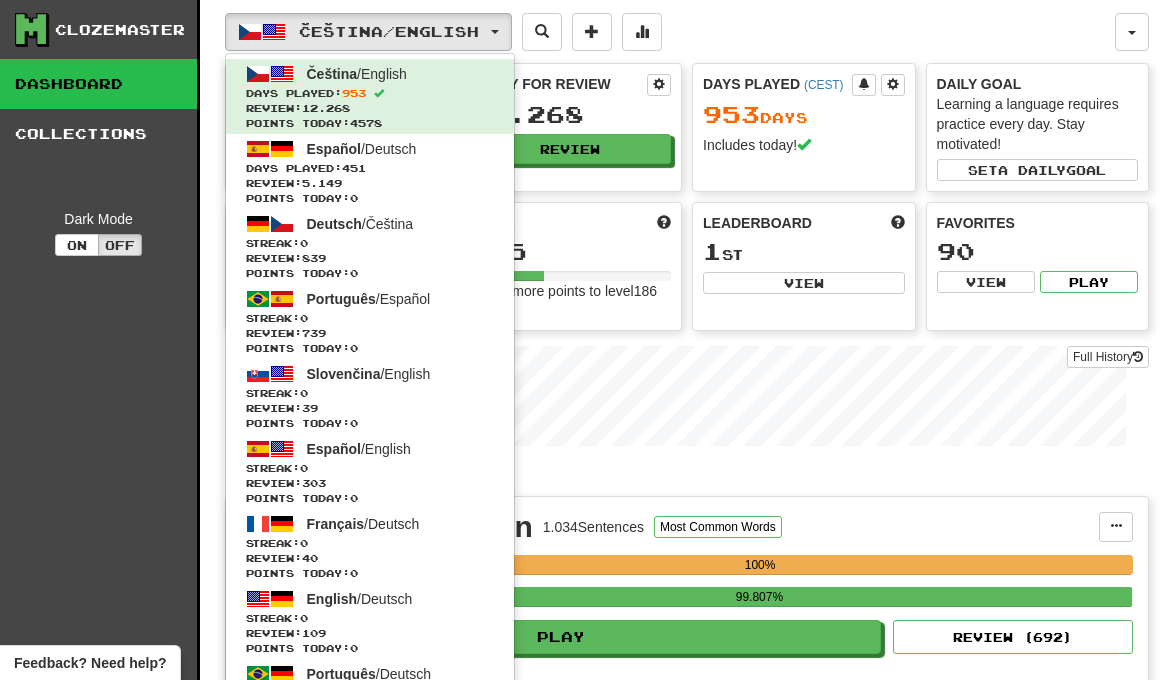 click on "Čeština  /  English Čeština  /  English Days Played:  953   Review:  [NUMBER] Points today:  4578 Español  /  Deutsch Days Played:  451   Review:  [NUMBER] Points today:  0 Deutsch  /  Čeština Streak:  0   Review:  839 Points today:  0 Português  /  Español Streak:  0   Review:  739 Points today:  0 Slovenčina  /  English Streak:  0   Review:  39 Points today:  0 Español  /  English Streak:  0   Review:  303 Points today:  0 Français  /  Deutsch Streak:  0   Review:  40 Points today:  0 English  /  Deutsch Streak:  0   Review:  109 Points today:  0 Português  /  Deutsch Streak:  0   Review:  40 Points today:  0 Română  /  English Streak:  0   Review:  20 Points today:  0 Latina  /  English Streak:  0   Review:  30 Points today:  0 Čeština  /  Français Streak:  0   Review:  0 Points today:  0 Deutsch  /  English Streak:  0   Review:  0 Points today:  0 English  /  Čeština Streak:  0   Review:  0 Points today:  0 Hrvatski  /  English Streak:  0   Review:  0 Points today:  0 Português  /  English" at bounding box center (670, 32) 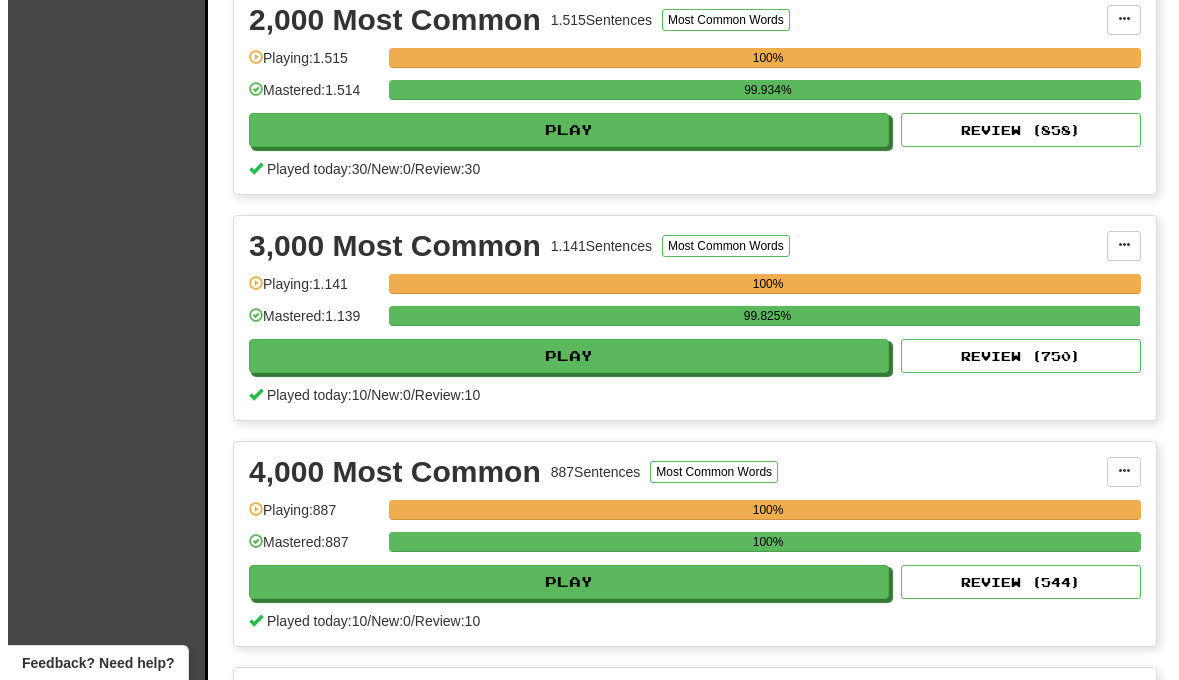 scroll, scrollTop: 772, scrollLeft: 0, axis: vertical 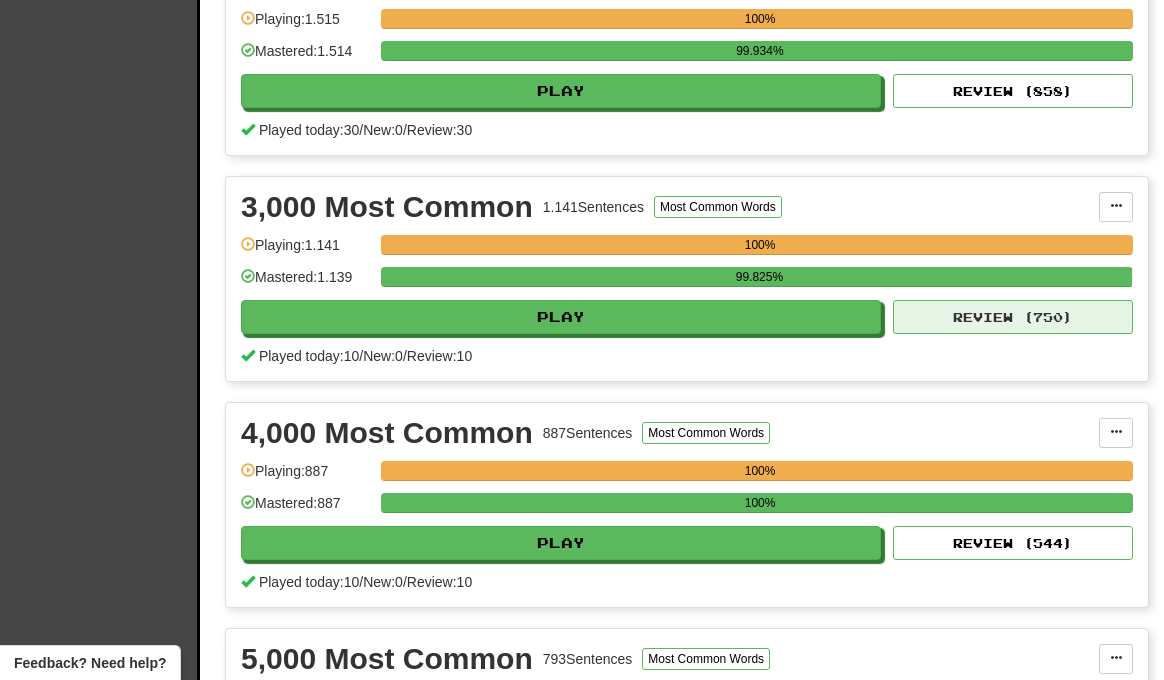 click on "Review ( 750 )" at bounding box center (1013, 317) 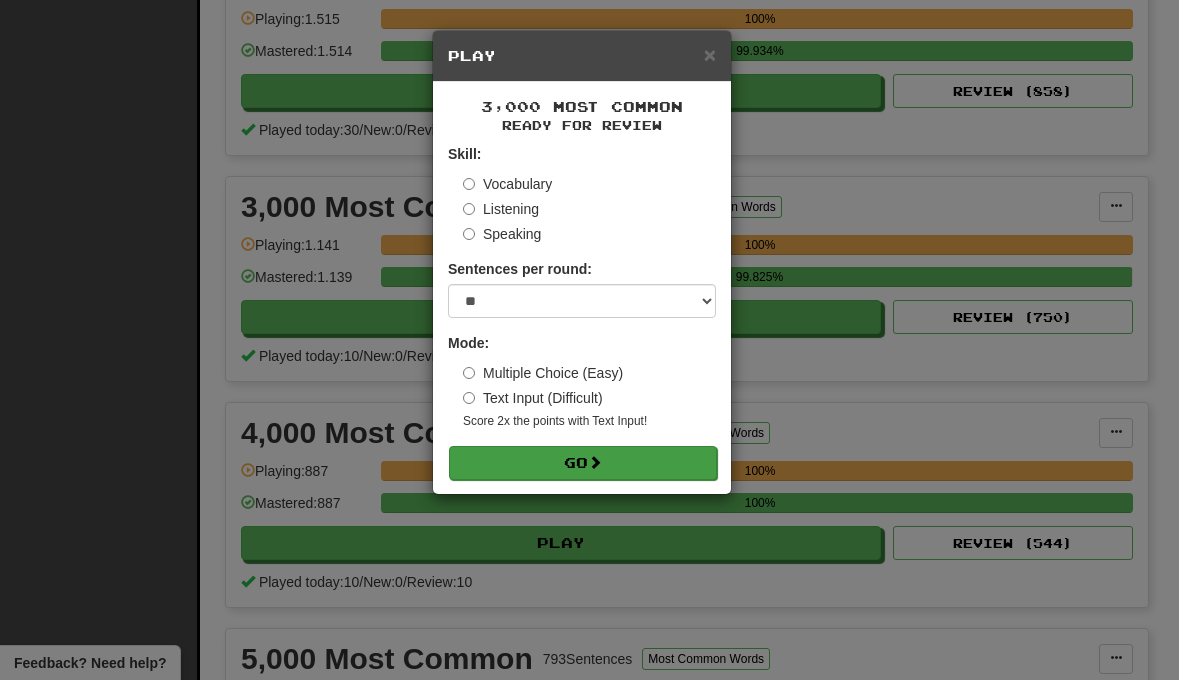 click on "Go" at bounding box center (583, 463) 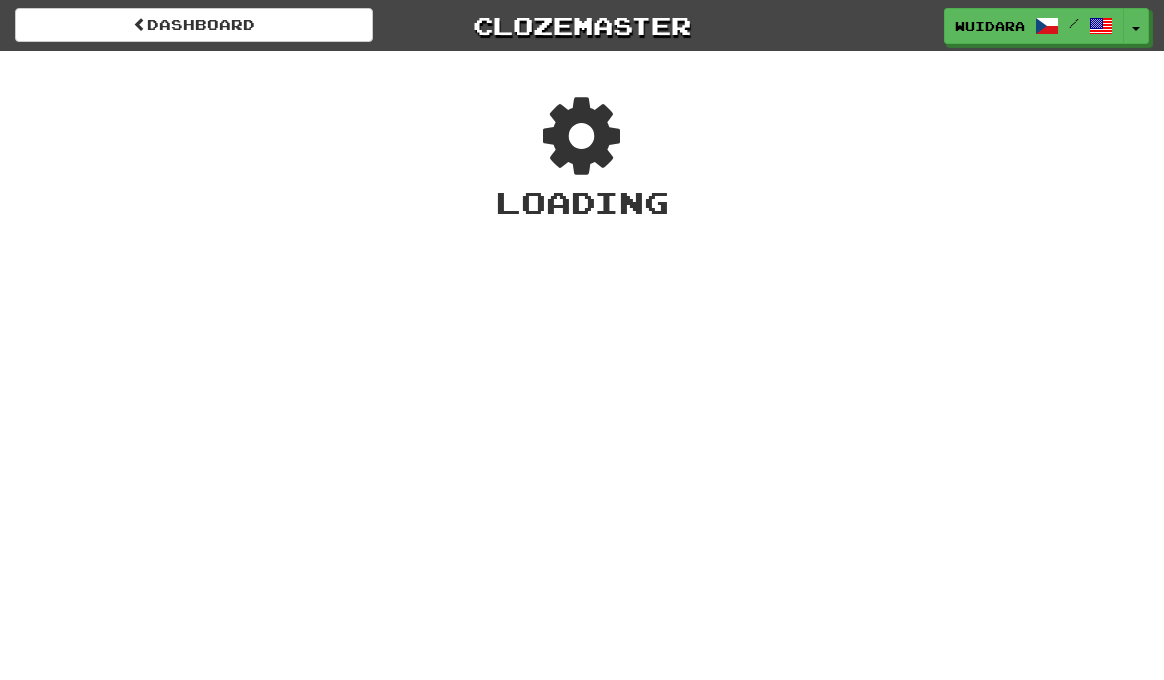 scroll, scrollTop: 0, scrollLeft: 0, axis: both 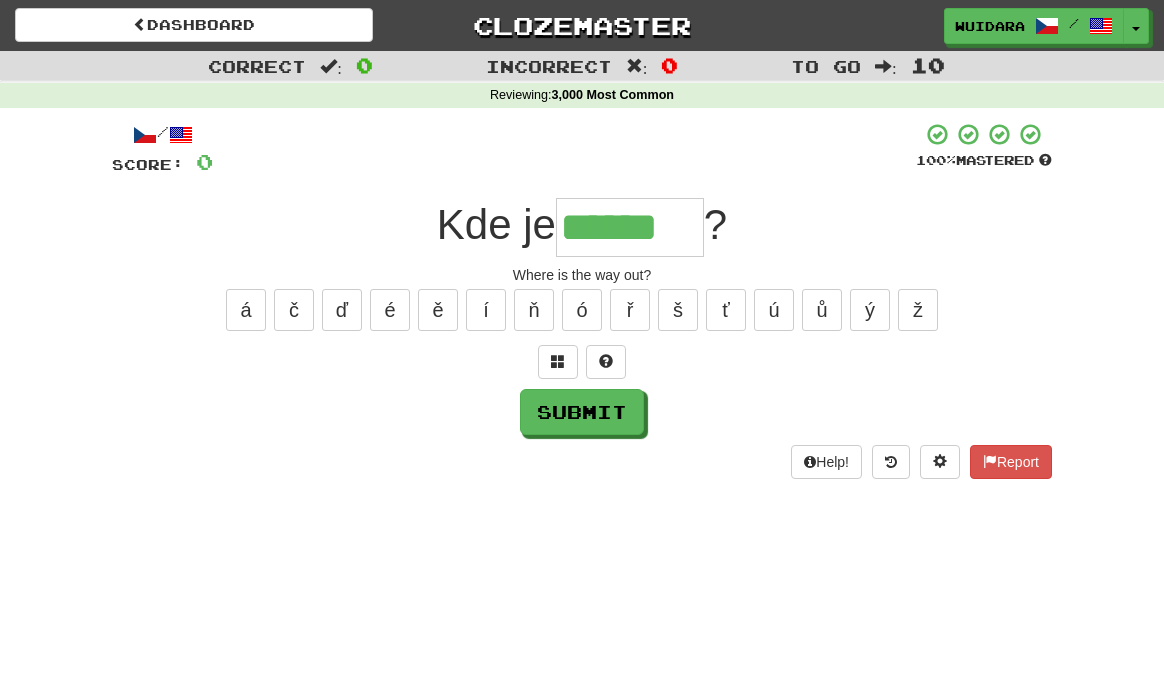 type on "******" 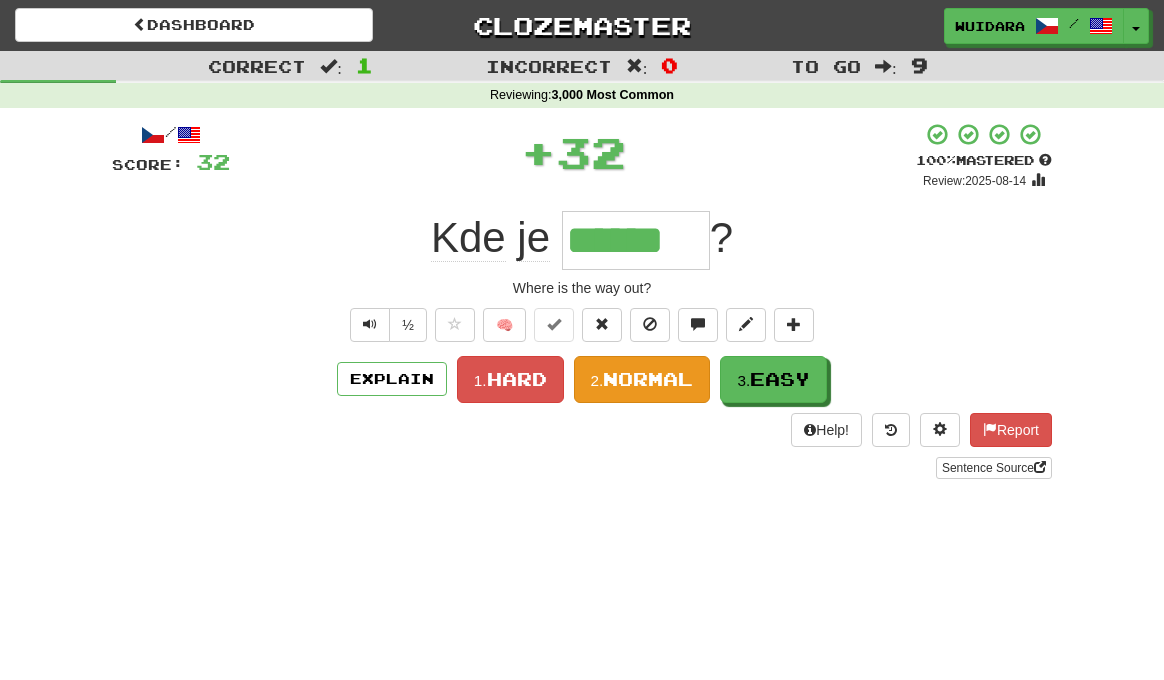 click on "2.  Normal" at bounding box center (642, 379) 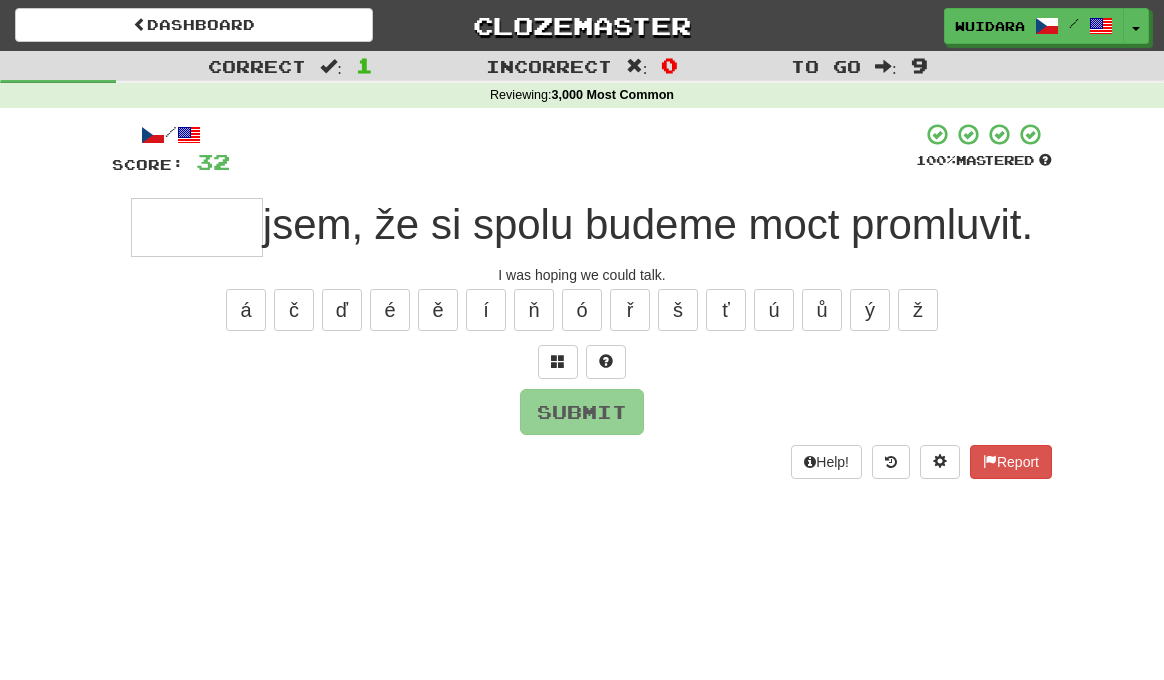 type on "*" 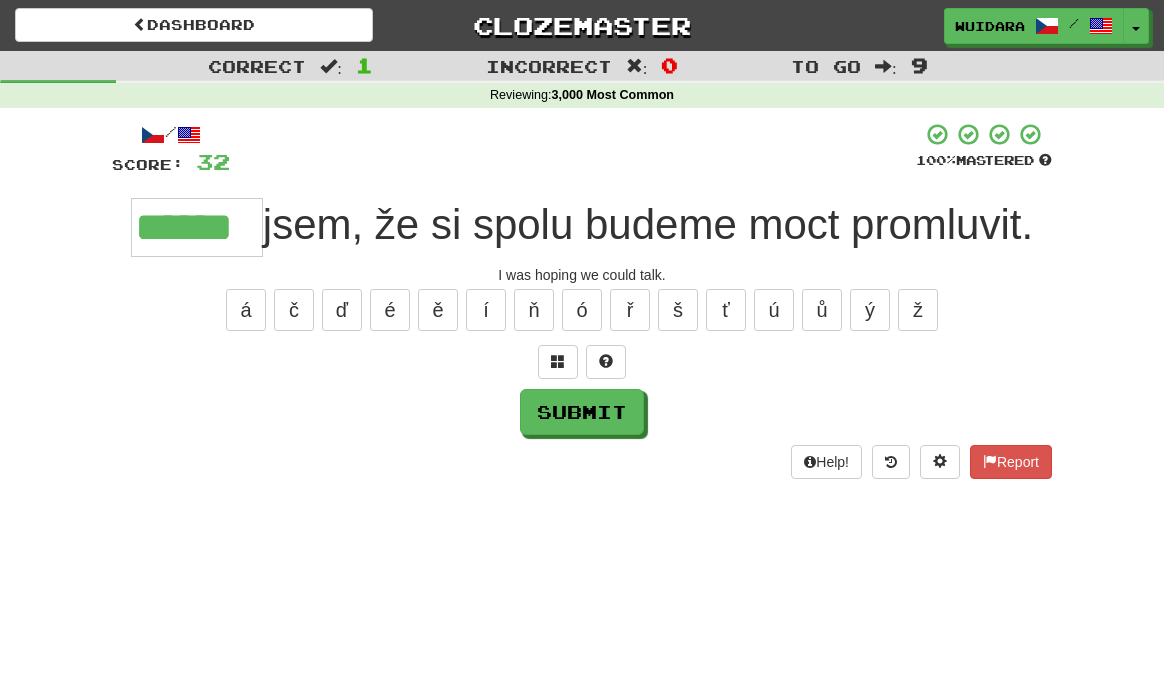 type on "******" 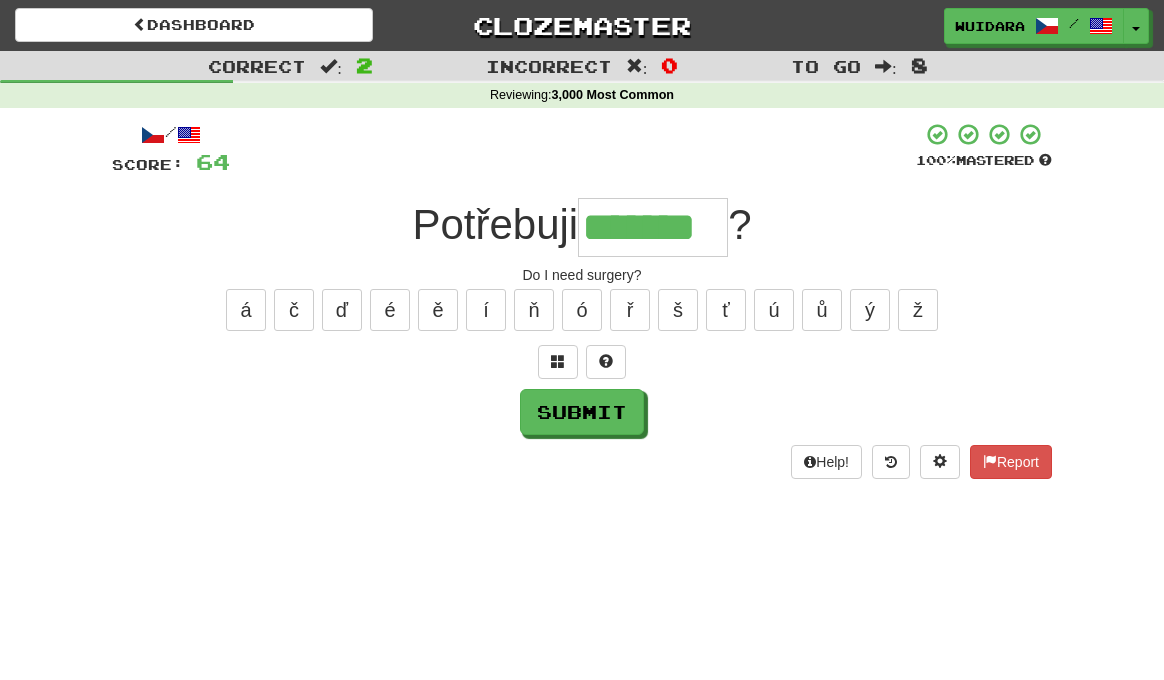 type on "*******" 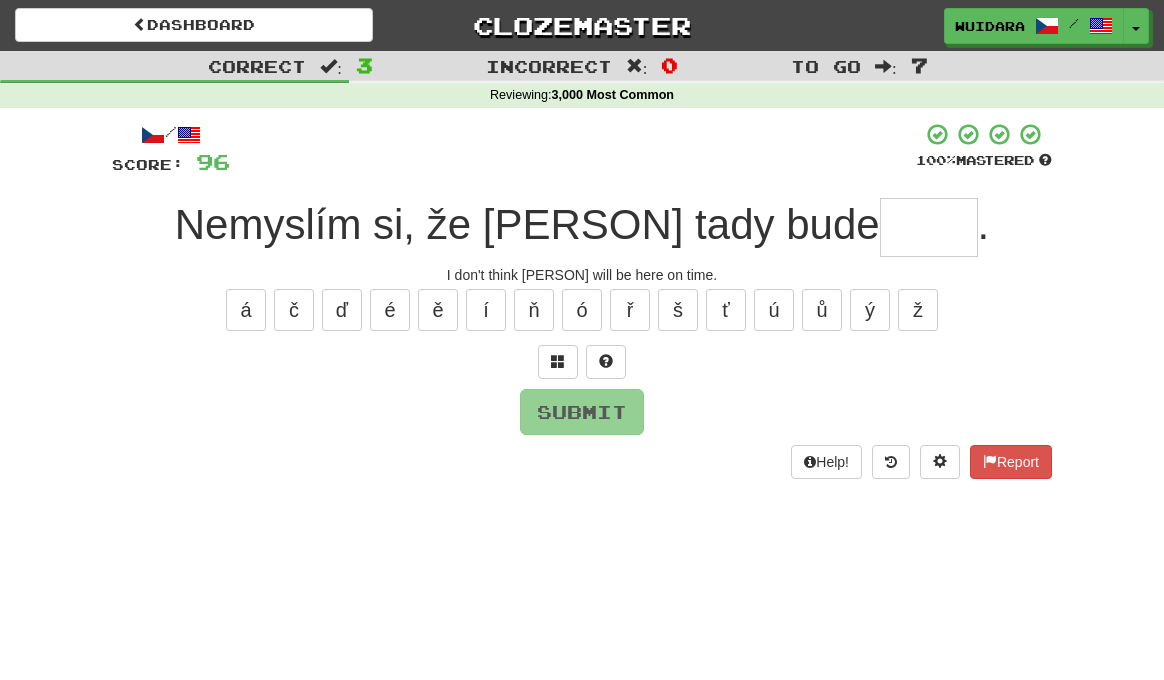 type on "*" 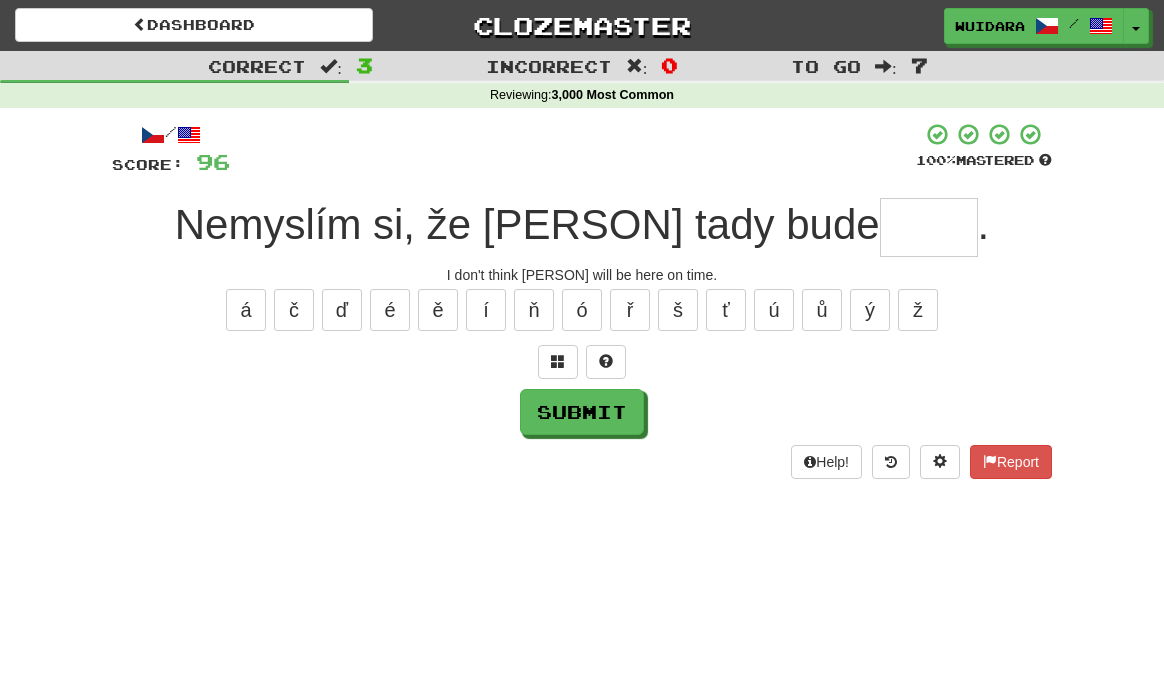 type on "*" 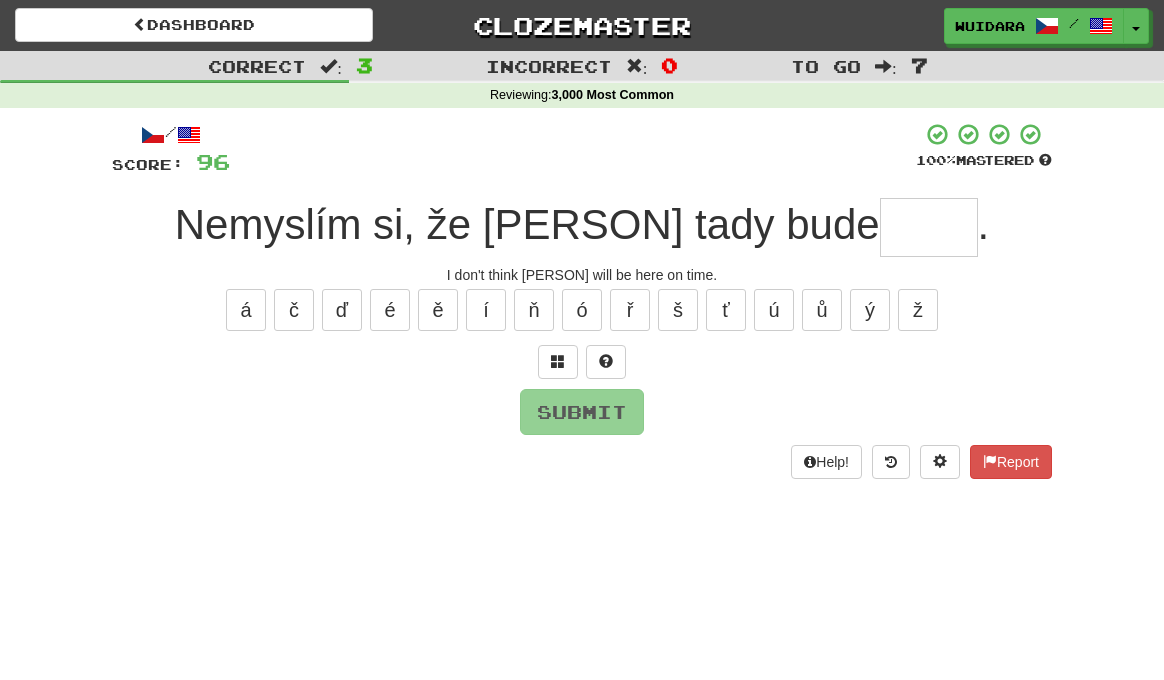 type on "*" 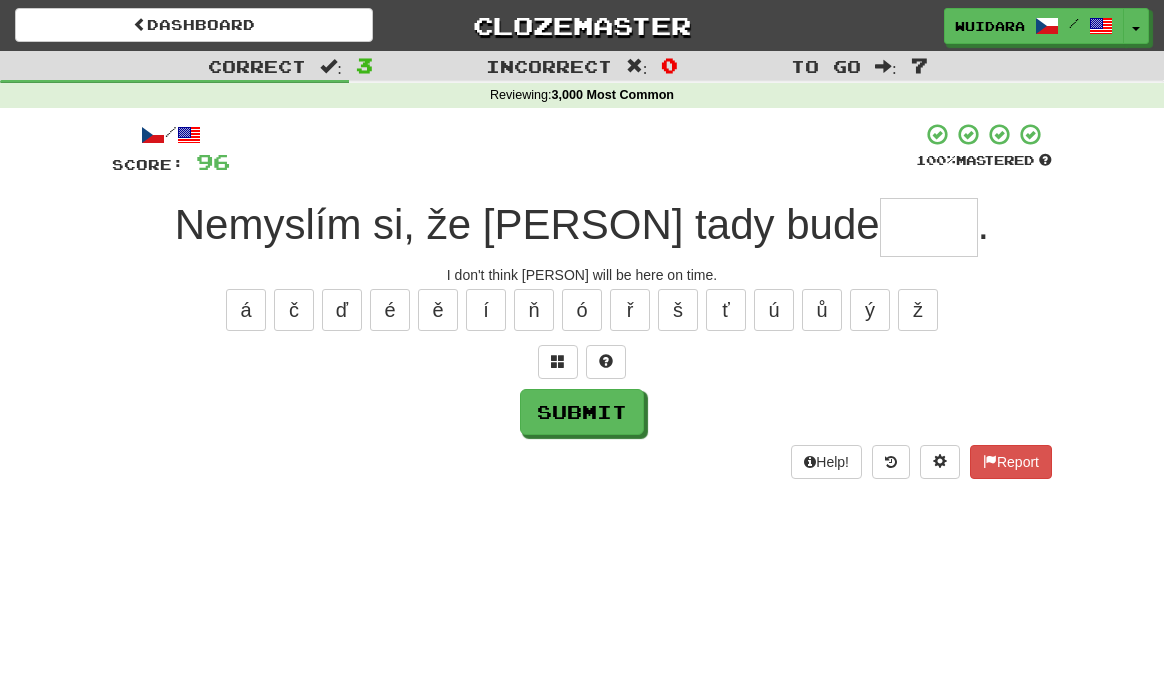 type on "*" 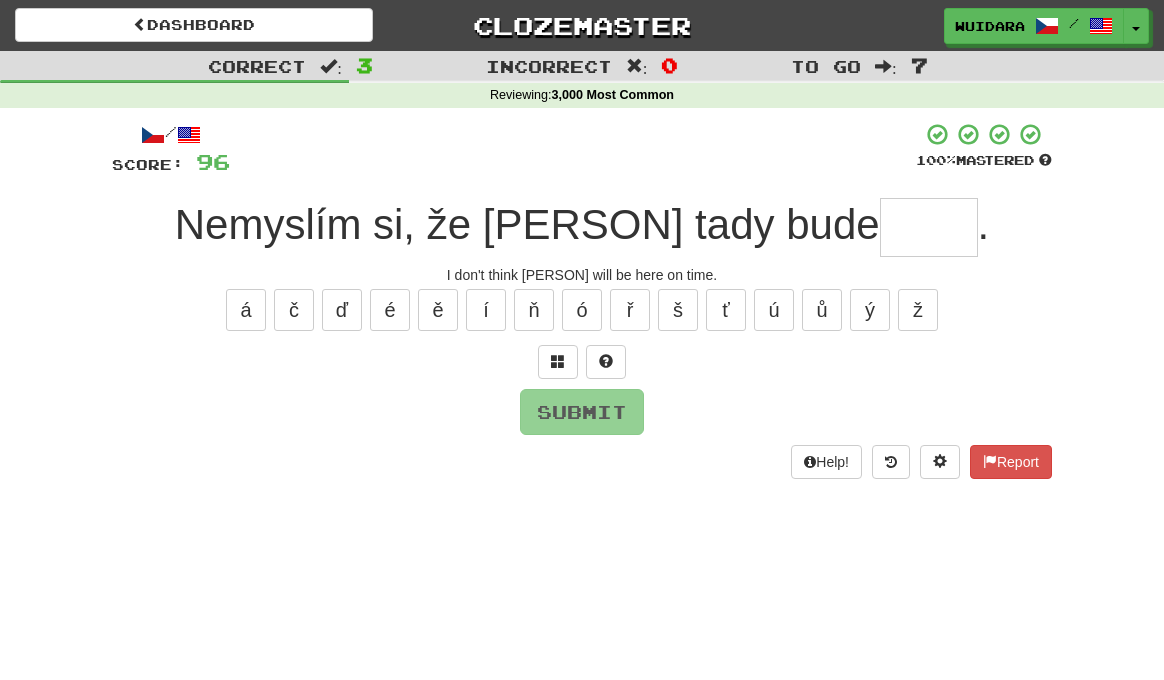 type on "*" 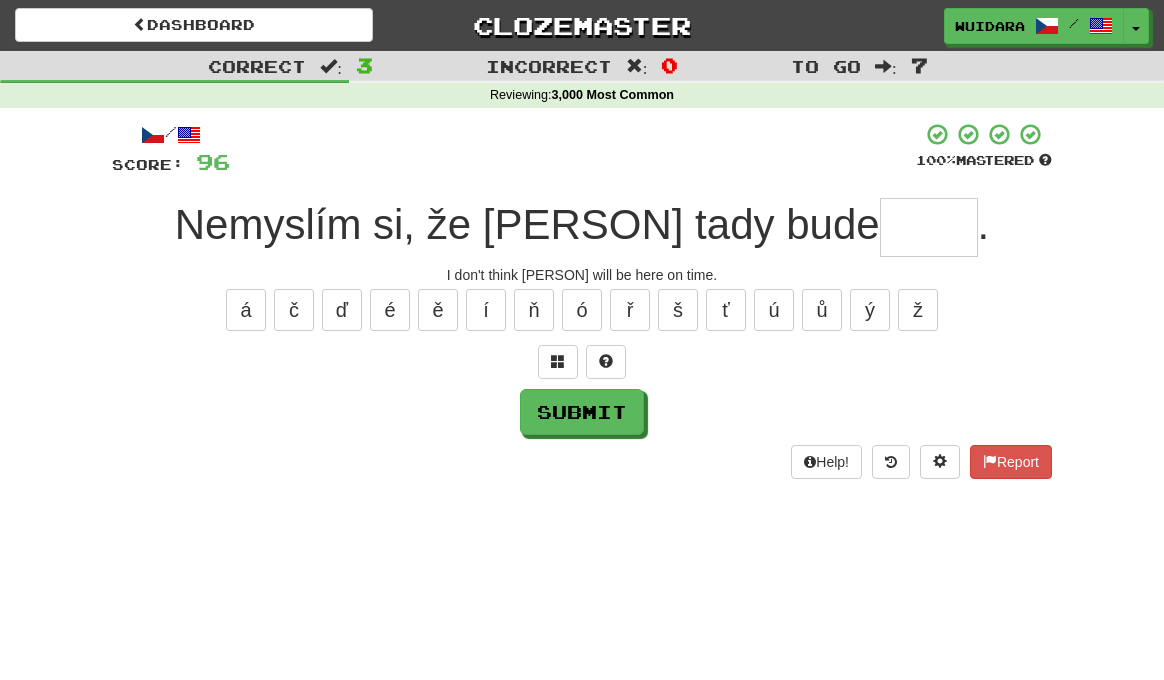 type on "*" 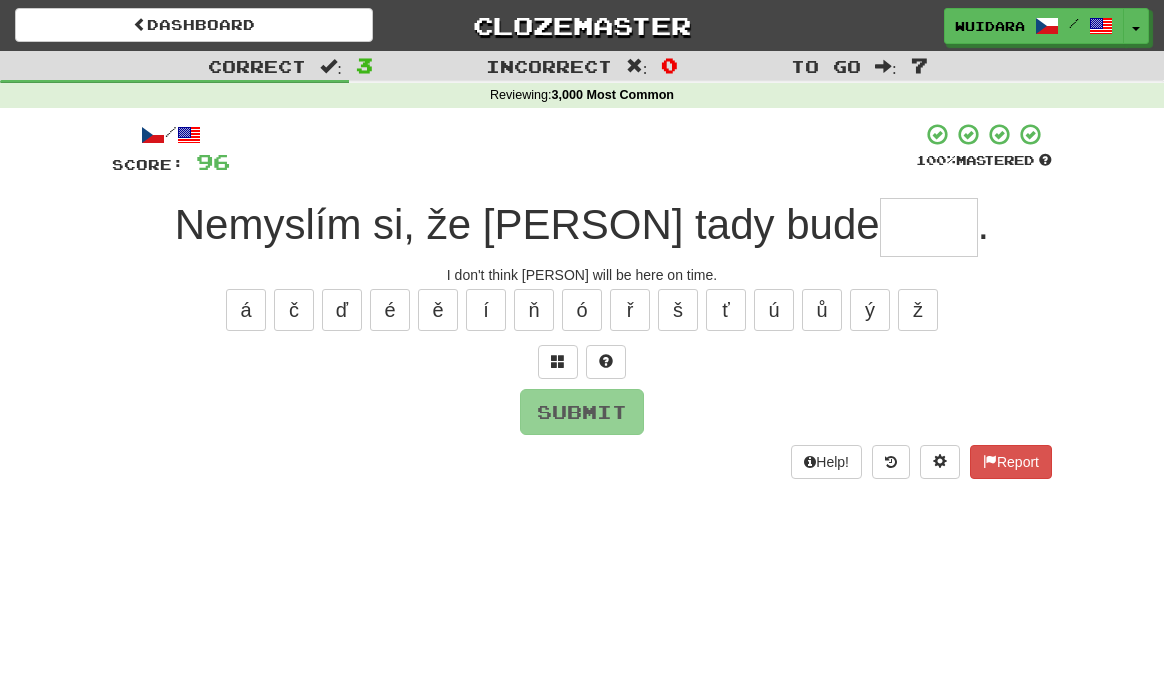 type on "*" 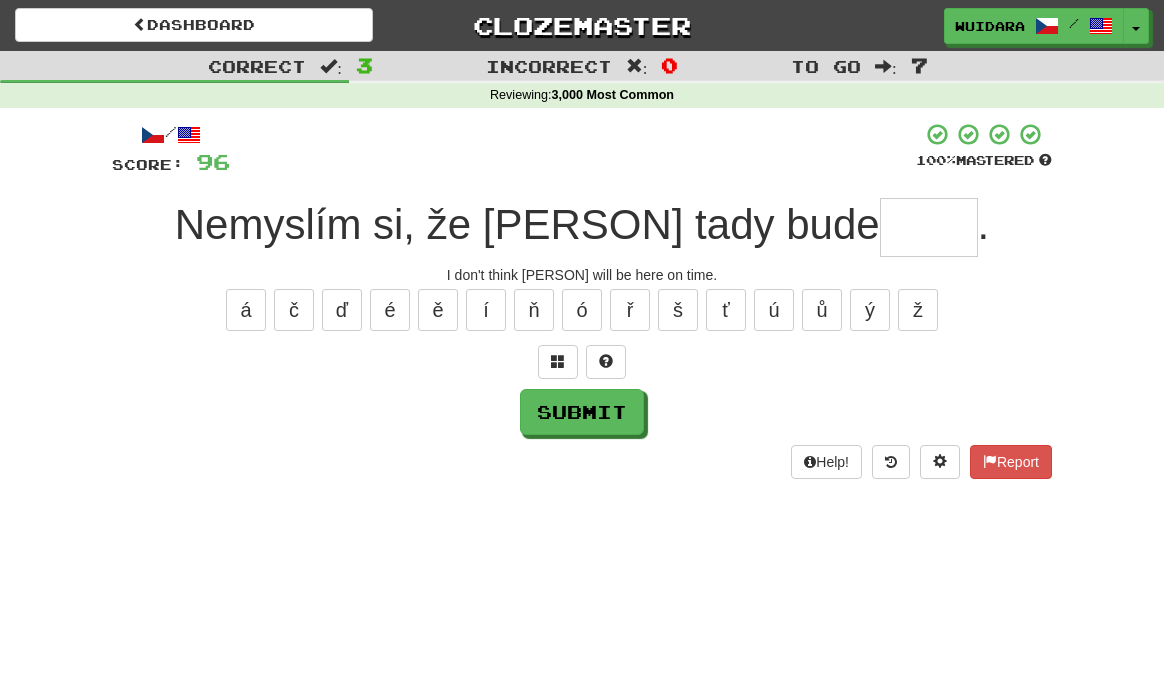 type on "*" 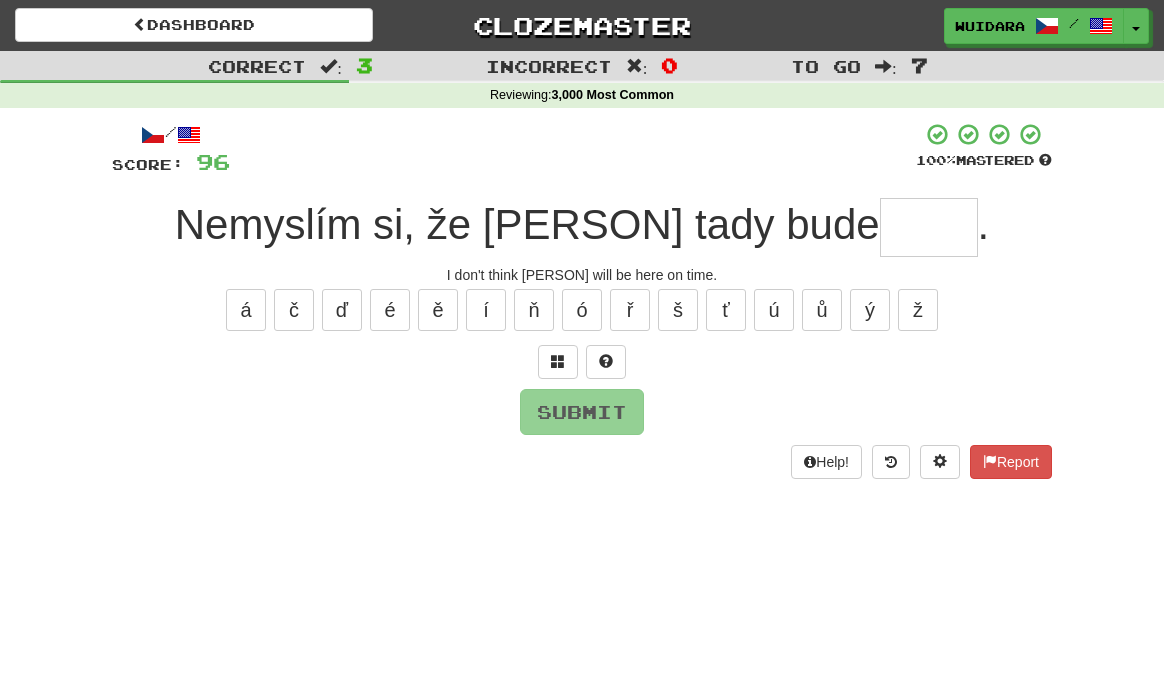 type on "*" 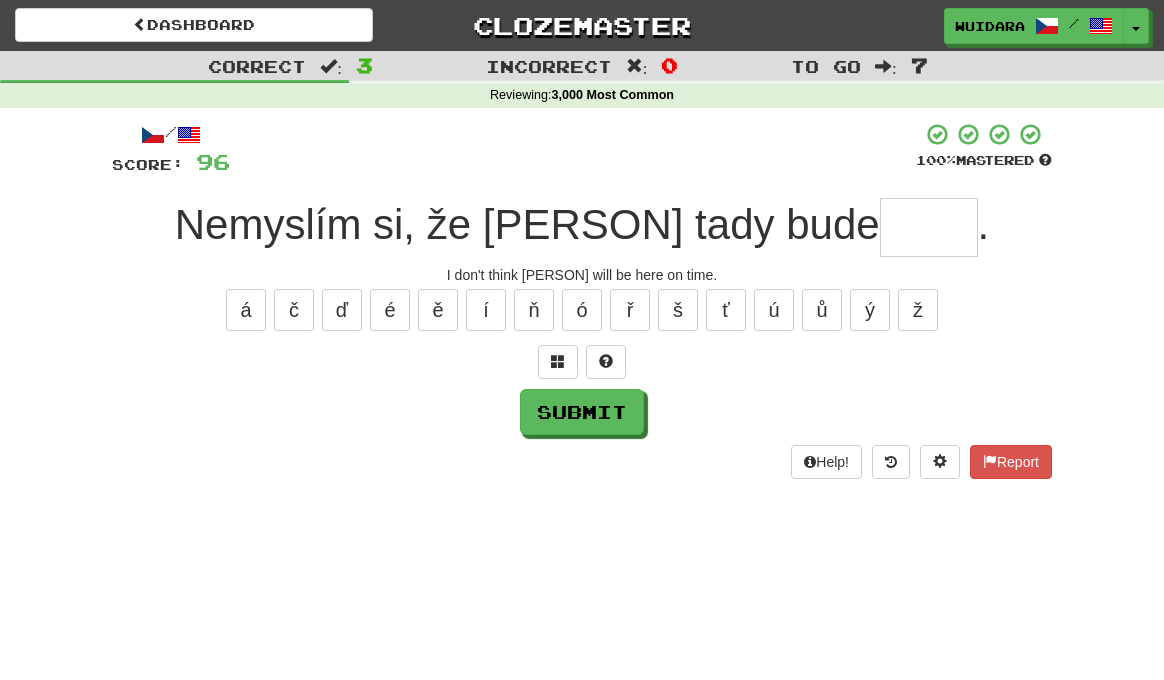 type on "*" 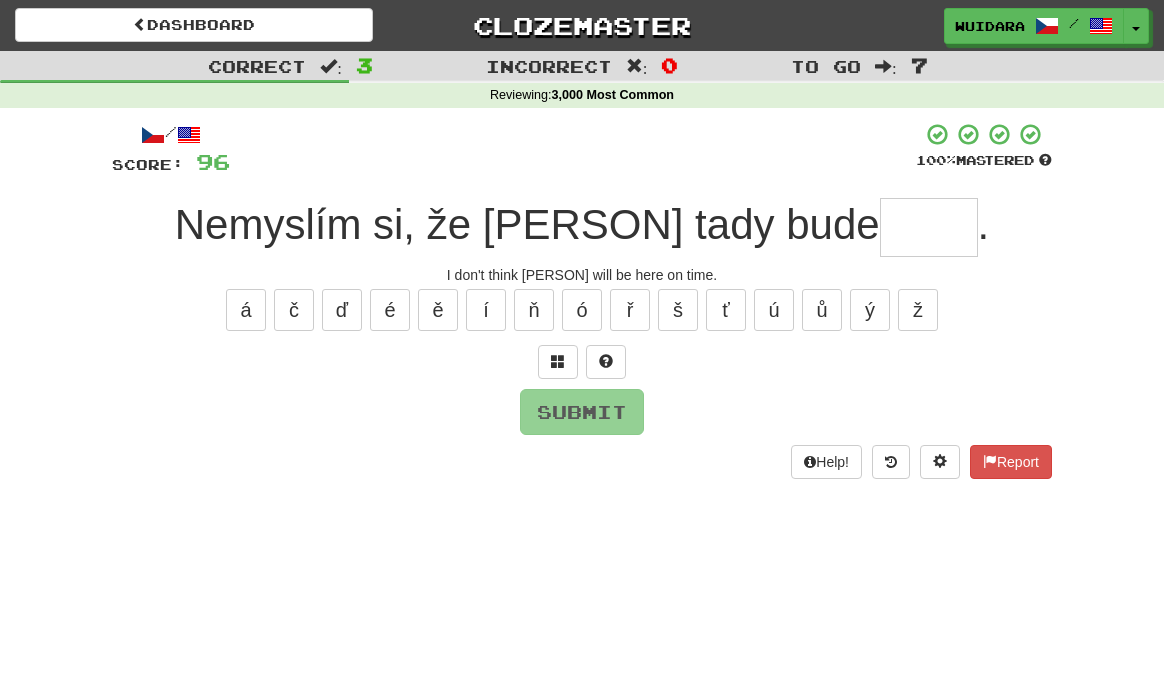 type on "*" 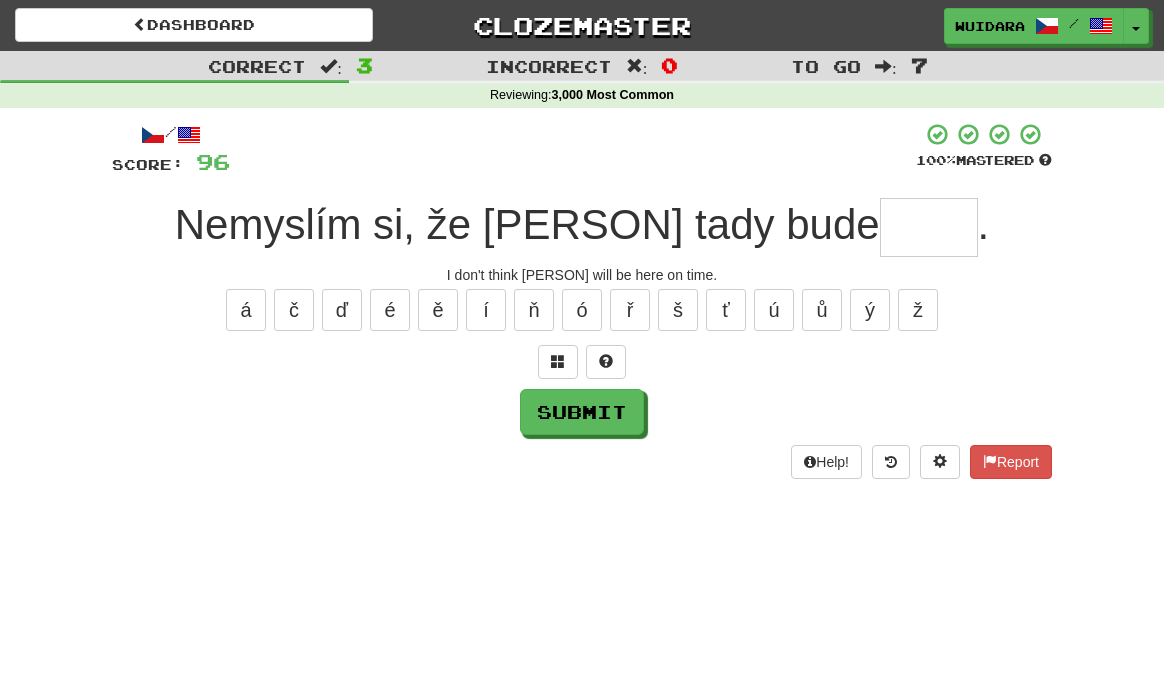 type on "*" 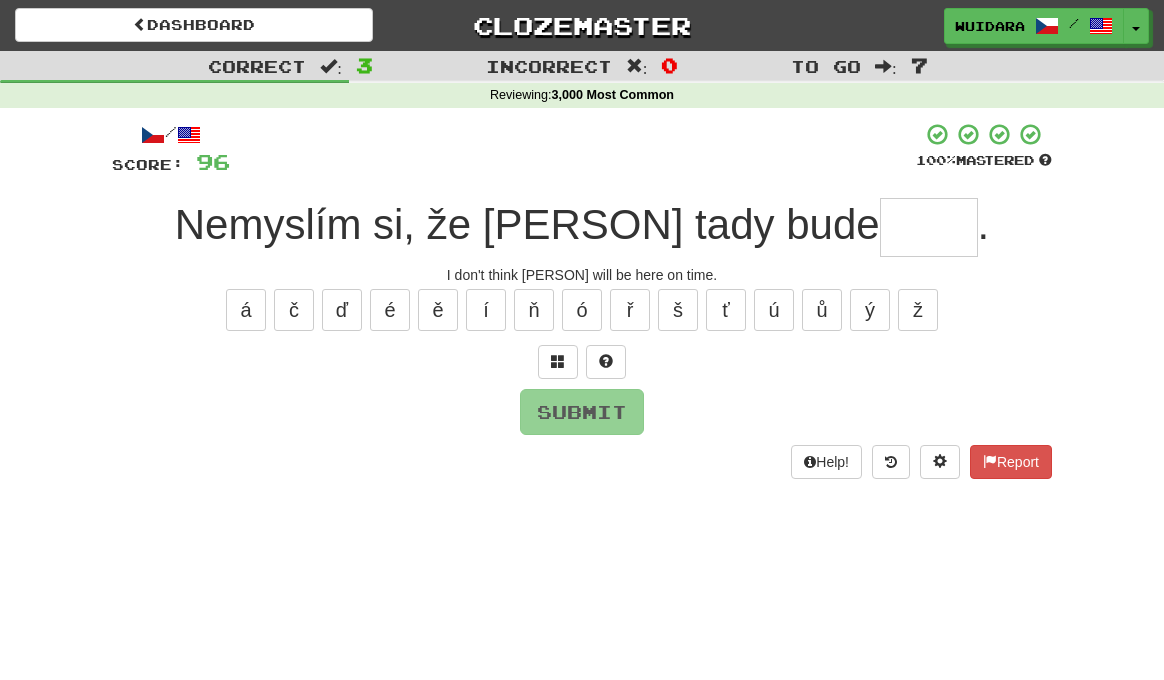 type on "*" 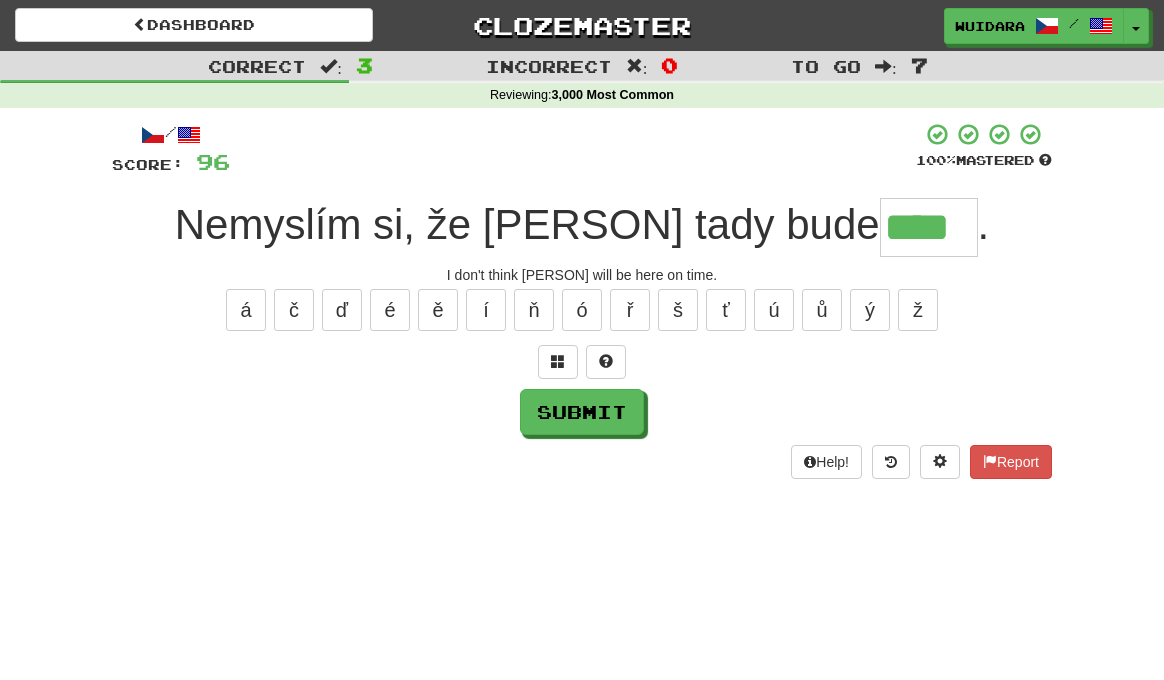 type on "****" 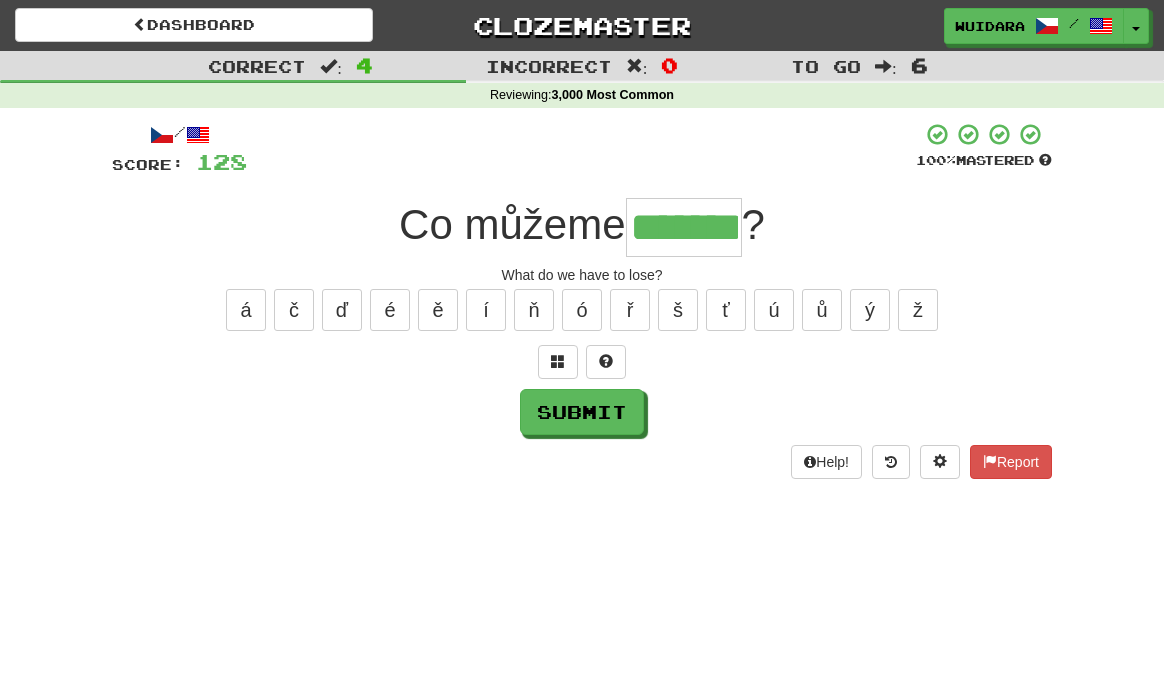 type on "*******" 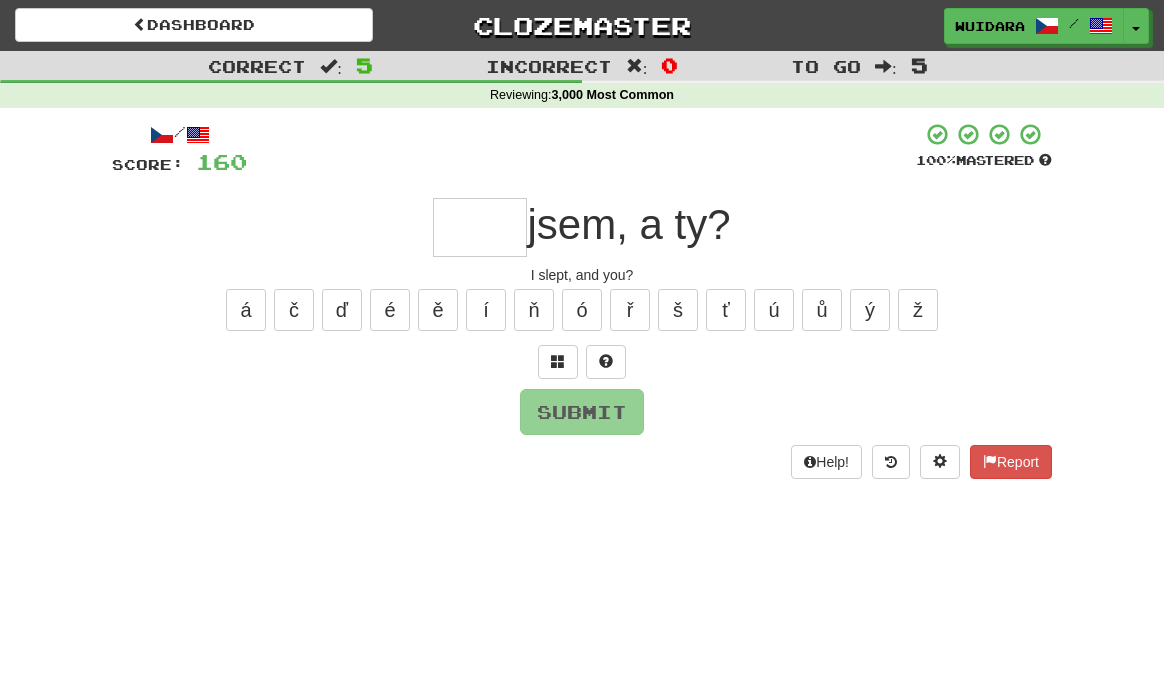 type on "*" 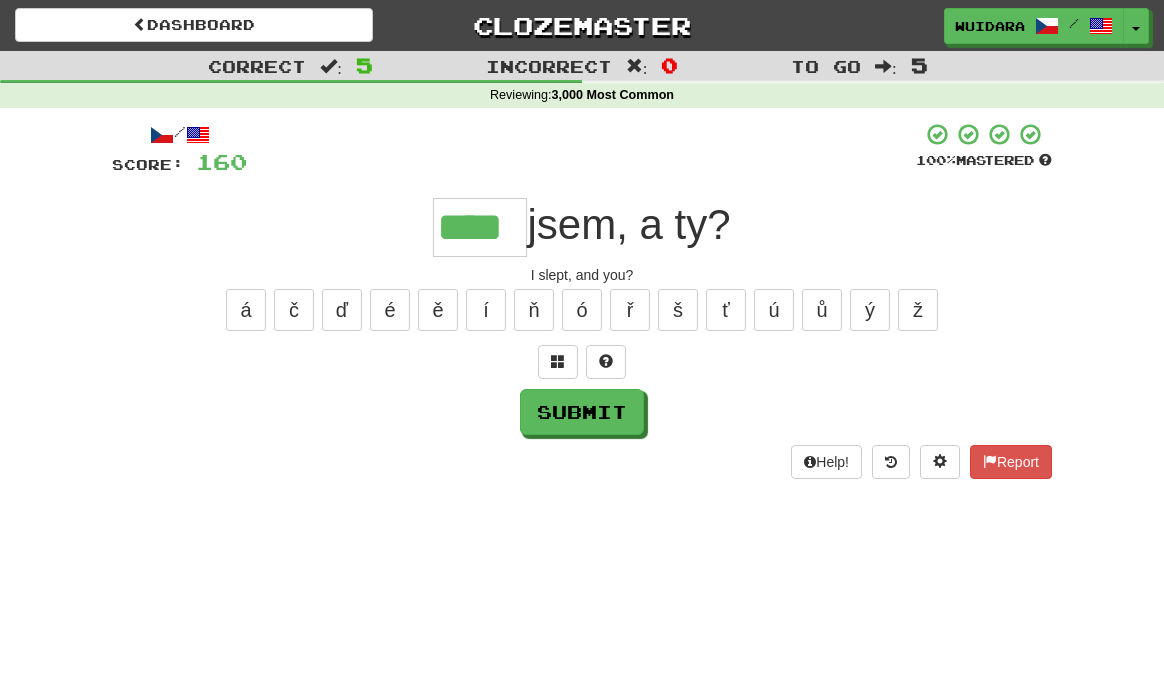 type on "****" 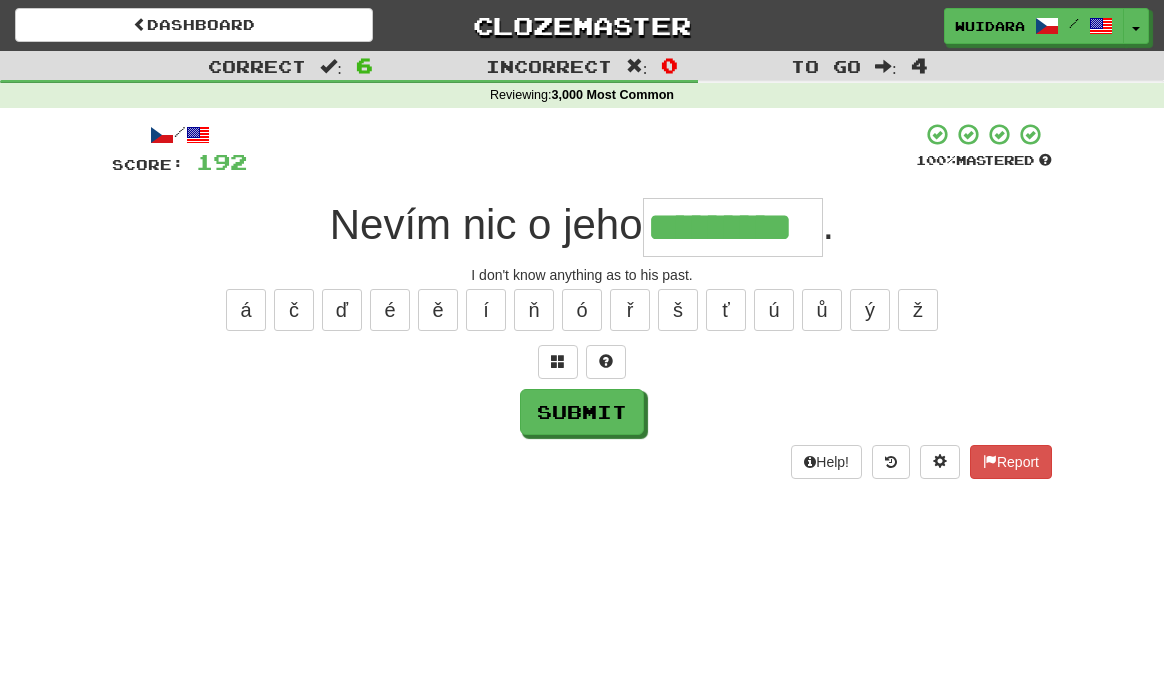 type on "*********" 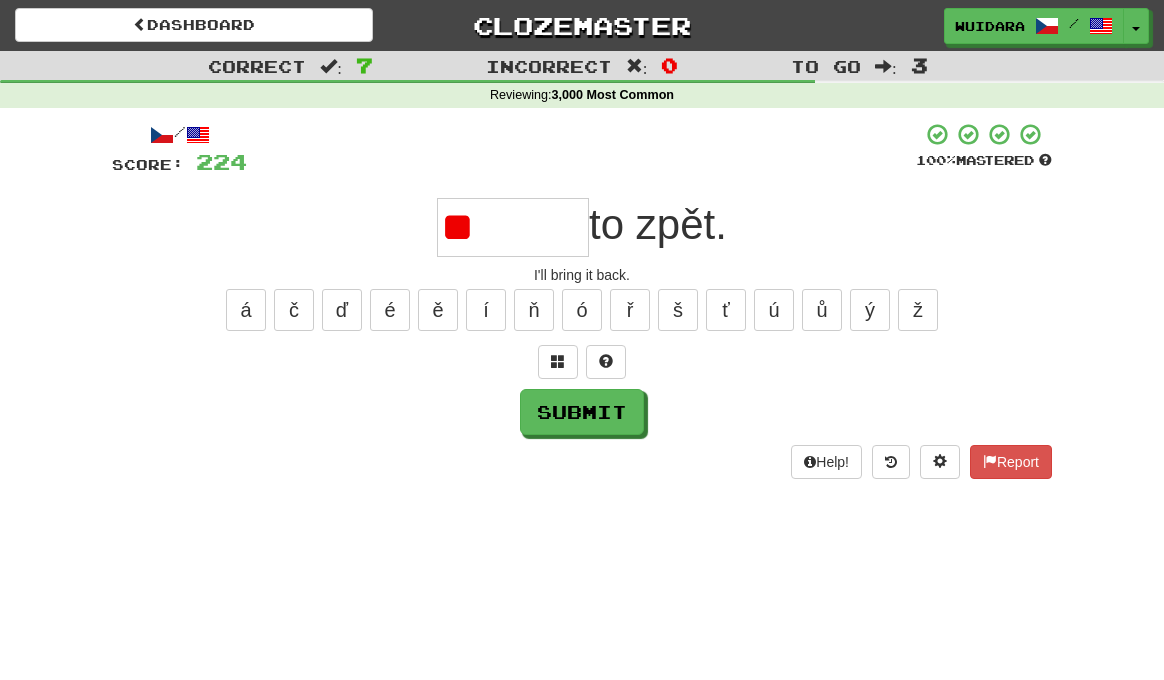 type on "*" 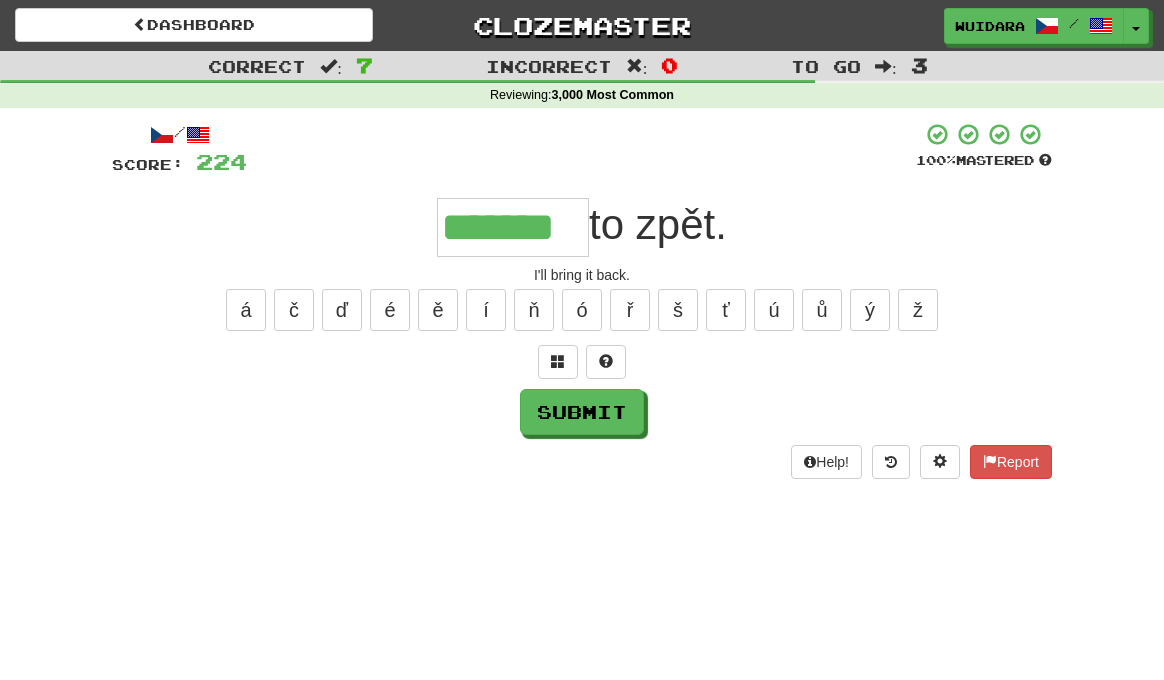 type on "*******" 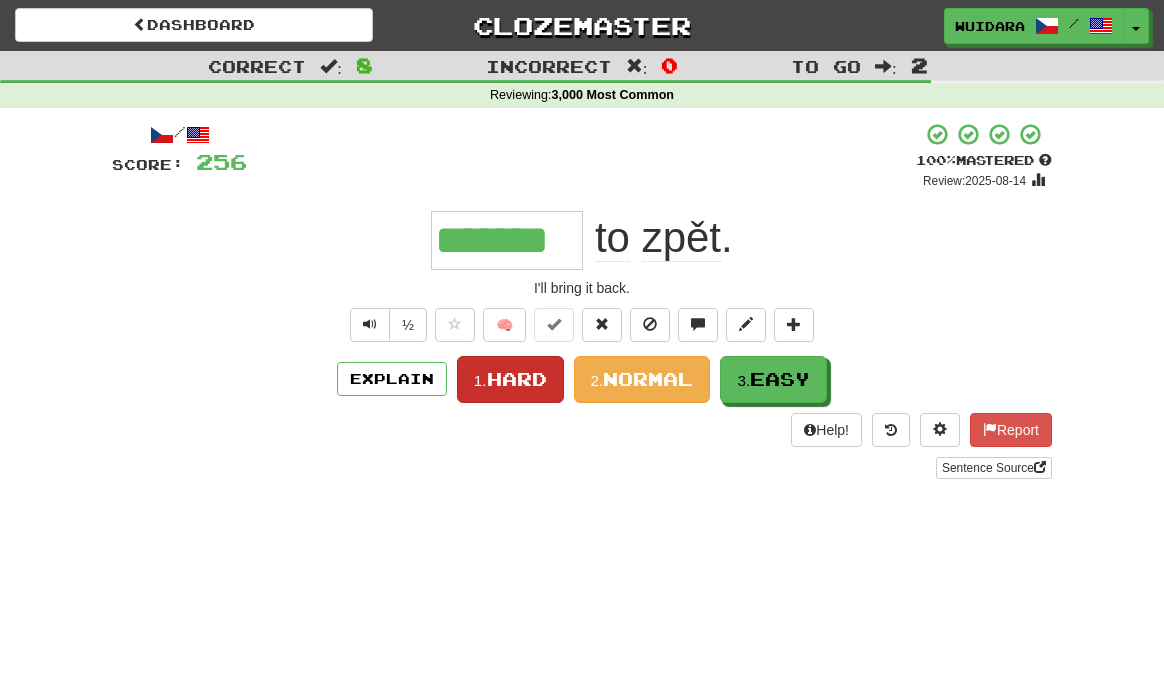 click on "Hard" at bounding box center (517, 379) 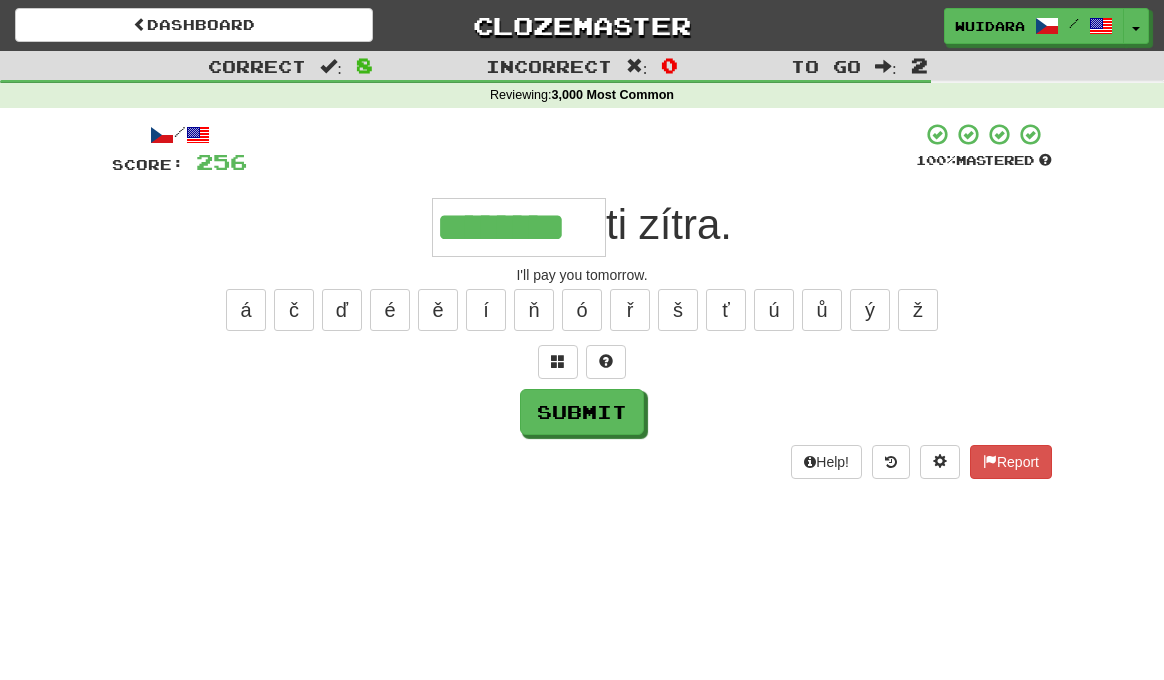 type on "********" 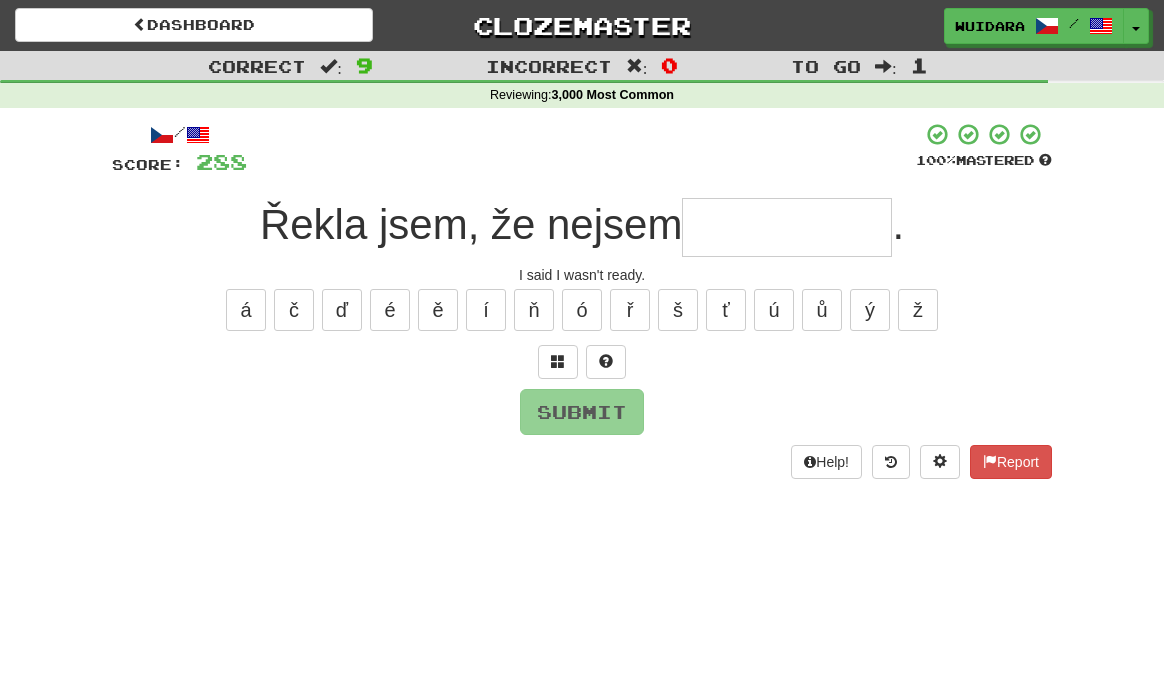 type on "*" 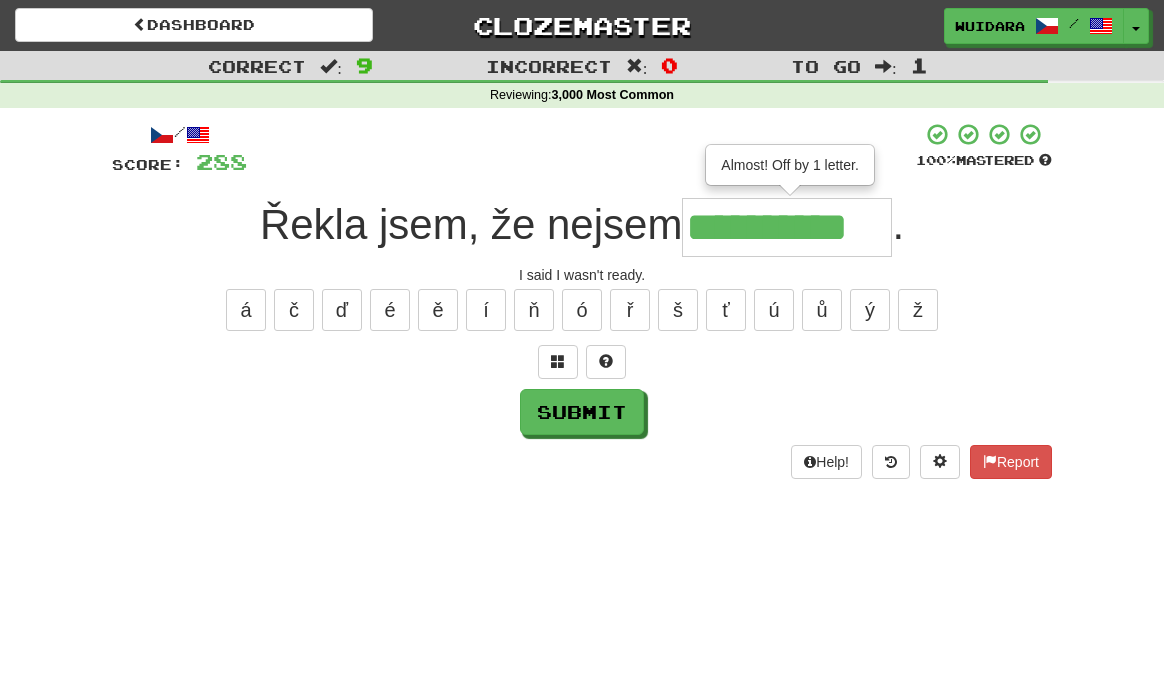 type on "**********" 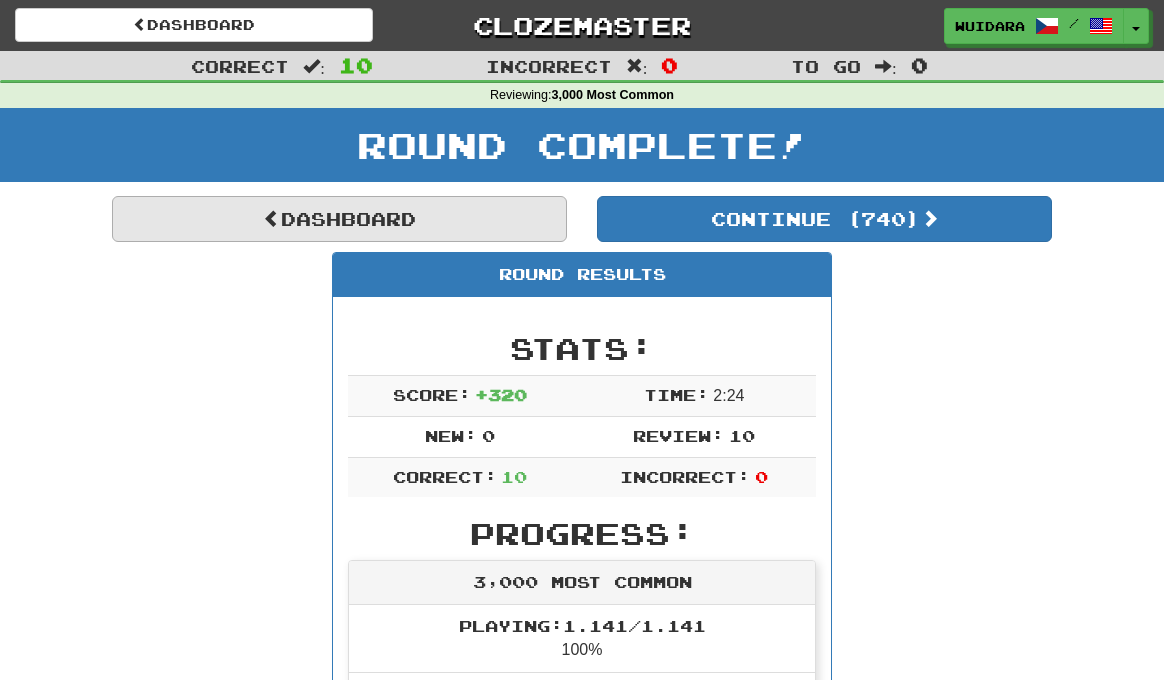 click on "Dashboard" at bounding box center (339, 219) 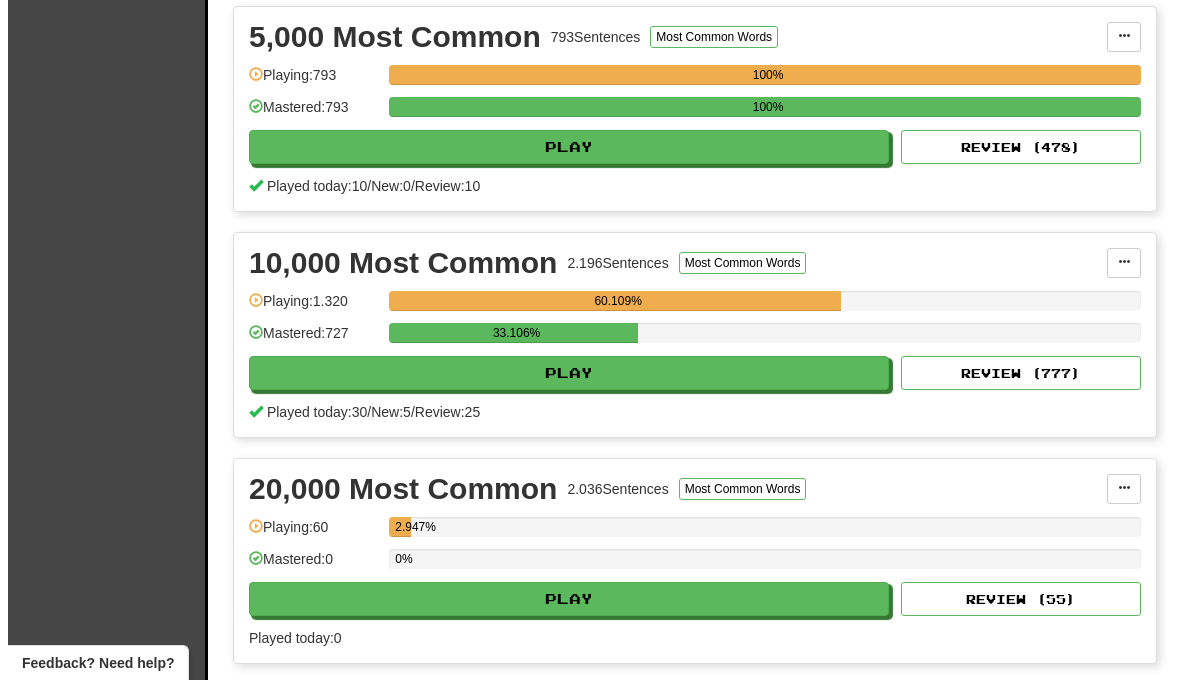 scroll, scrollTop: 1398, scrollLeft: 0, axis: vertical 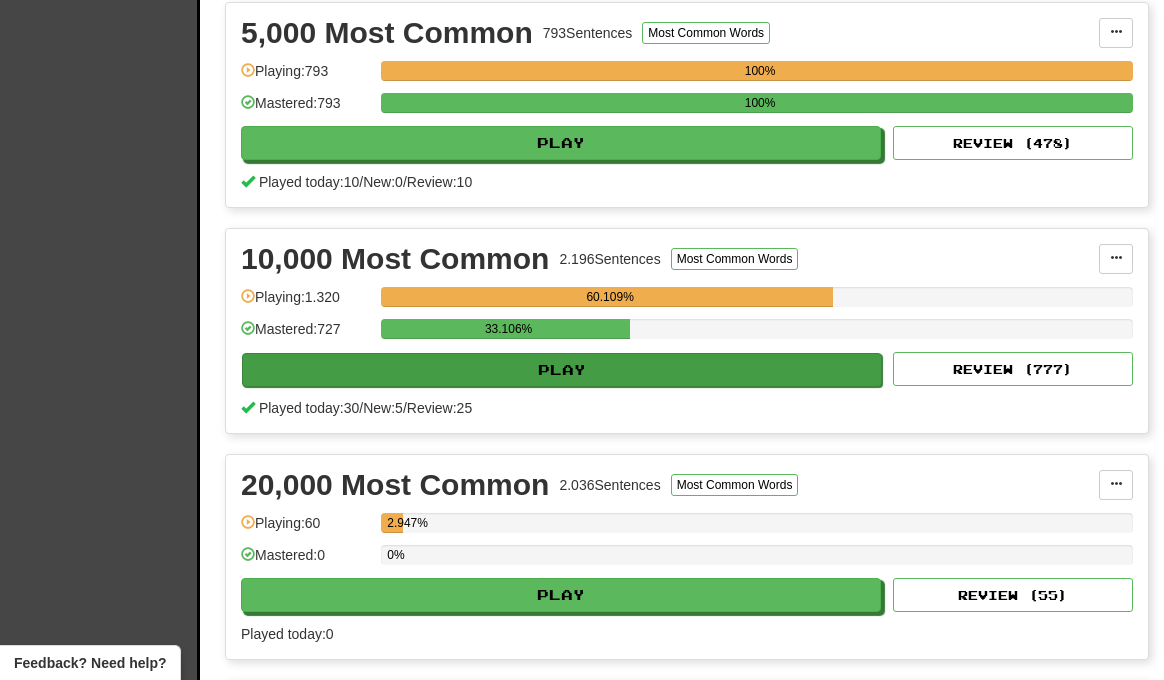 click on "Play" at bounding box center (562, 370) 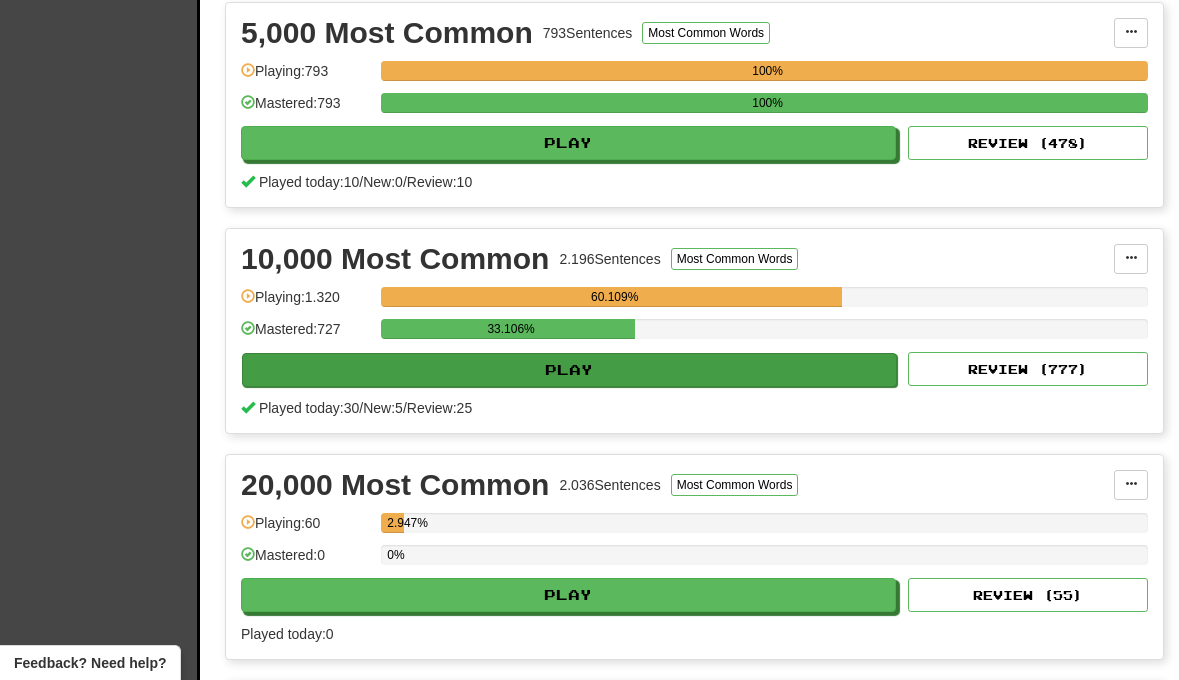 select on "**" 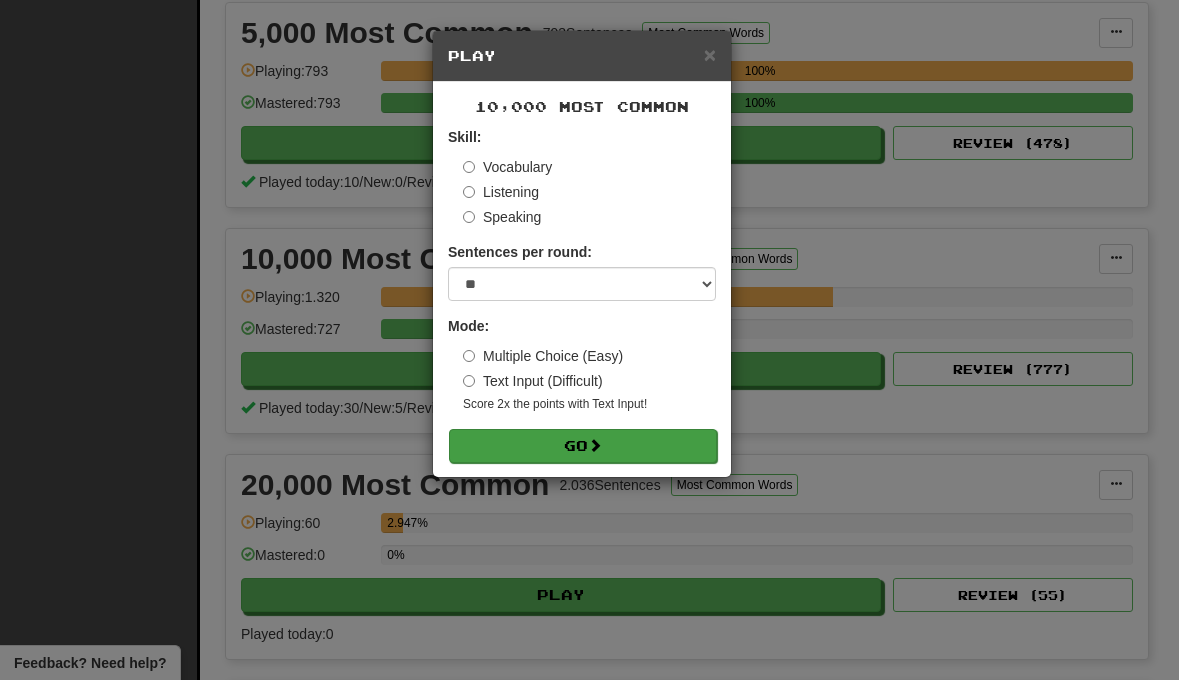 click on "Go" at bounding box center [583, 446] 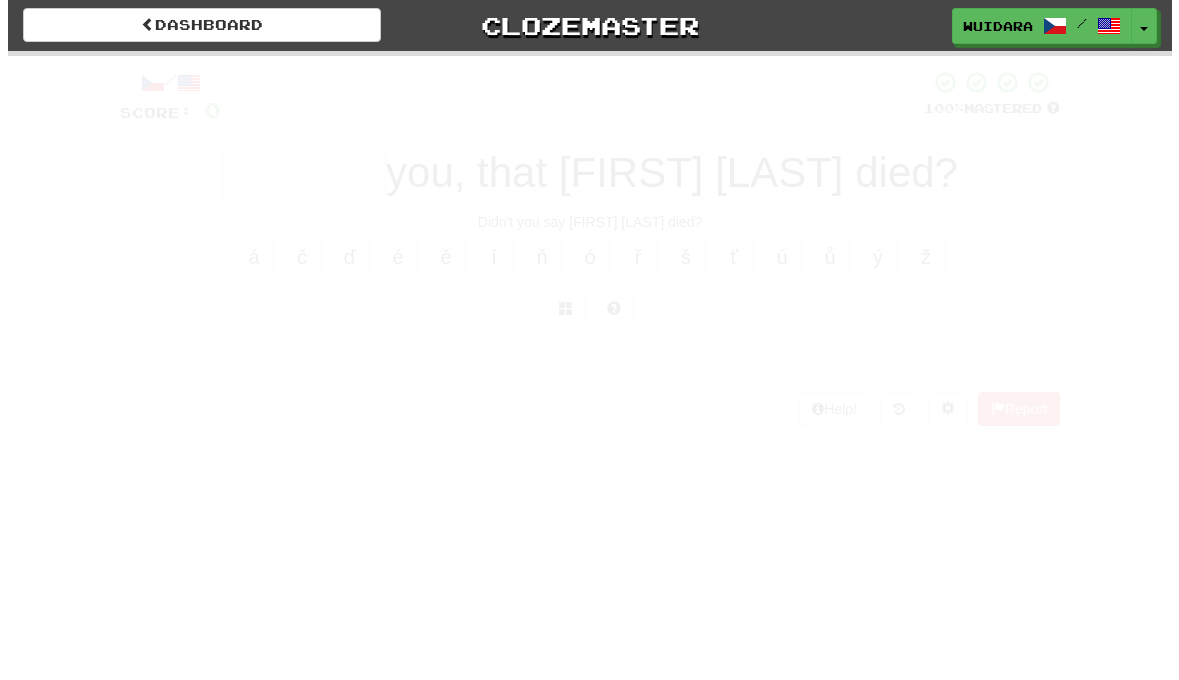 scroll, scrollTop: 0, scrollLeft: 0, axis: both 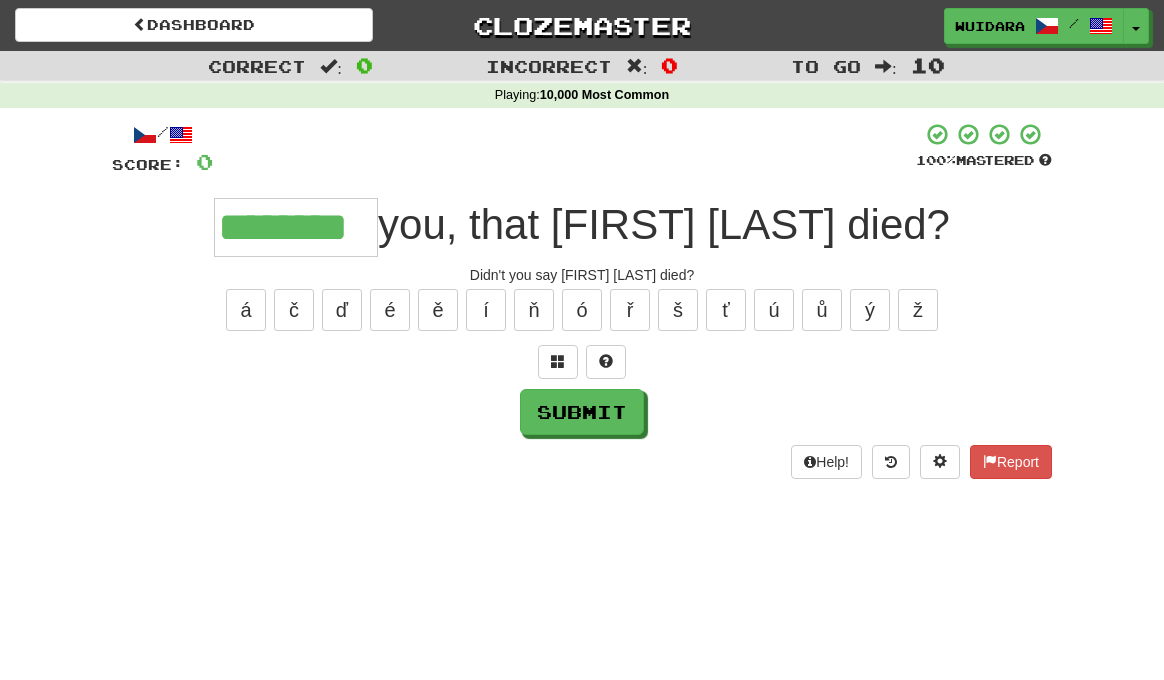 type on "********" 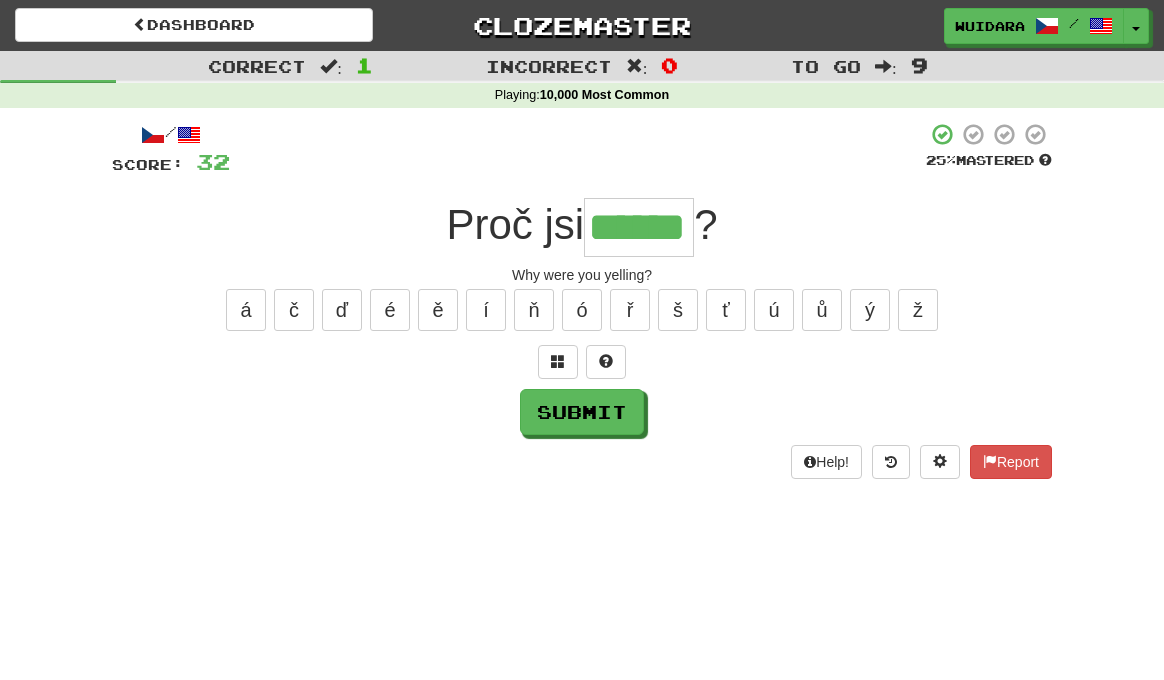 type on "******" 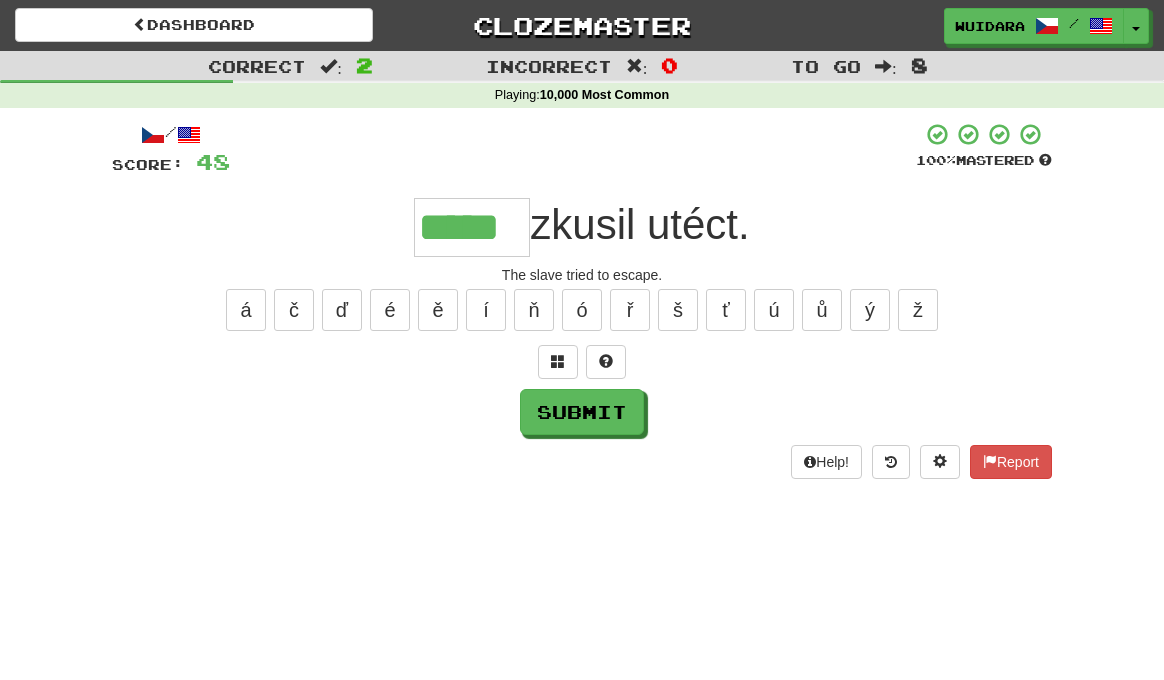 type on "*****" 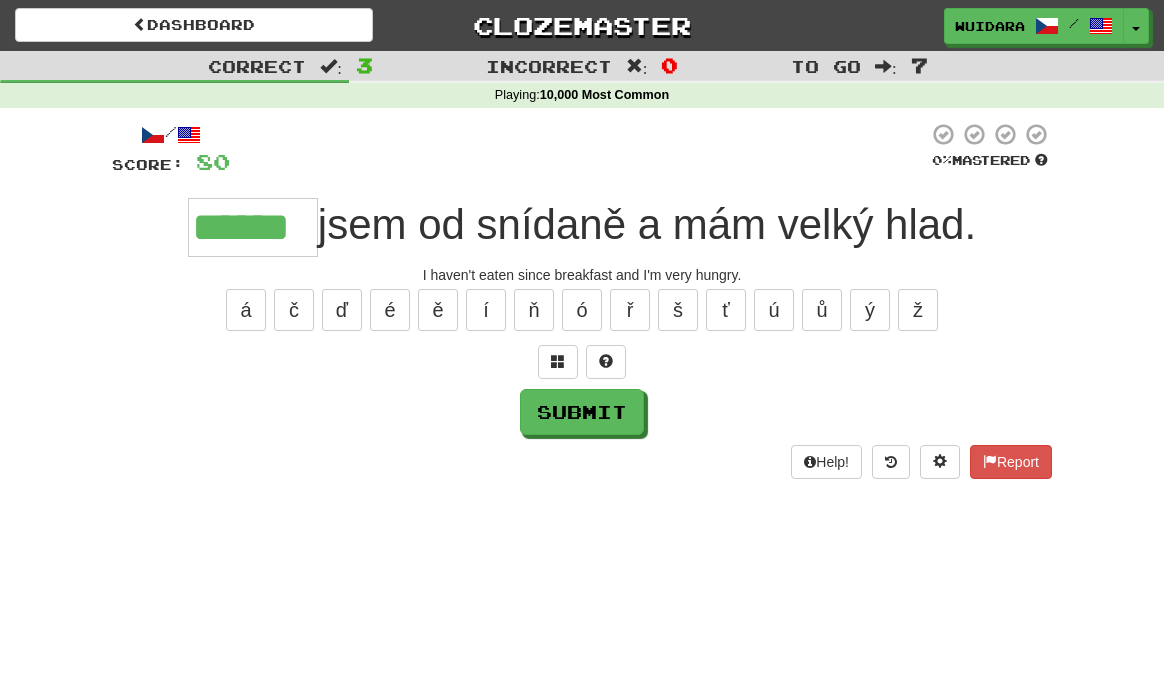 type on "******" 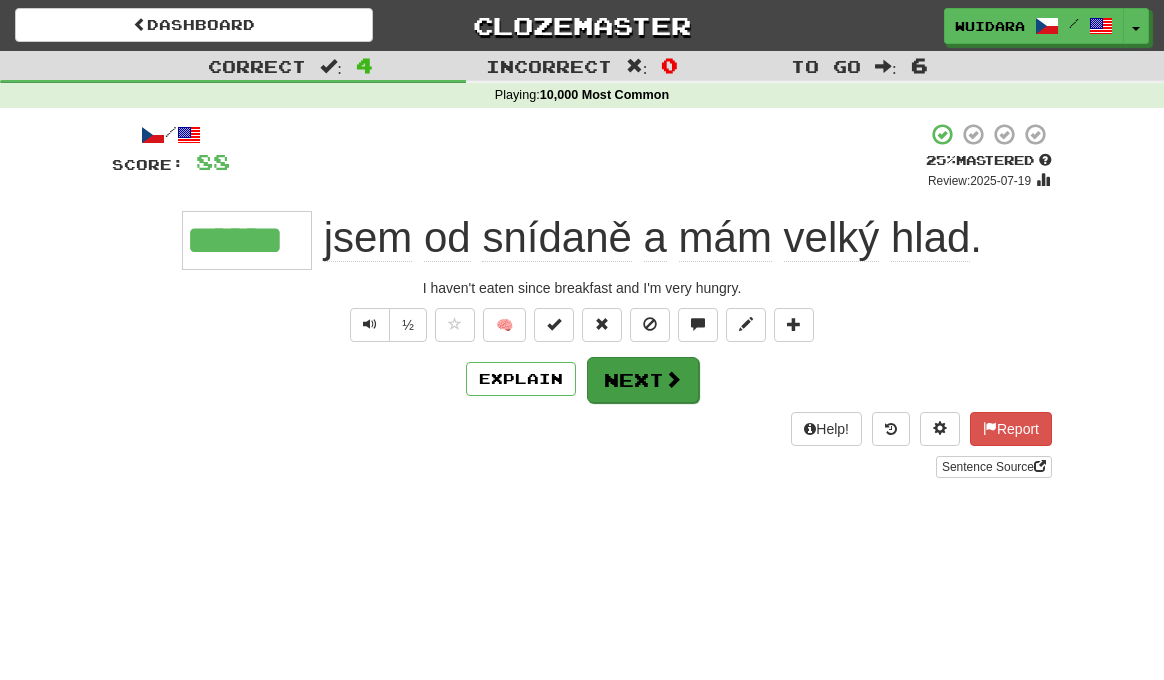 click on "Next" at bounding box center (643, 380) 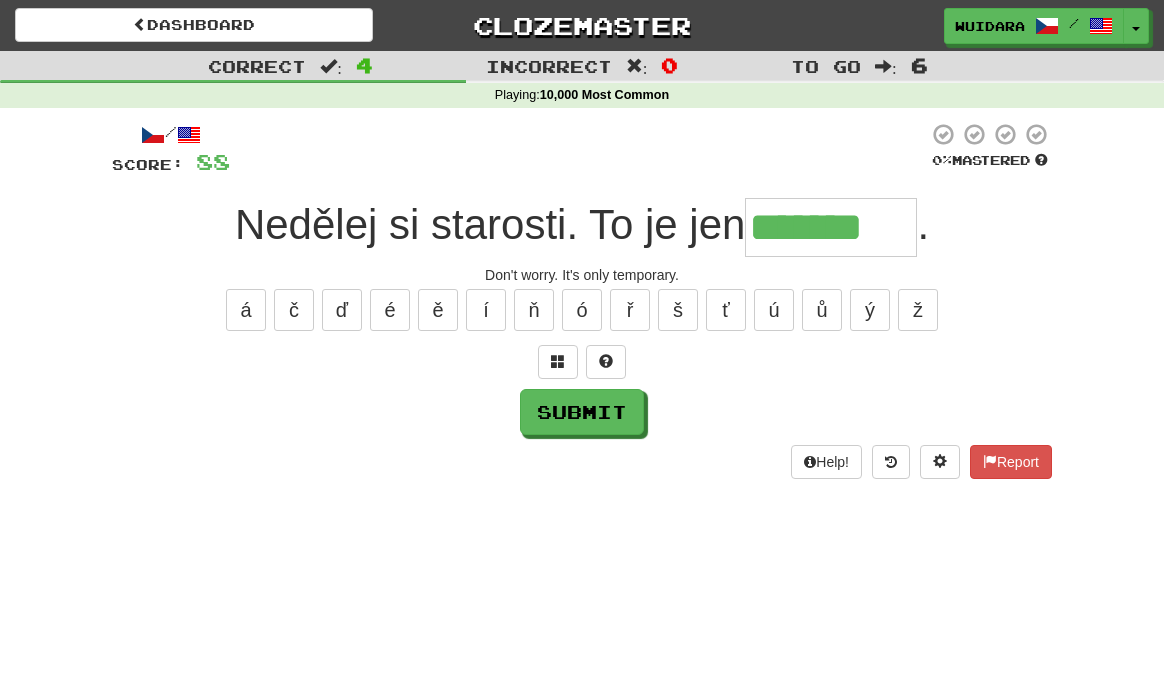 type on "*******" 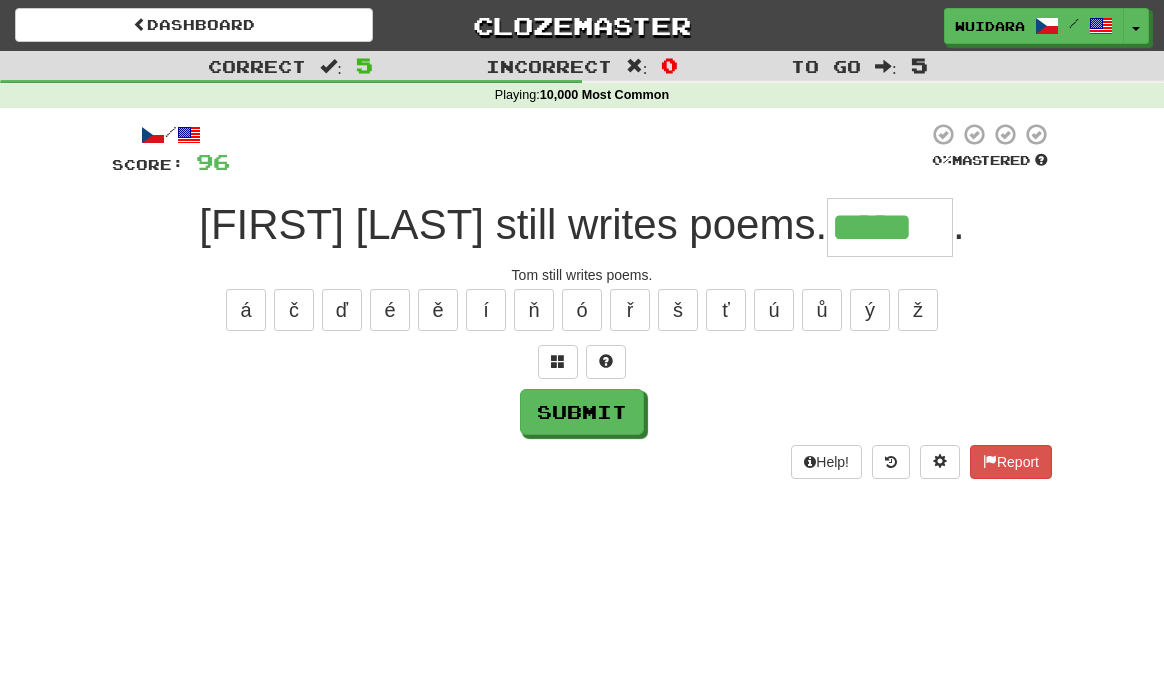 type on "*****" 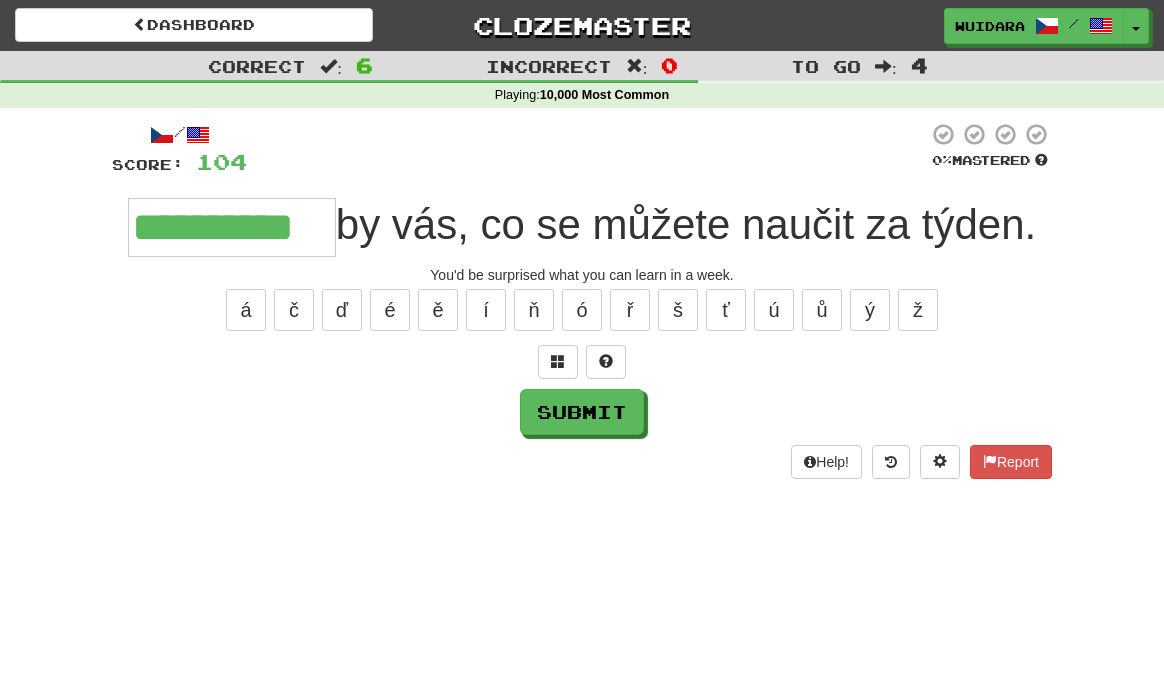 type on "**********" 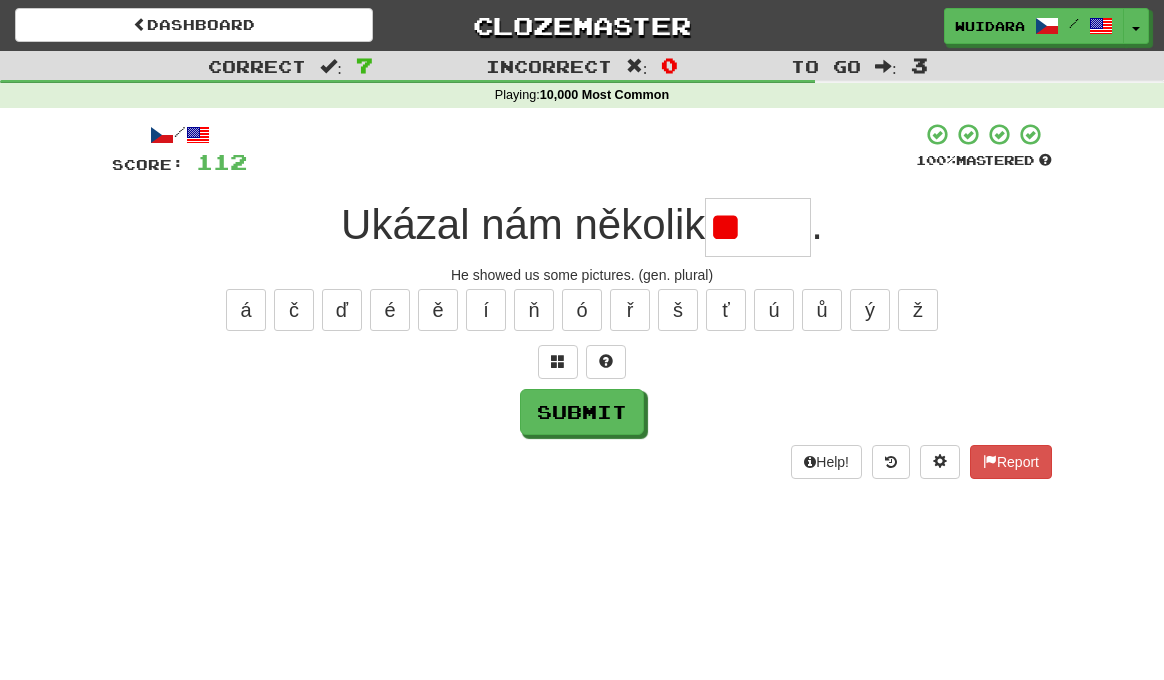 type on "*" 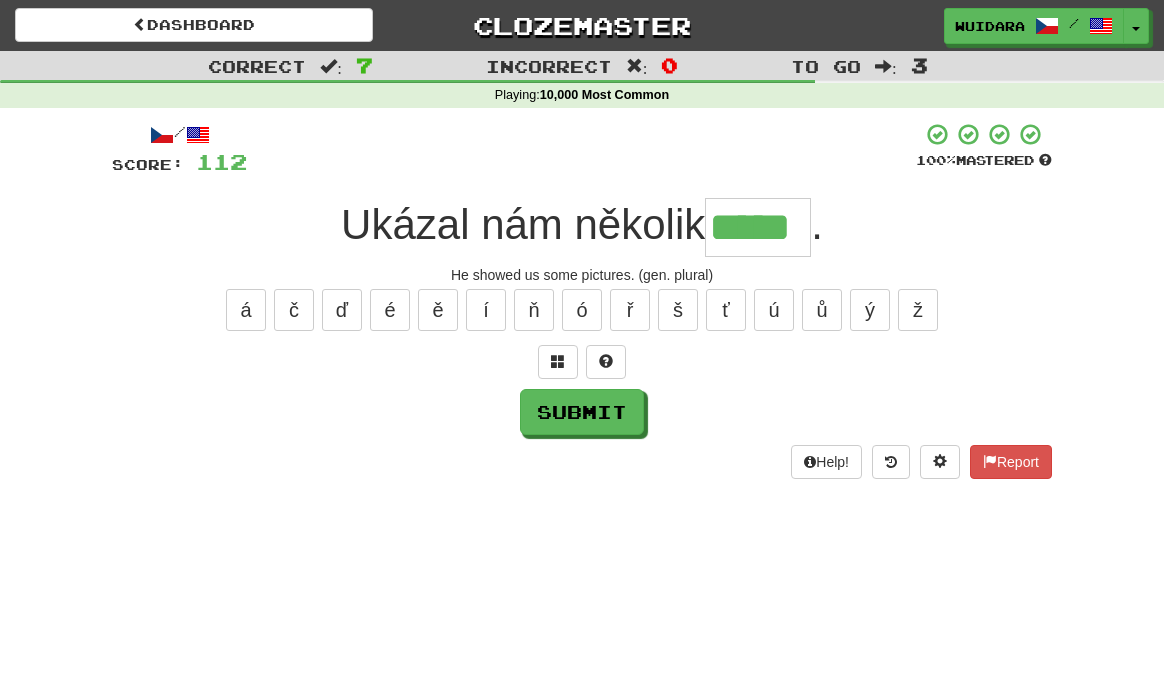 type on "*****" 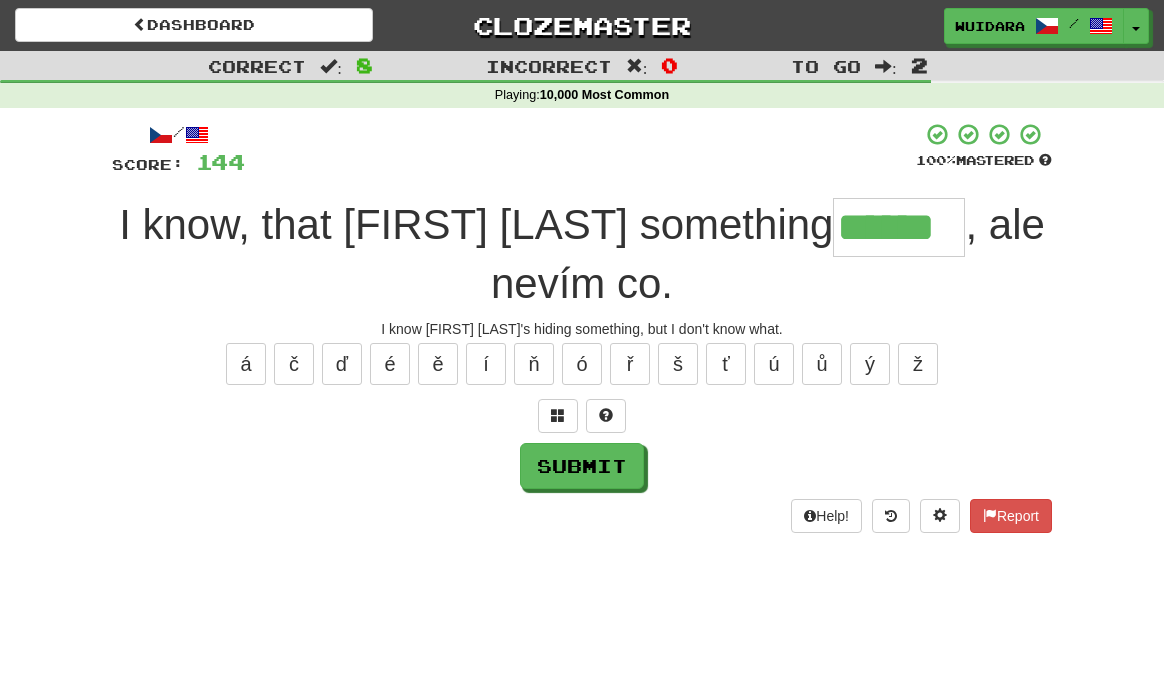 type on "******" 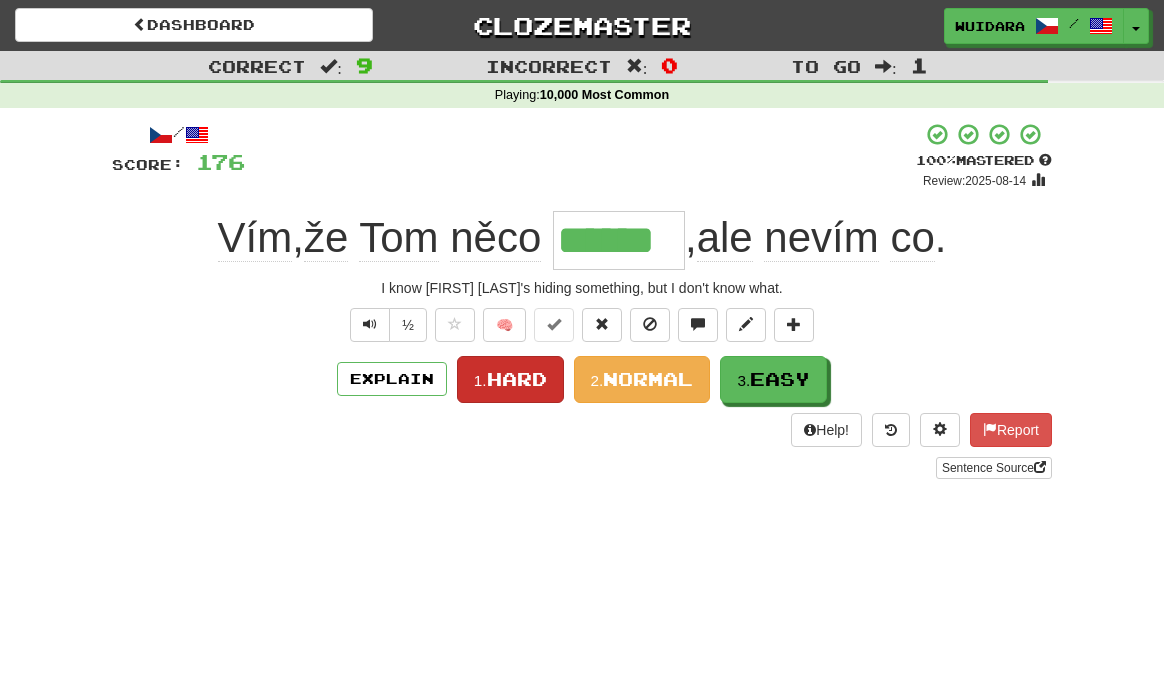 click on "Hard" at bounding box center (517, 379) 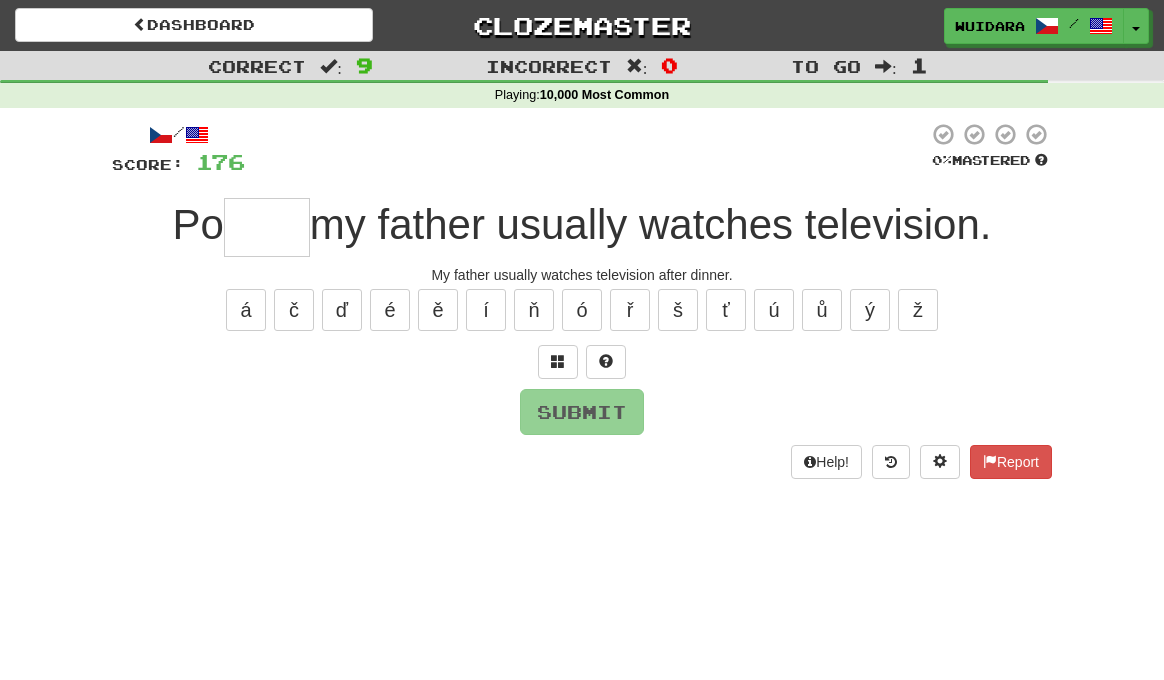 type on "*" 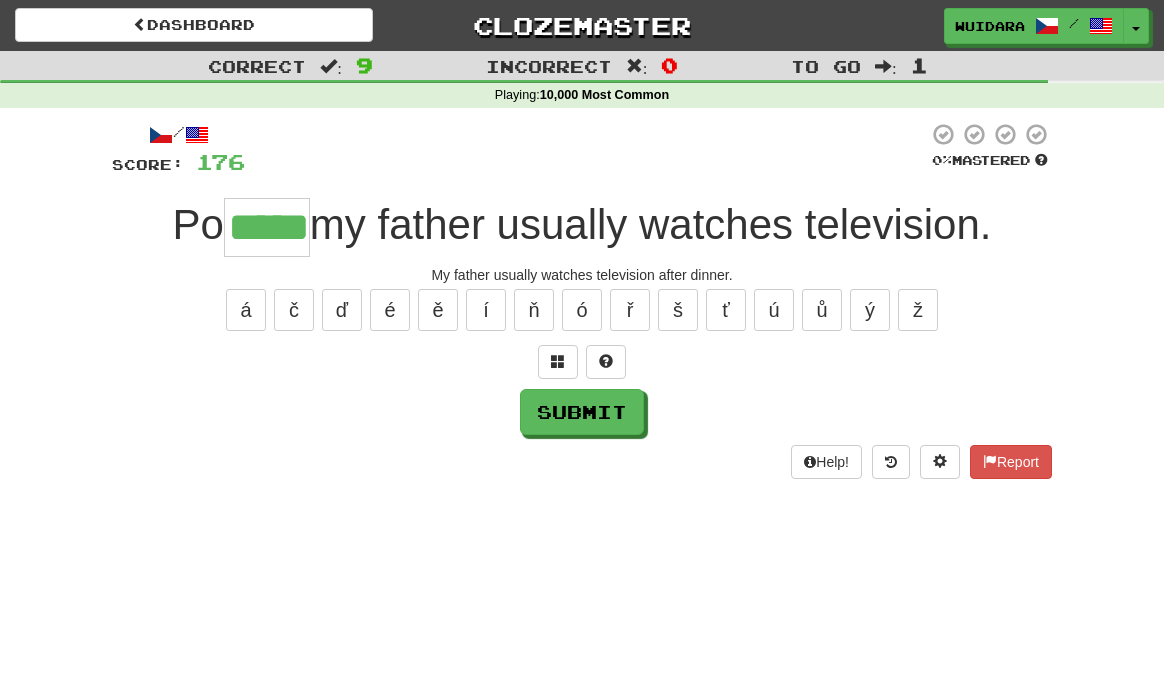 type on "*****" 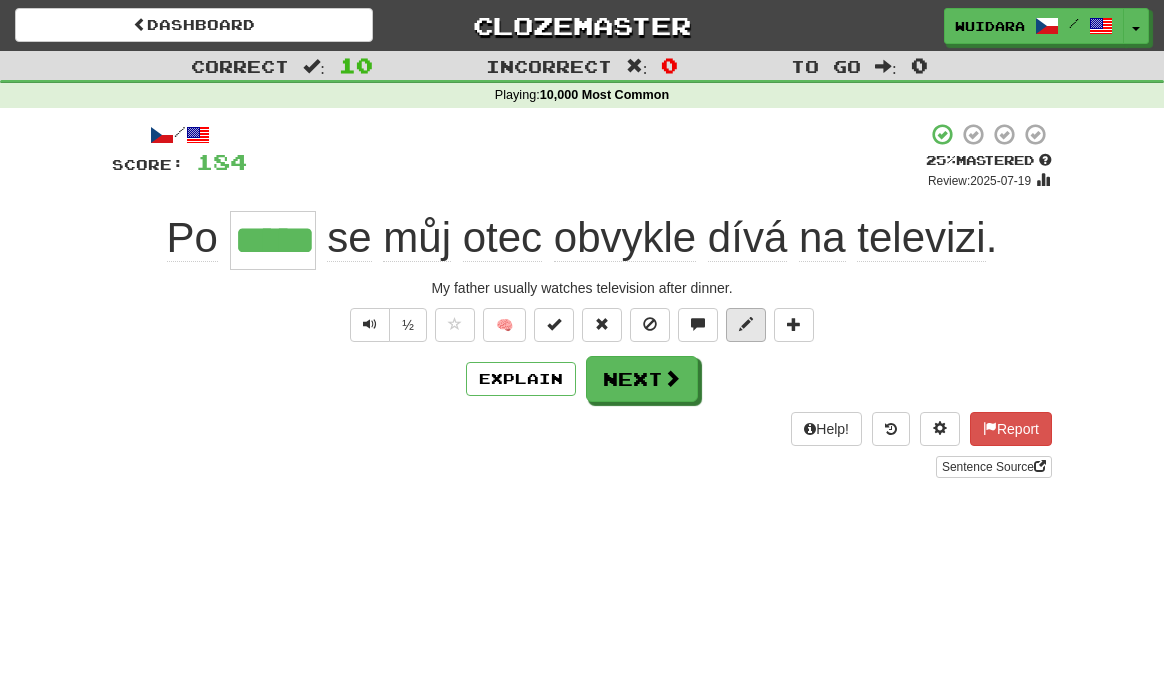 click at bounding box center [746, 324] 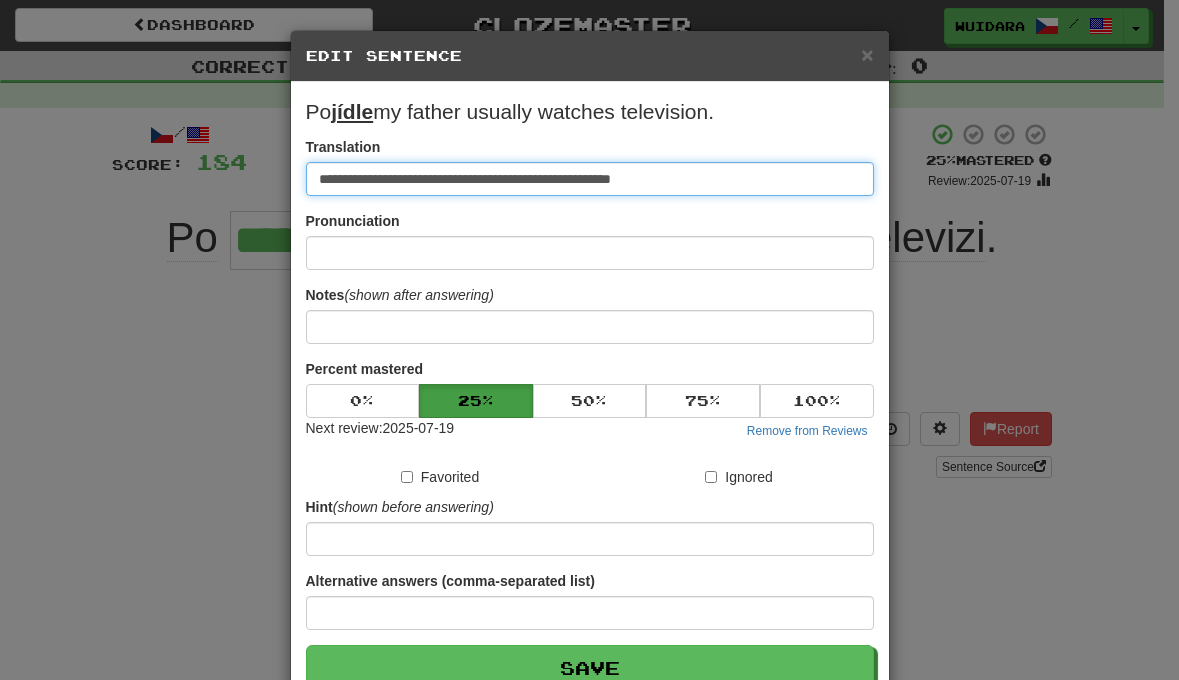 type on "**********" 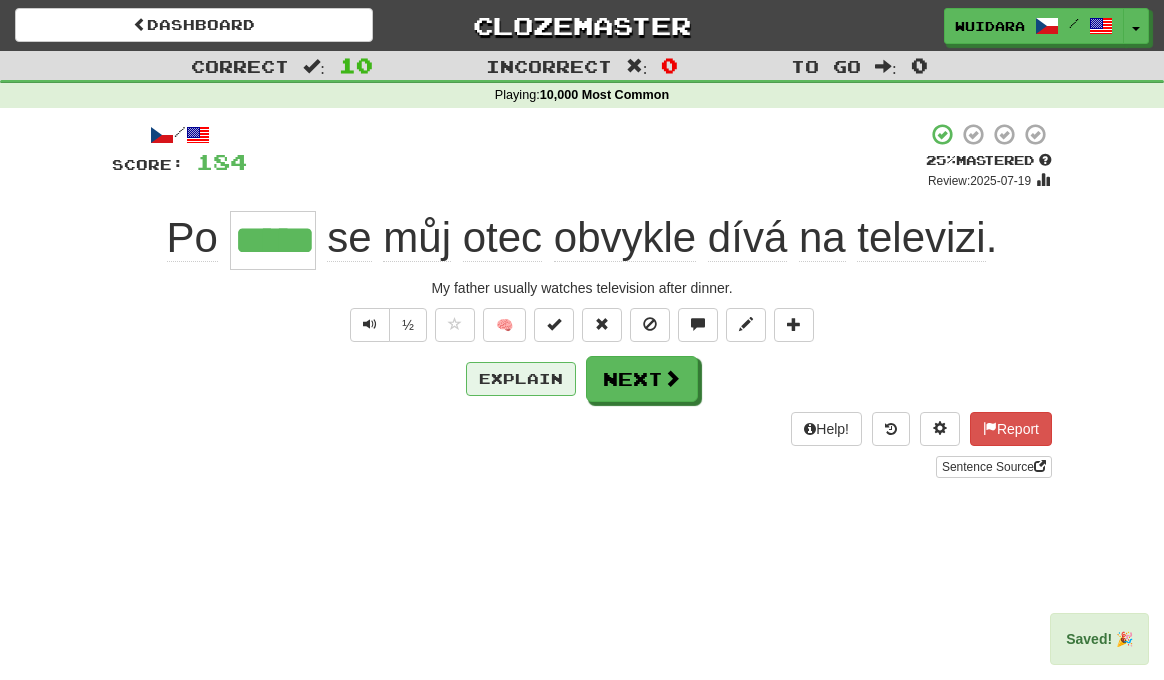 click on "Explain" at bounding box center [521, 379] 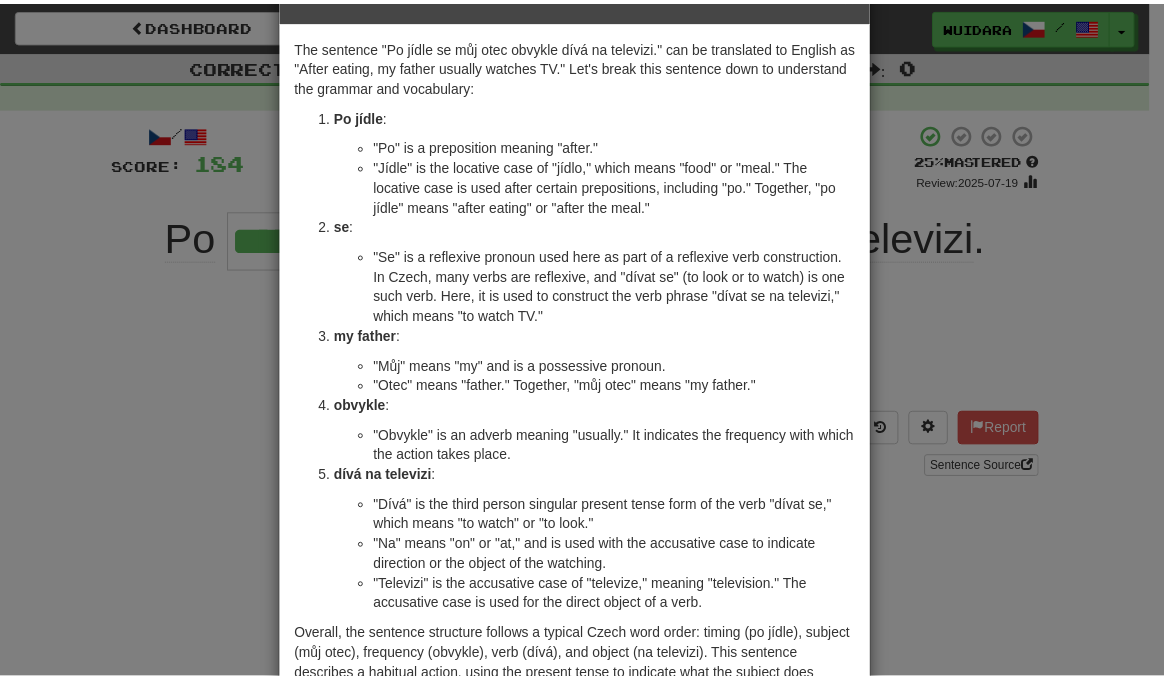 scroll, scrollTop: 15, scrollLeft: 0, axis: vertical 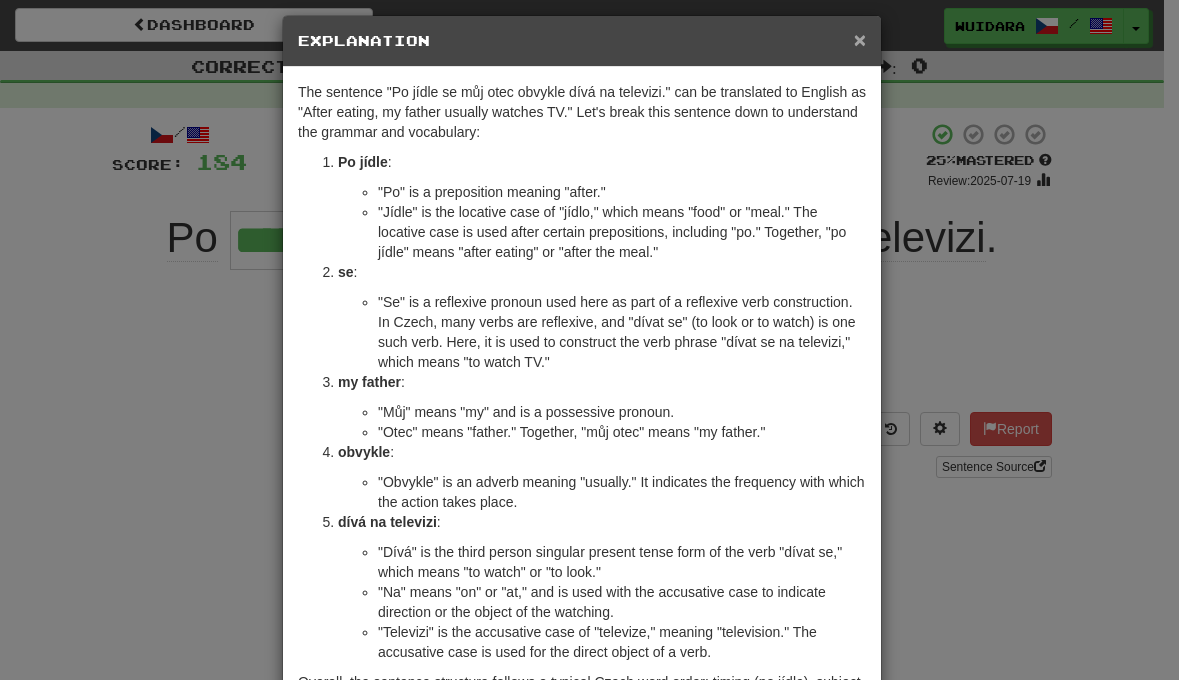 click on "×" at bounding box center (860, 39) 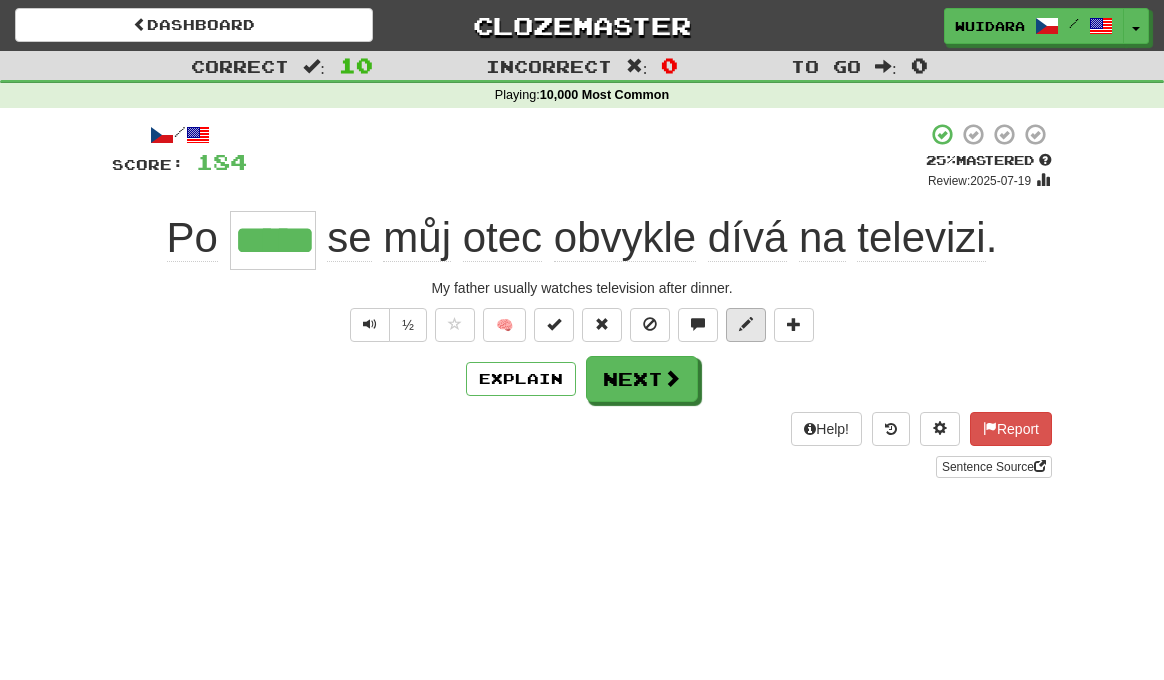 click at bounding box center [746, 324] 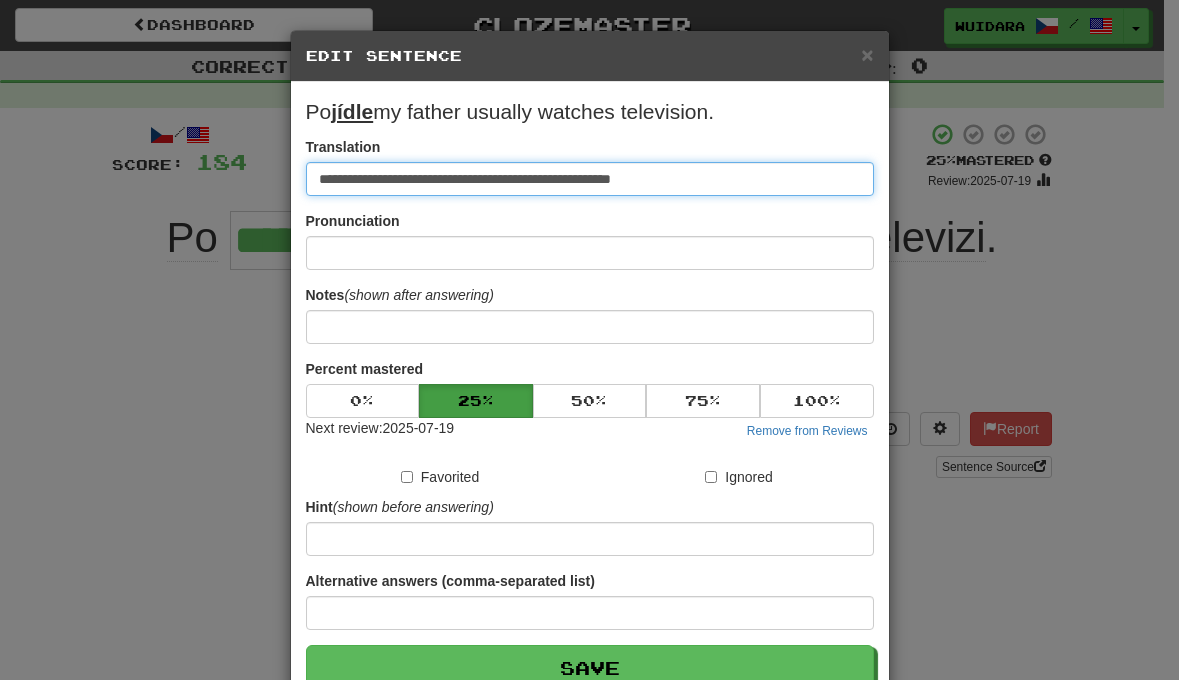 click on "**********" at bounding box center (590, 179) 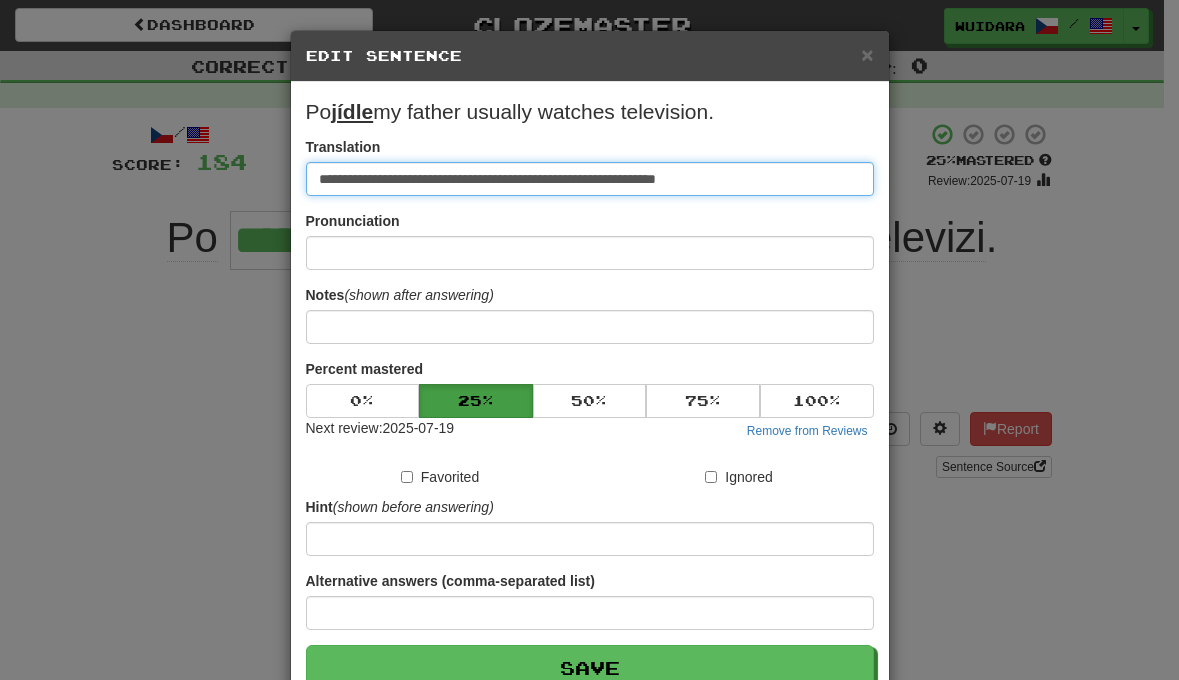 drag, startPoint x: 572, startPoint y: 180, endPoint x: 614, endPoint y: 180, distance: 42 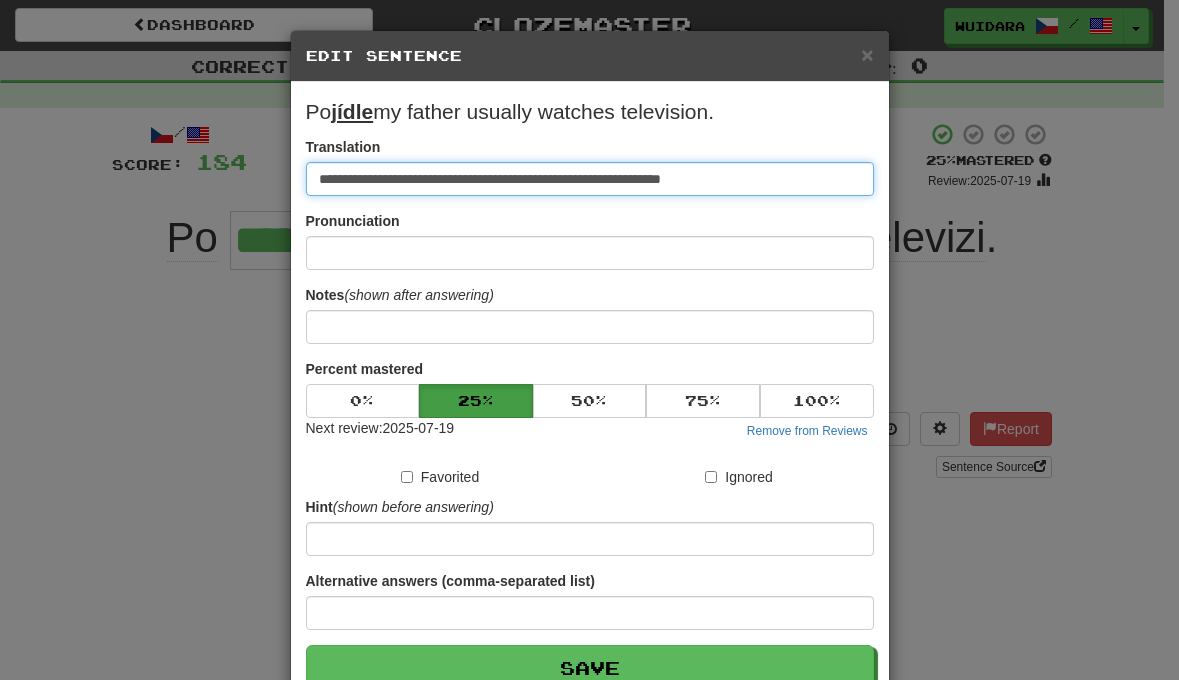 type on "**********" 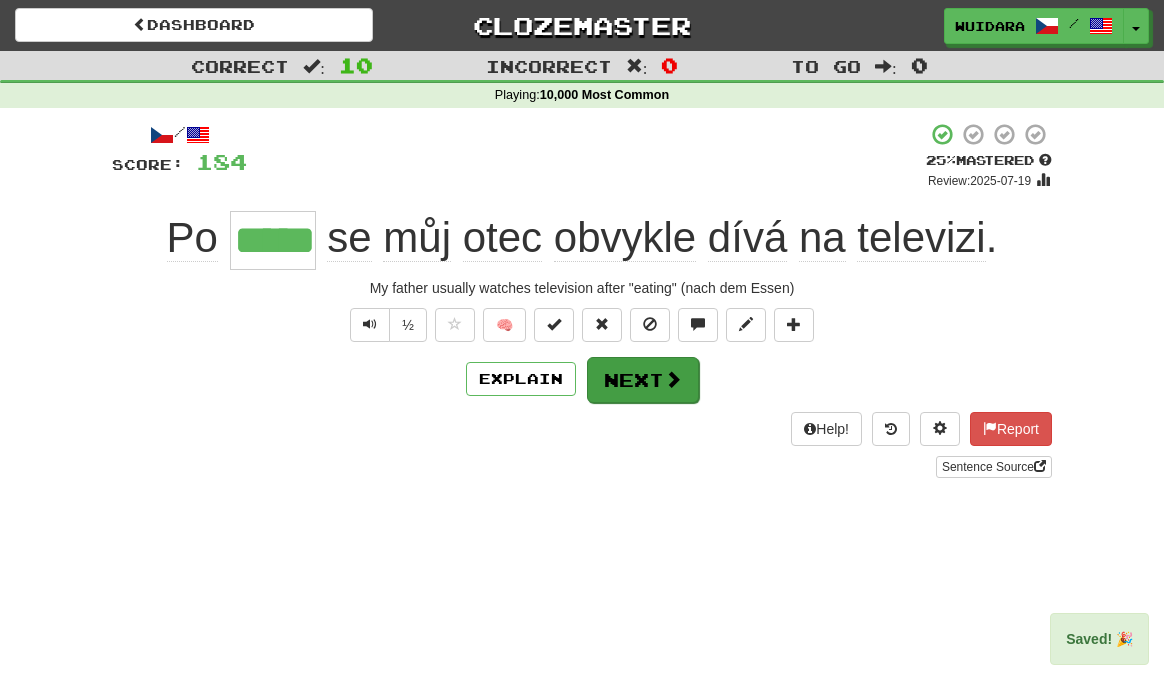 click on "Next" at bounding box center (643, 380) 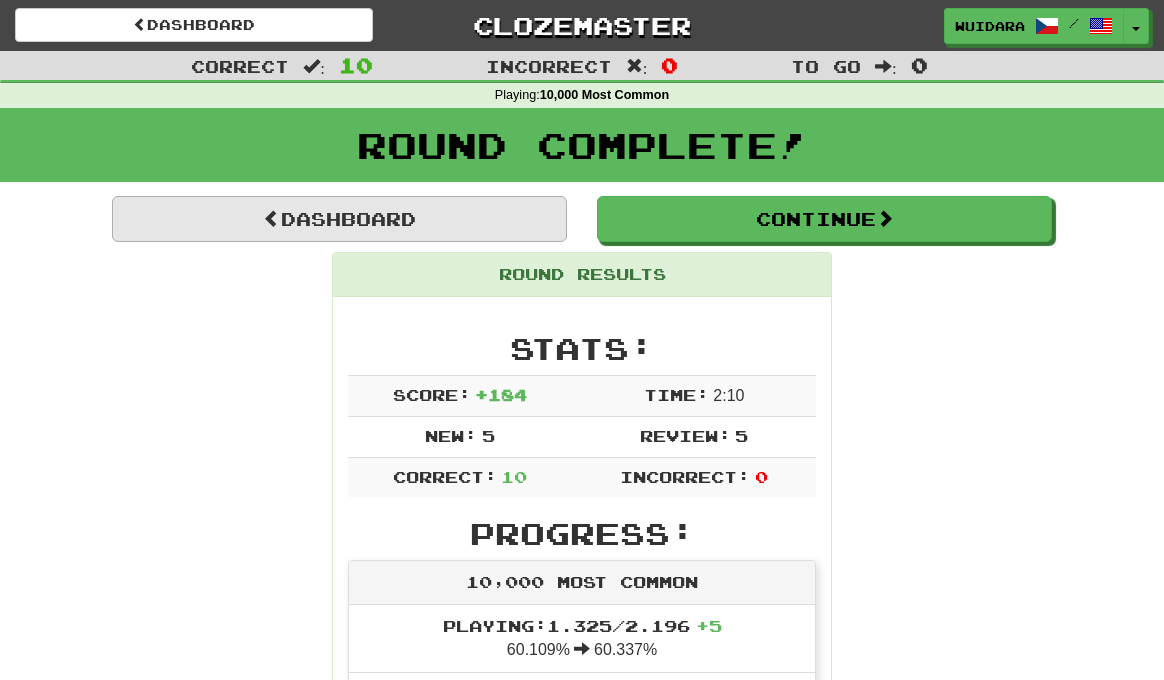 click on "Dashboard" at bounding box center (339, 219) 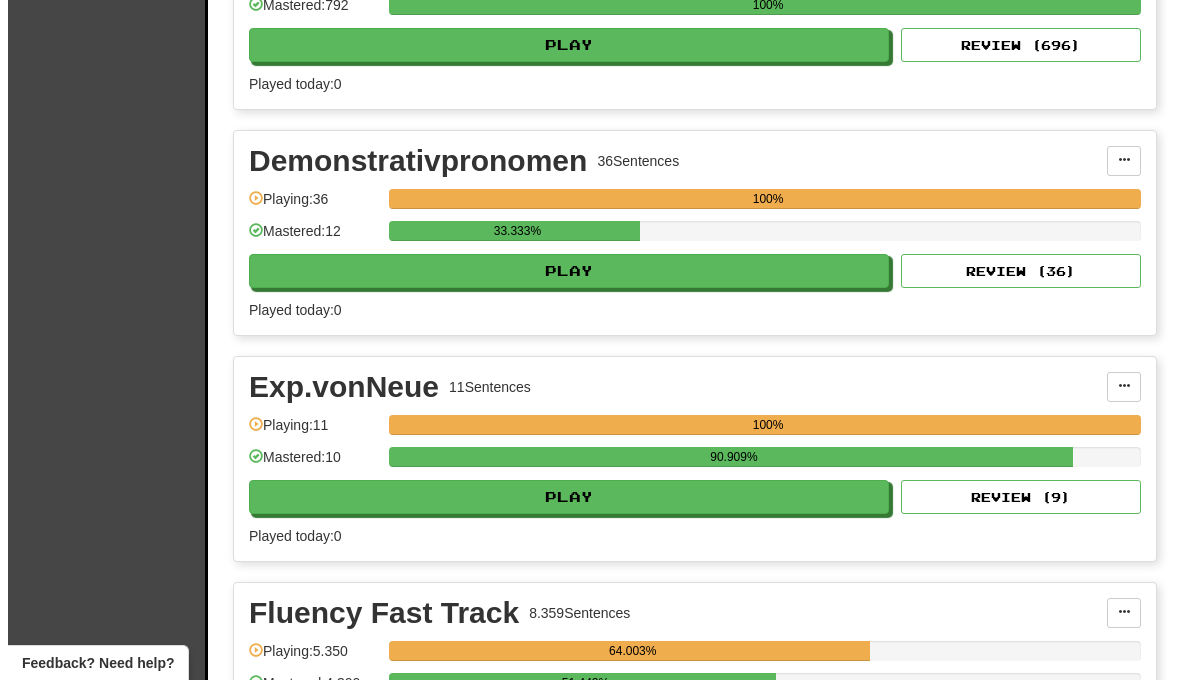 scroll, scrollTop: 2749, scrollLeft: 0, axis: vertical 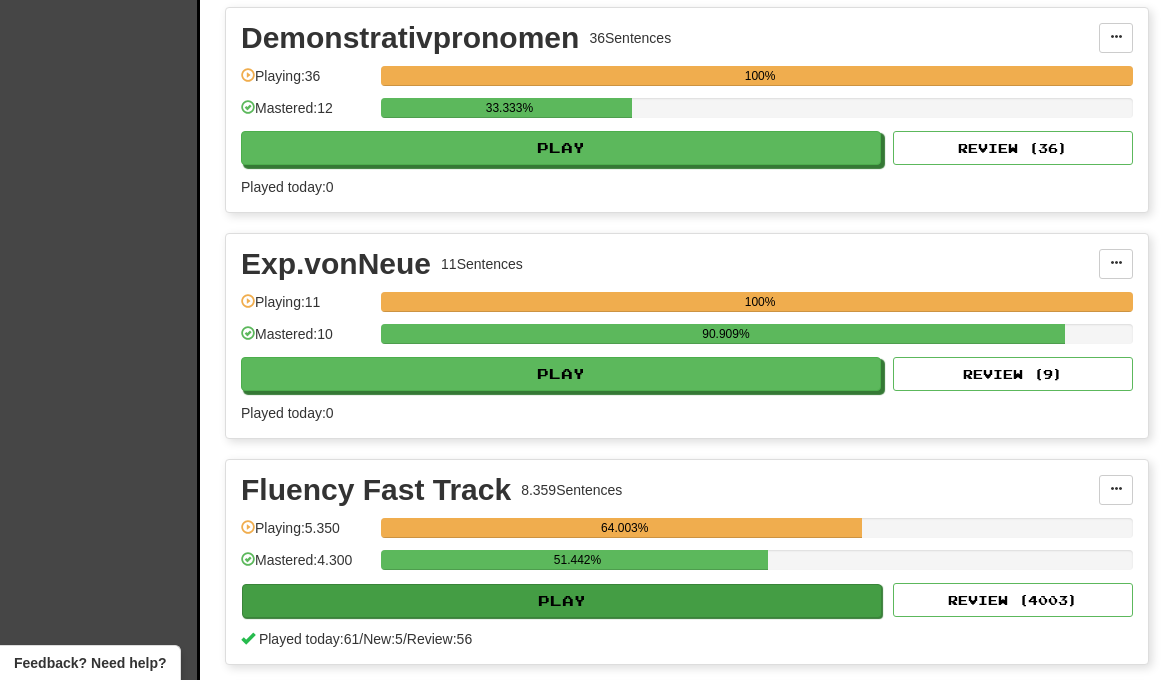 click on "Play" at bounding box center [562, 601] 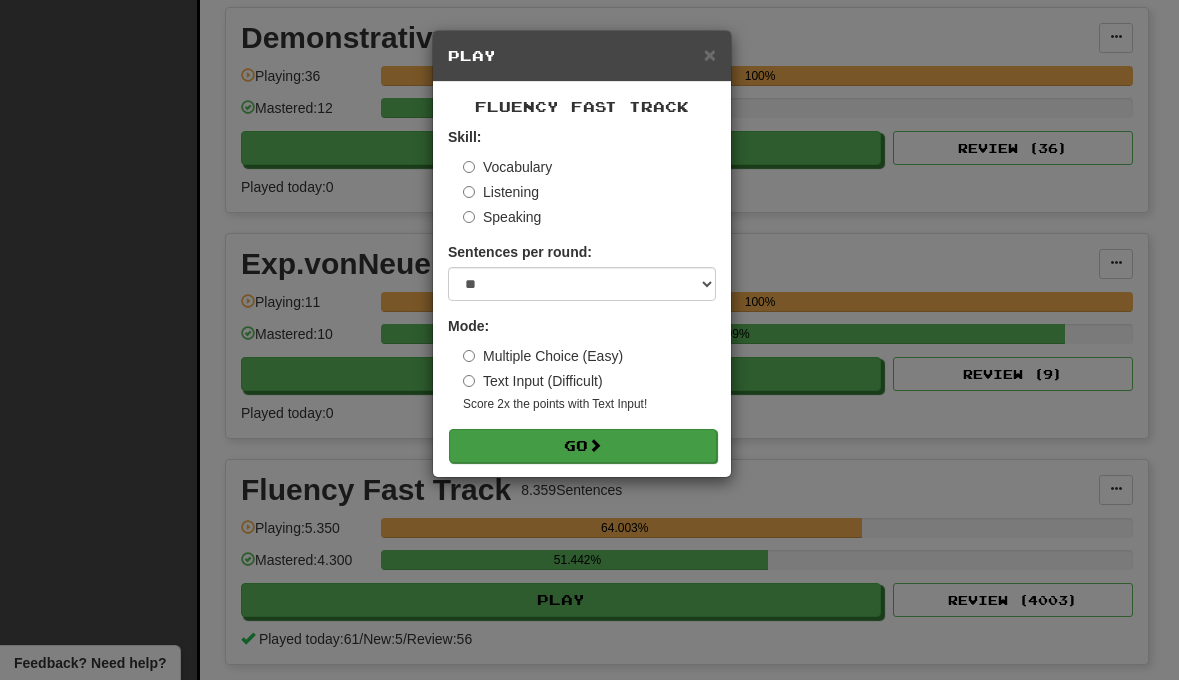 click on "Go" at bounding box center (583, 446) 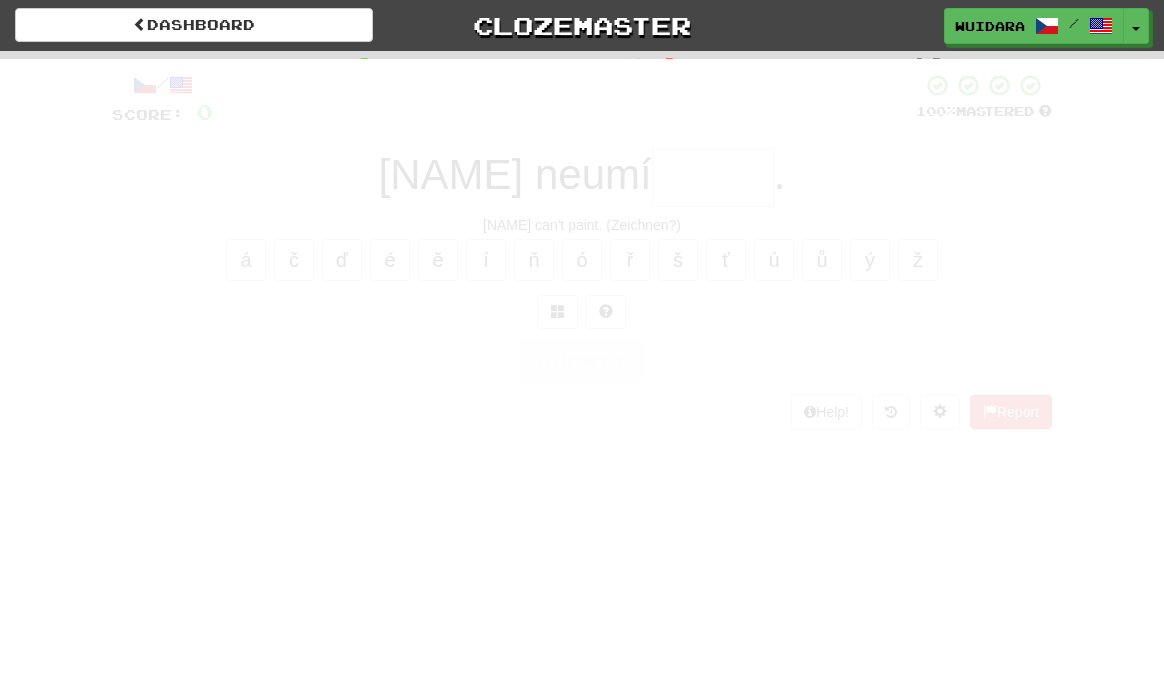 scroll, scrollTop: 0, scrollLeft: 0, axis: both 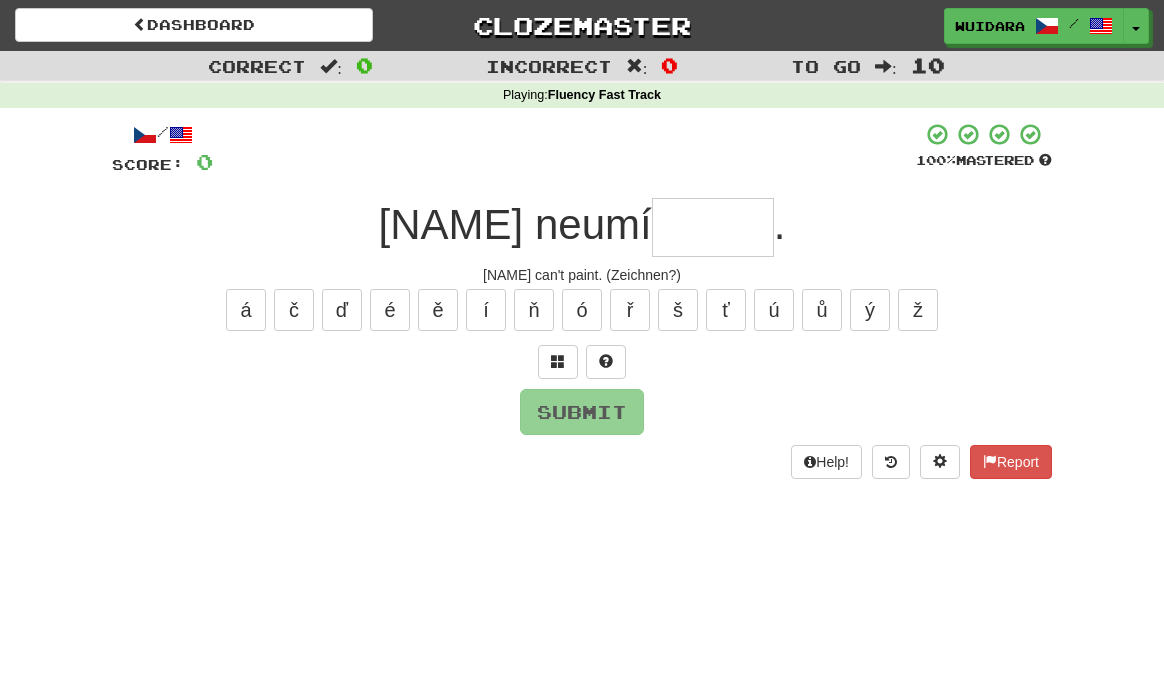 type on "*" 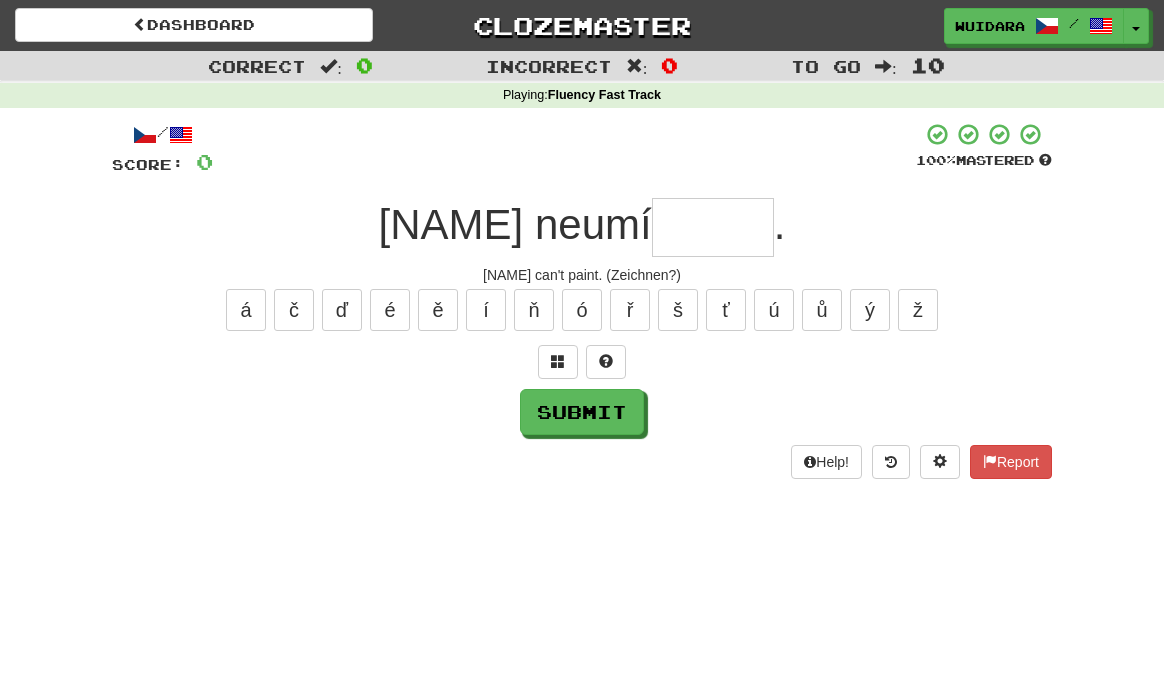 type on "*" 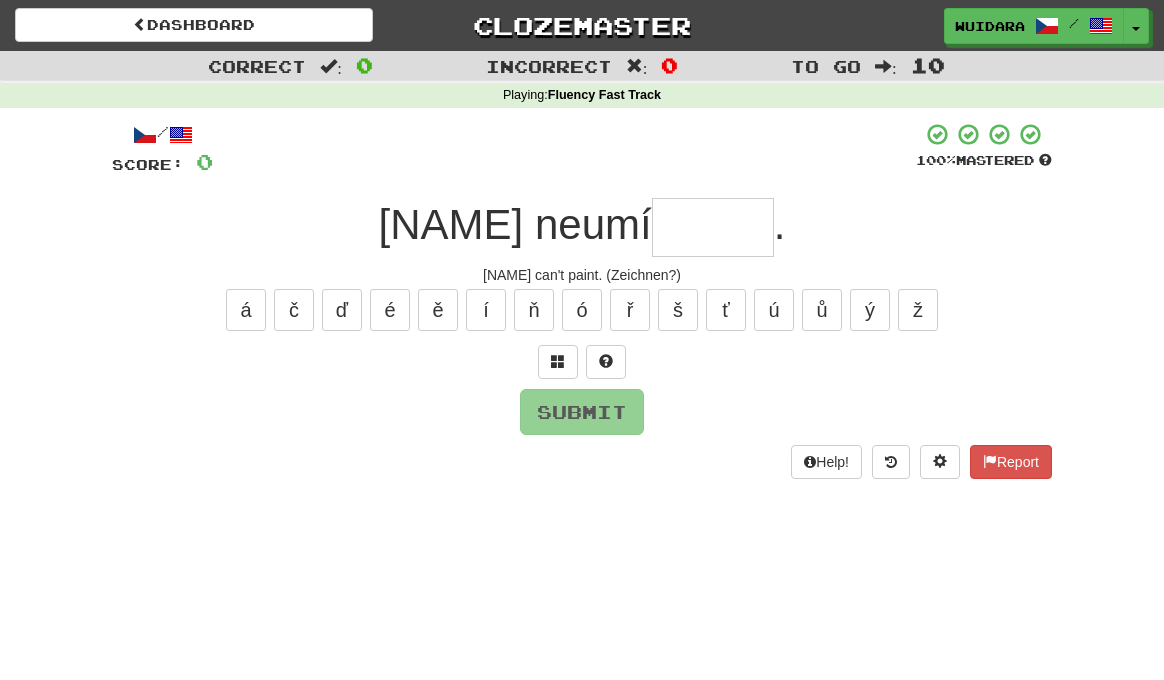 type on "*" 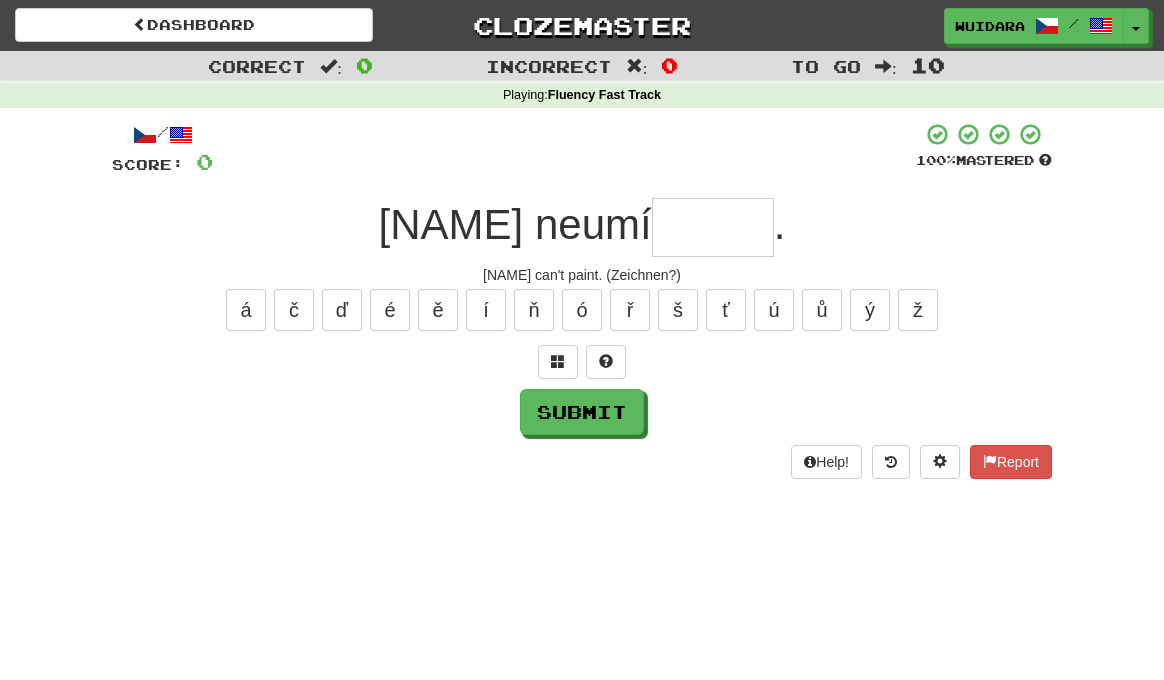 type on "*" 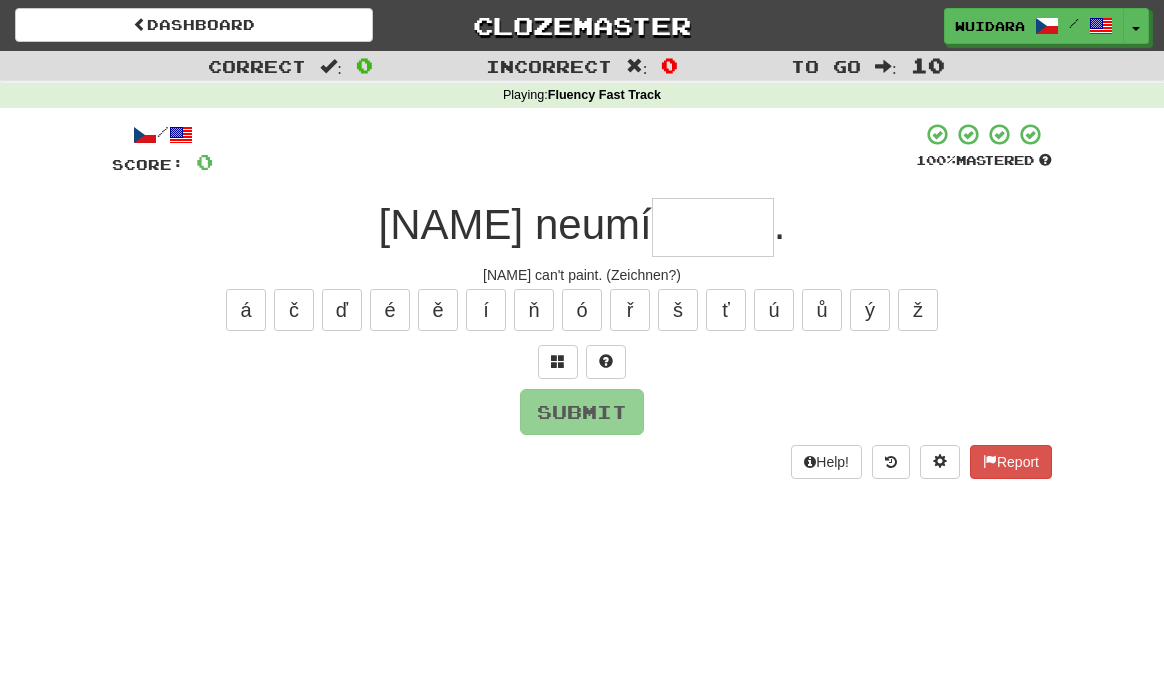 type on "*" 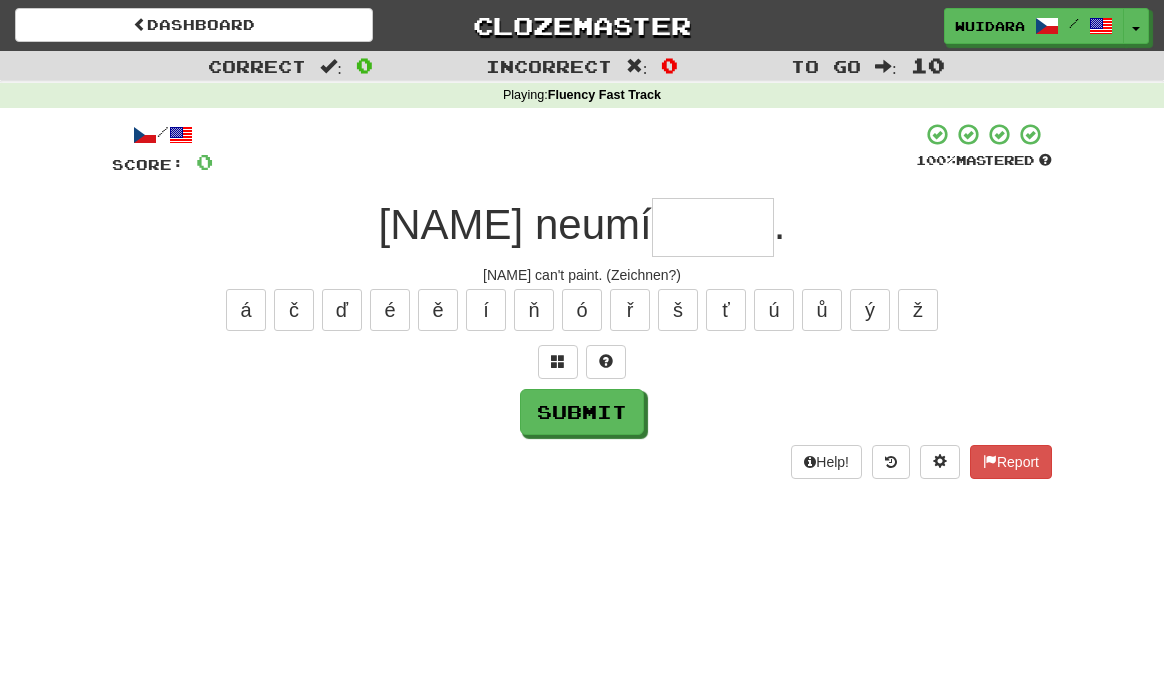 type on "*" 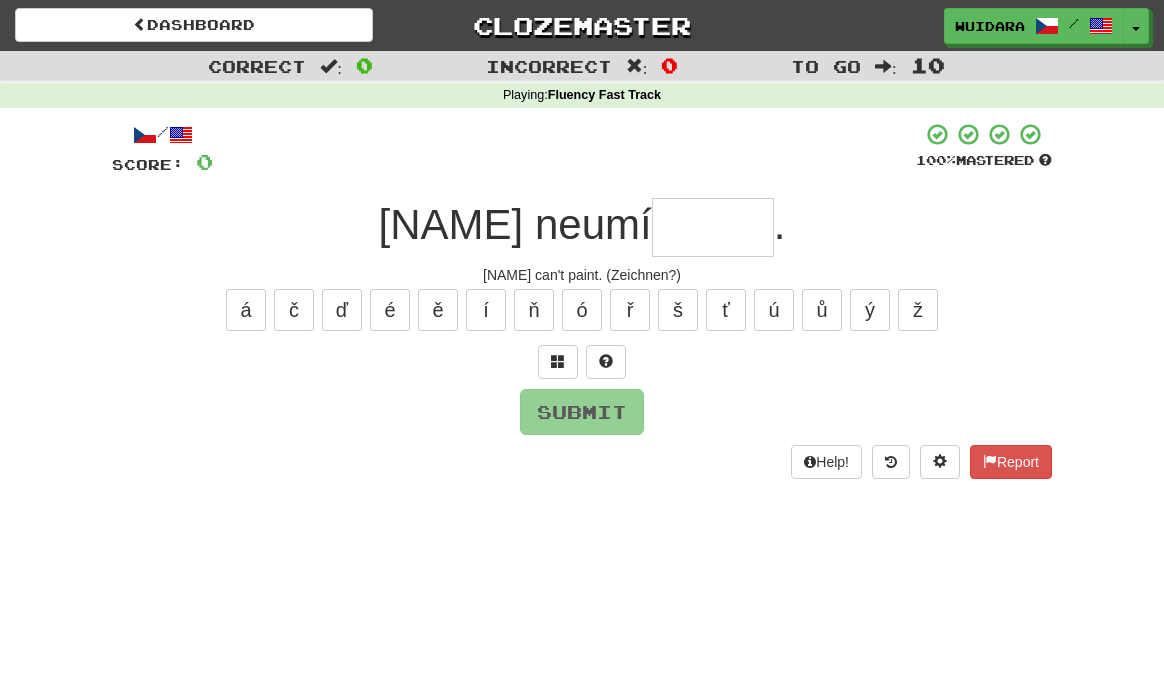 type on "*" 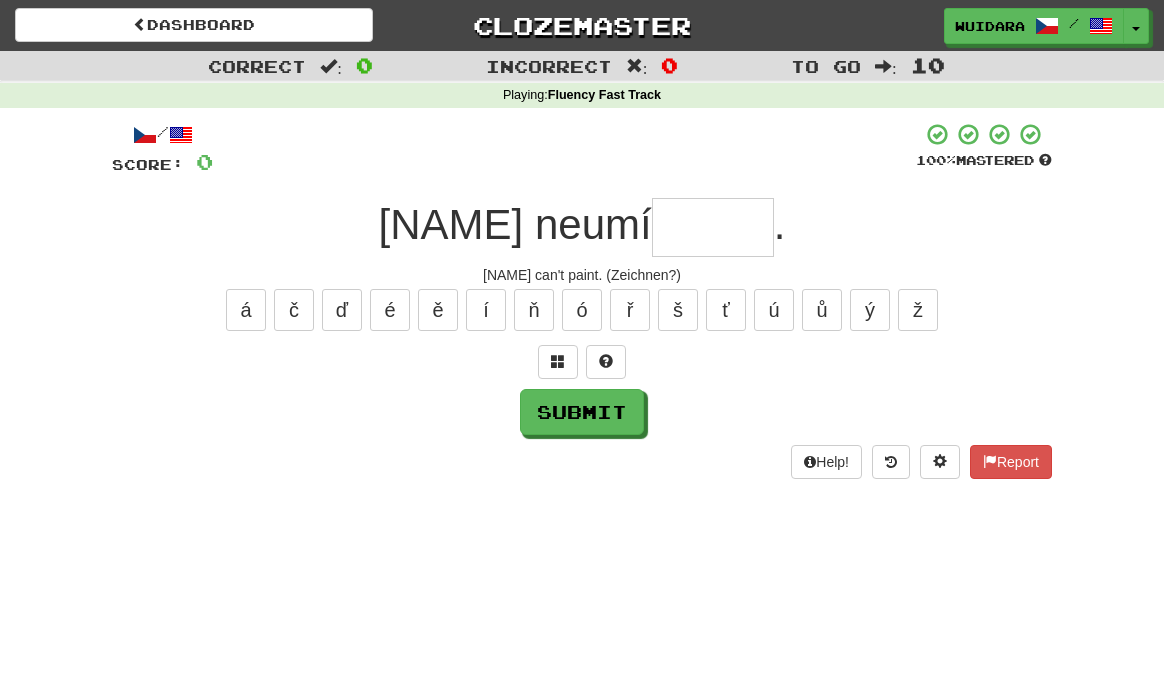 type on "*" 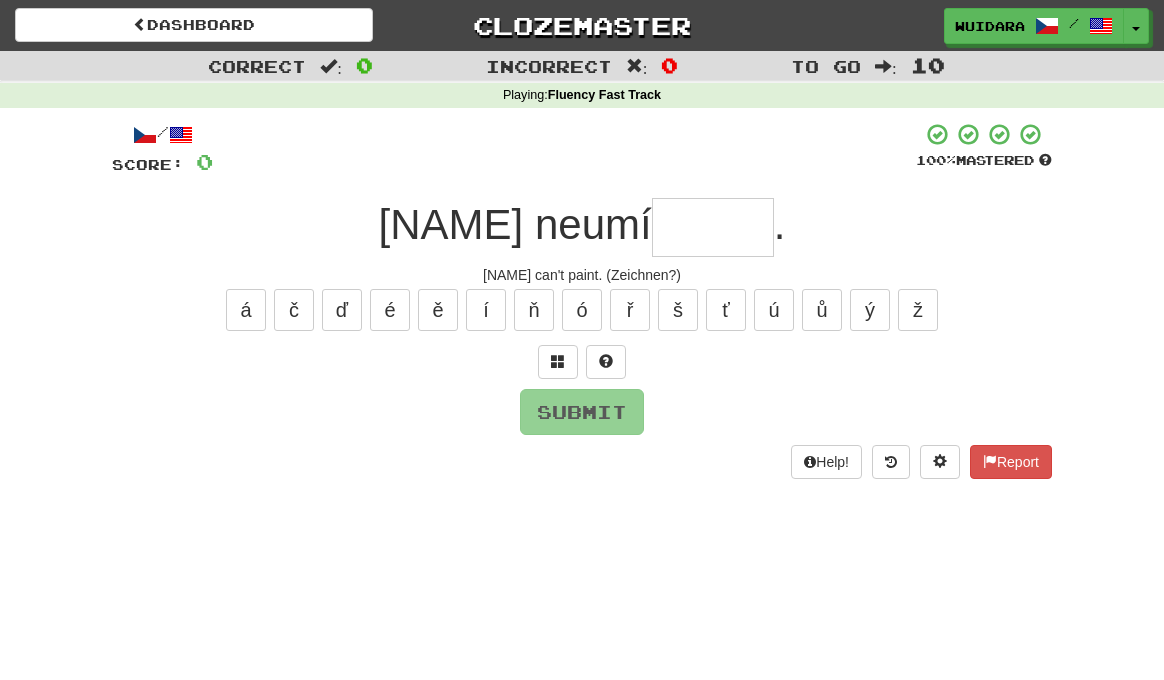 type on "*" 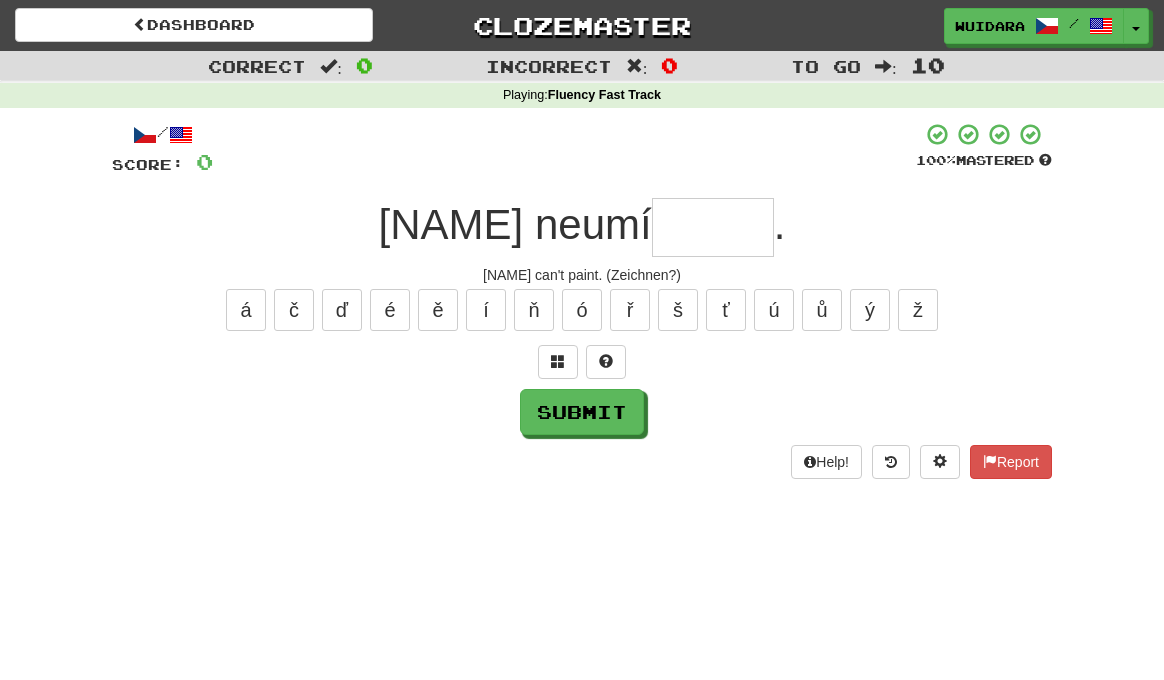 type on "*" 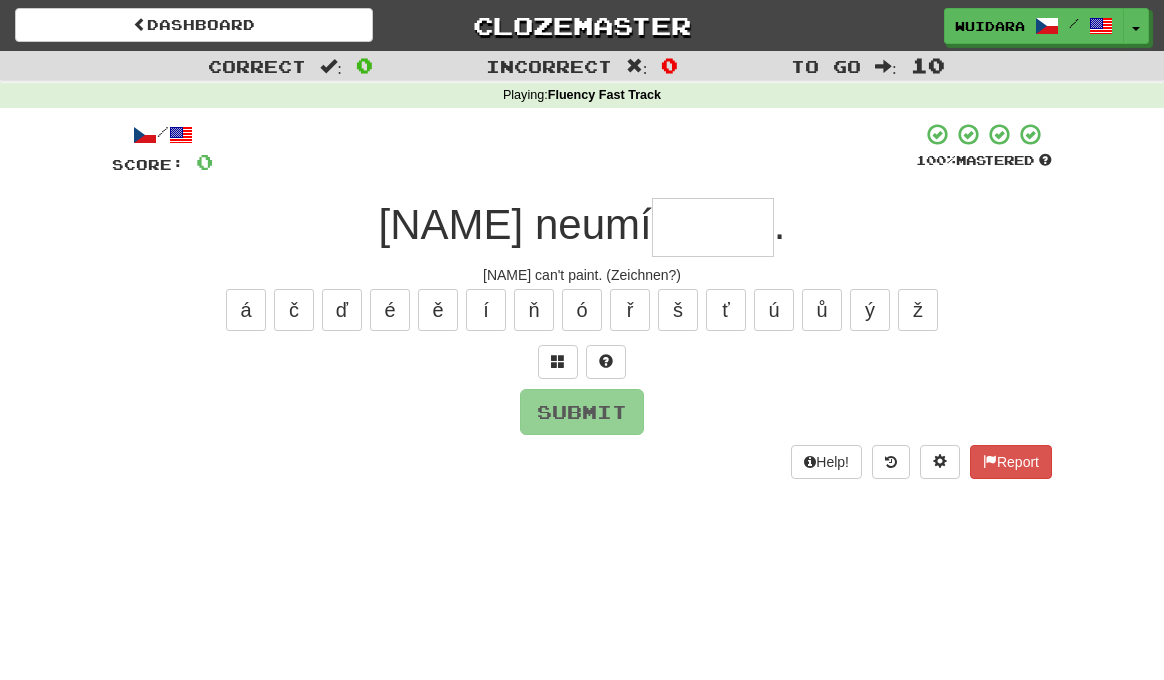 type on "*" 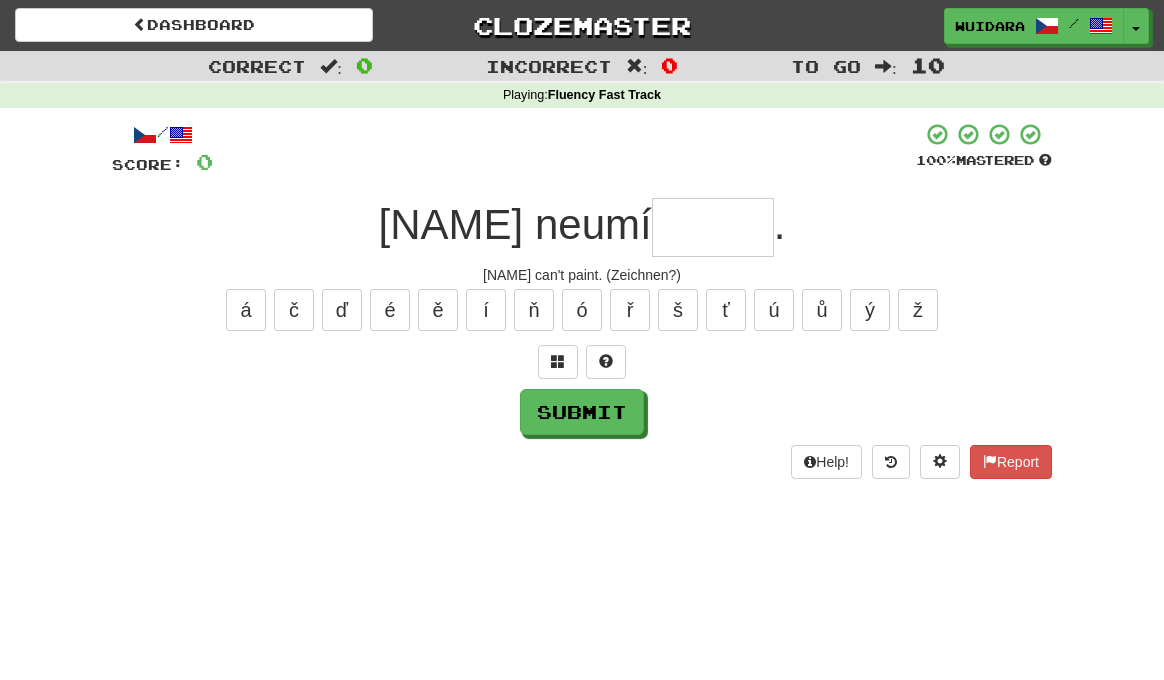 type on "*" 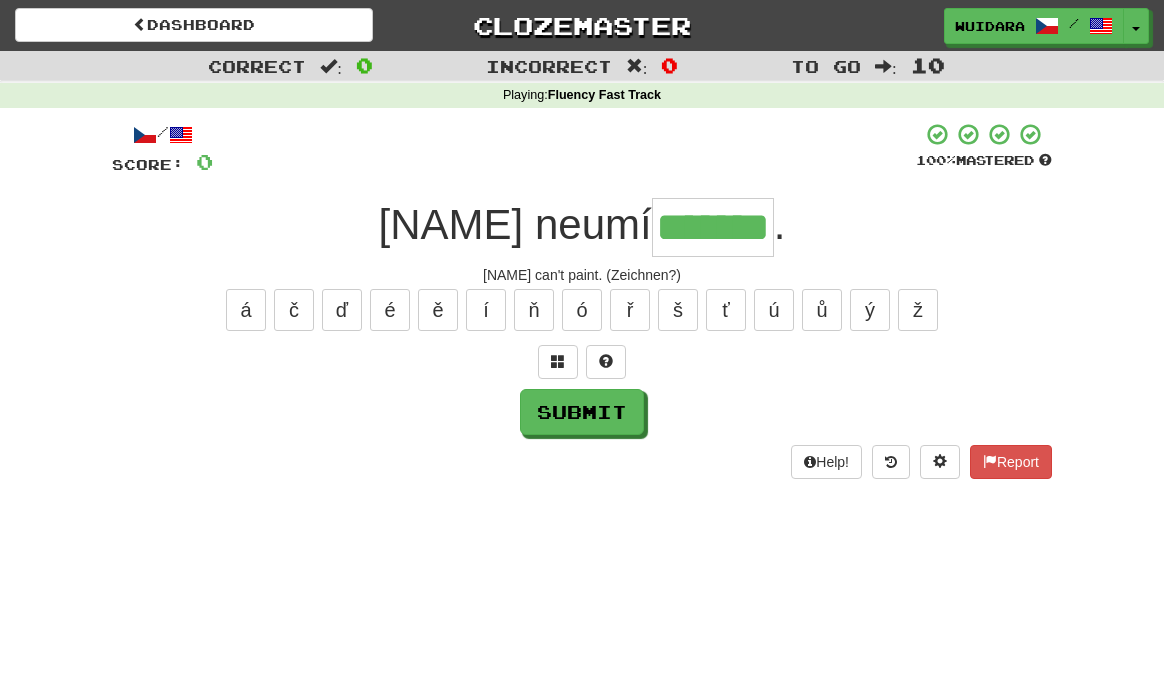 type on "*******" 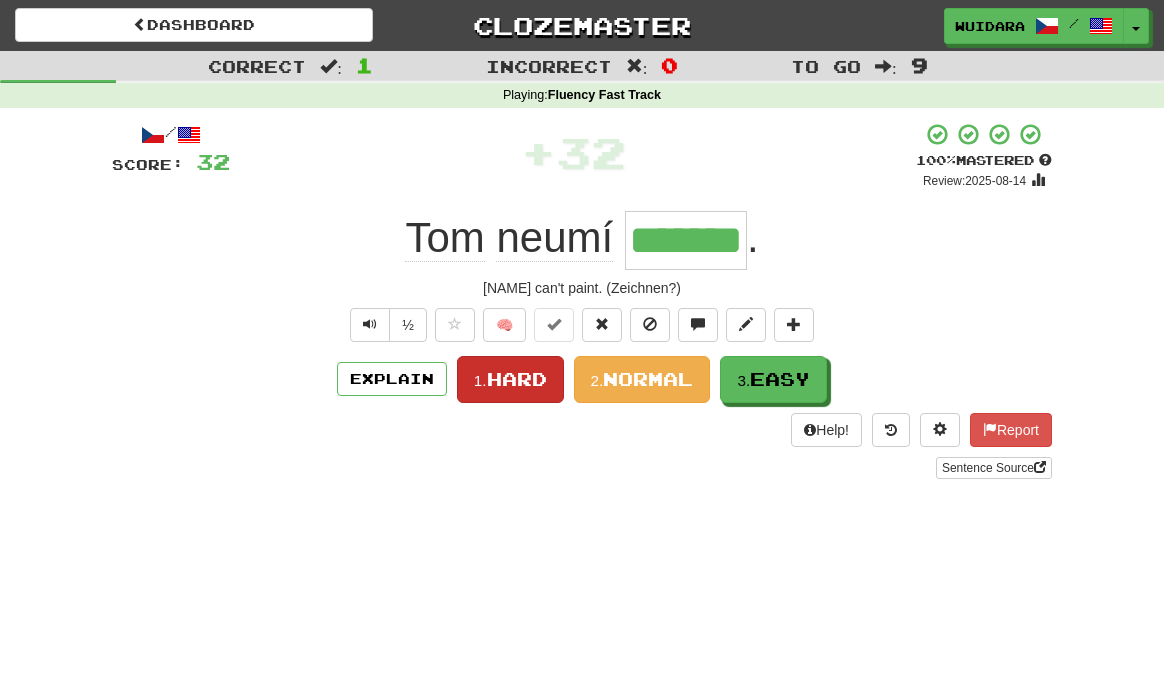 click on "1.  Hard" at bounding box center (510, 379) 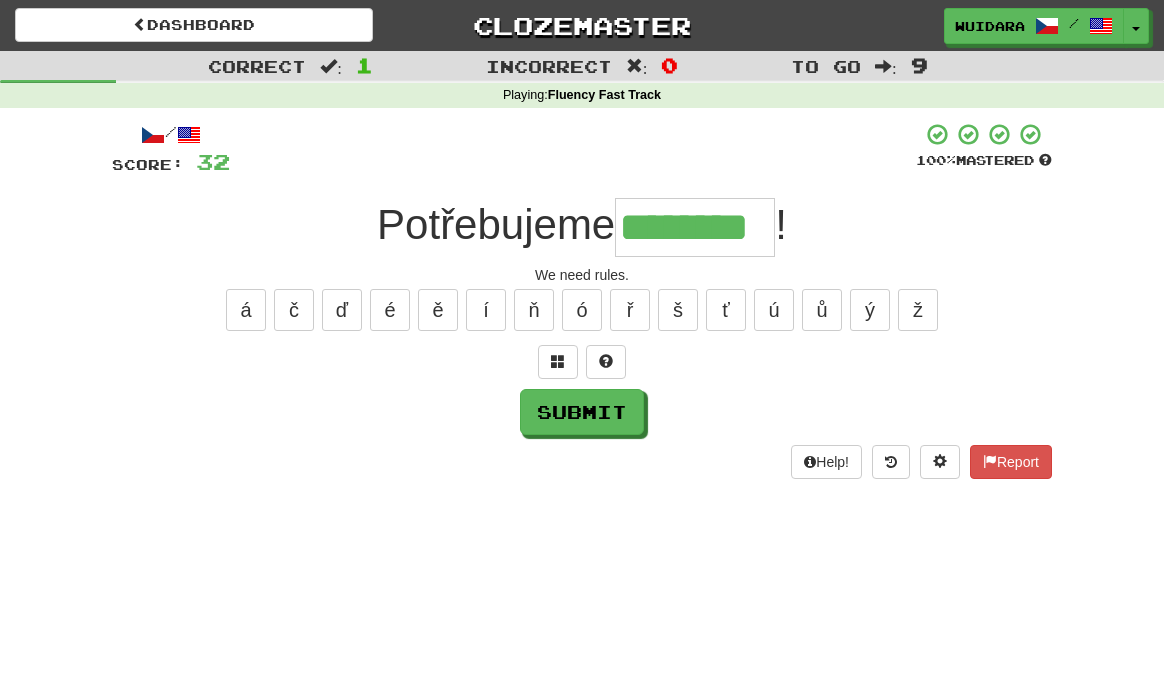 type on "********" 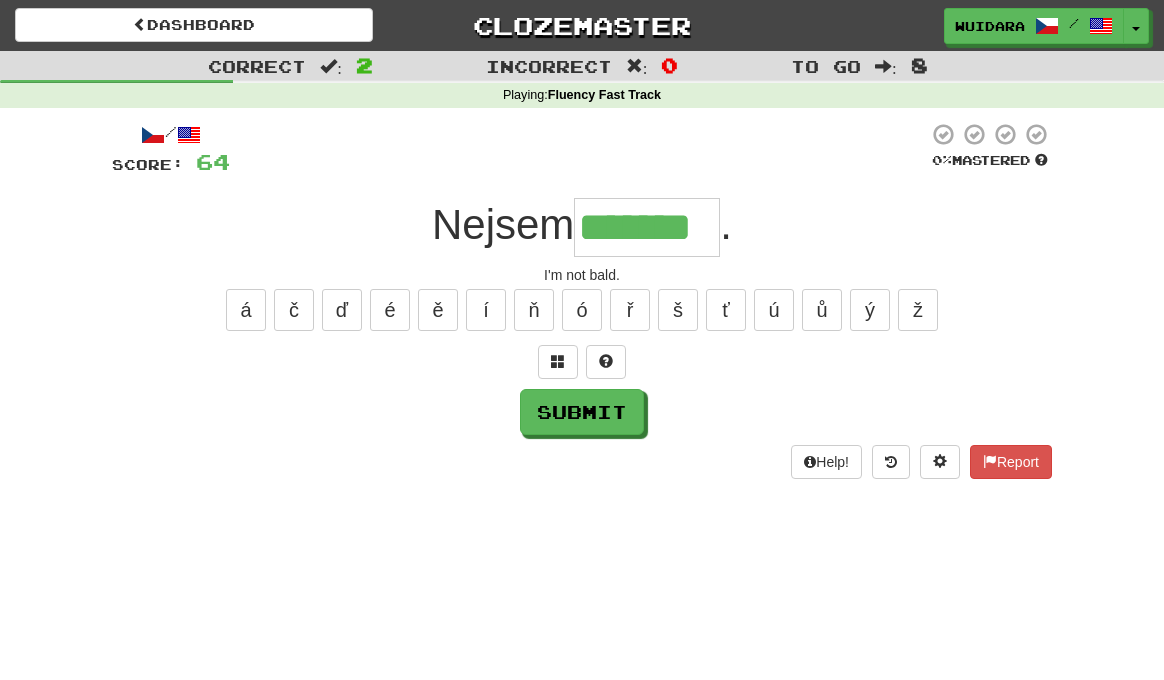 type on "*******" 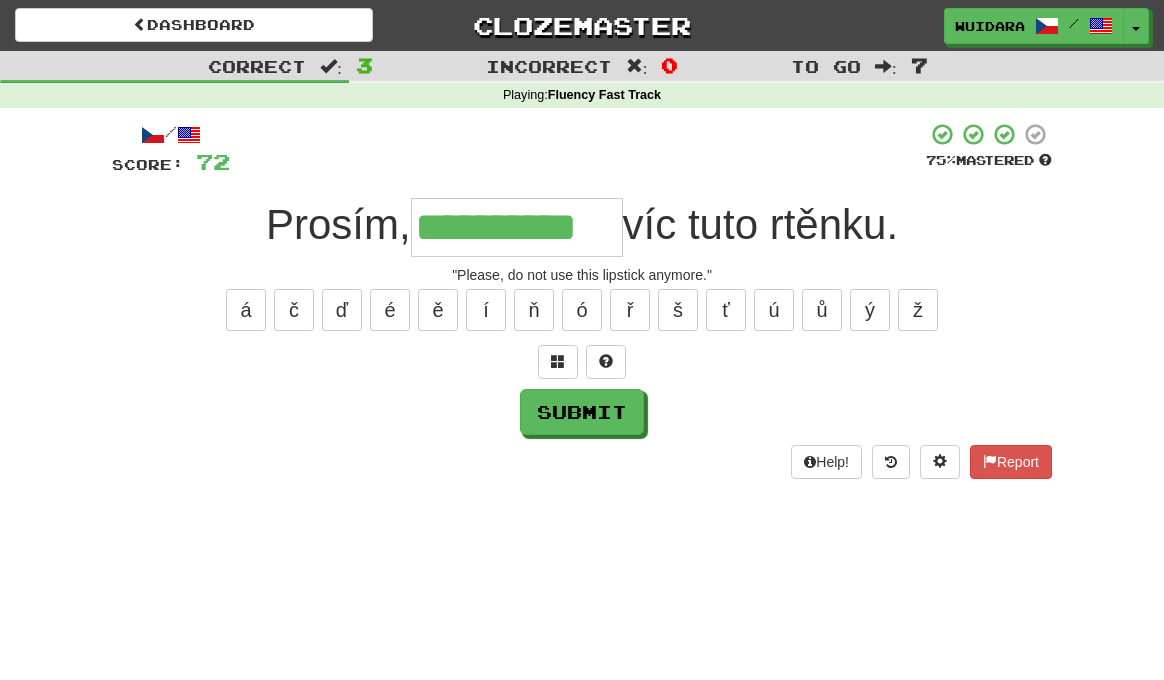 type on "**********" 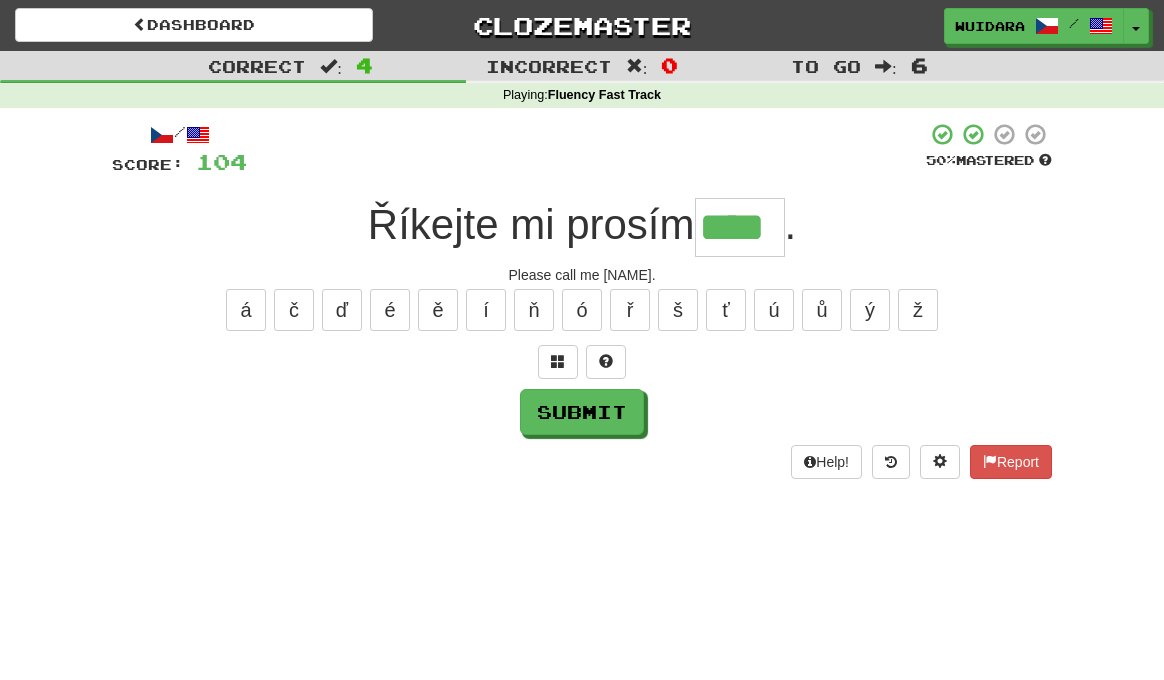 type on "****" 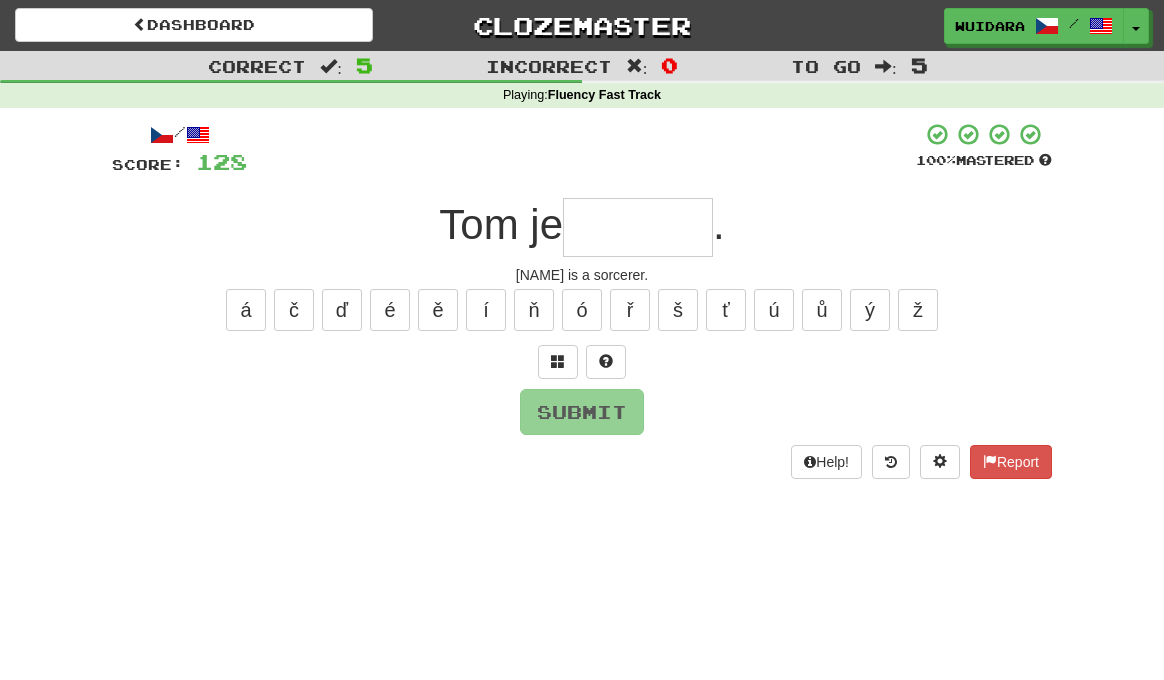 type on "*" 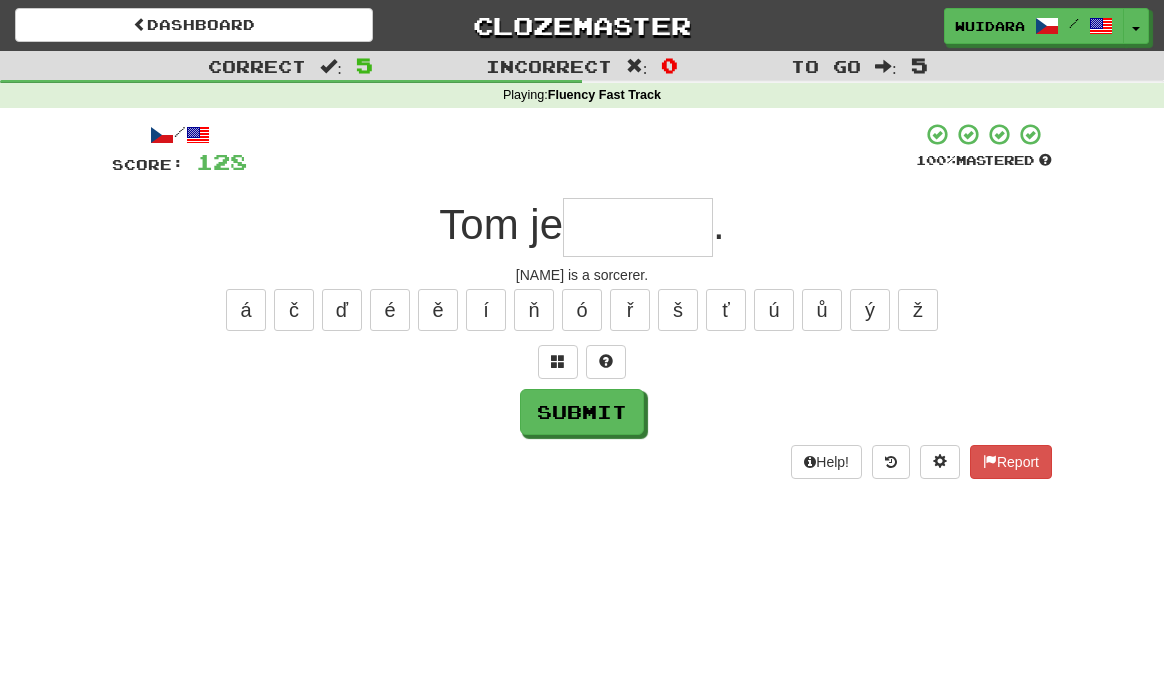 type on "*" 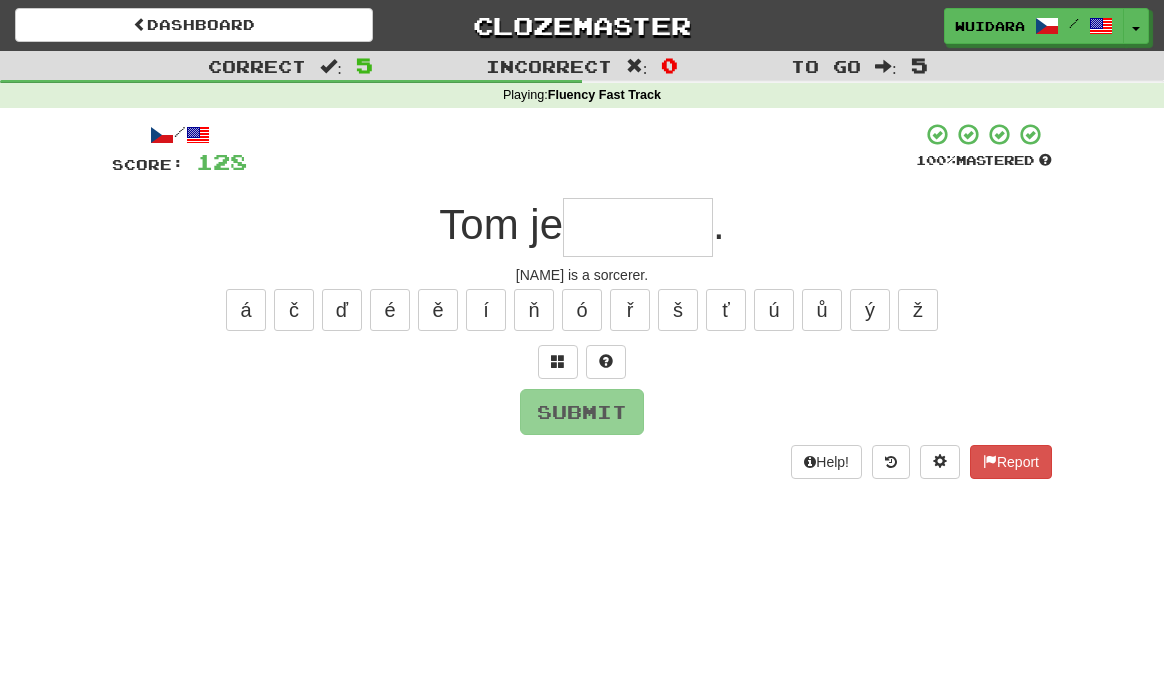 type on "*" 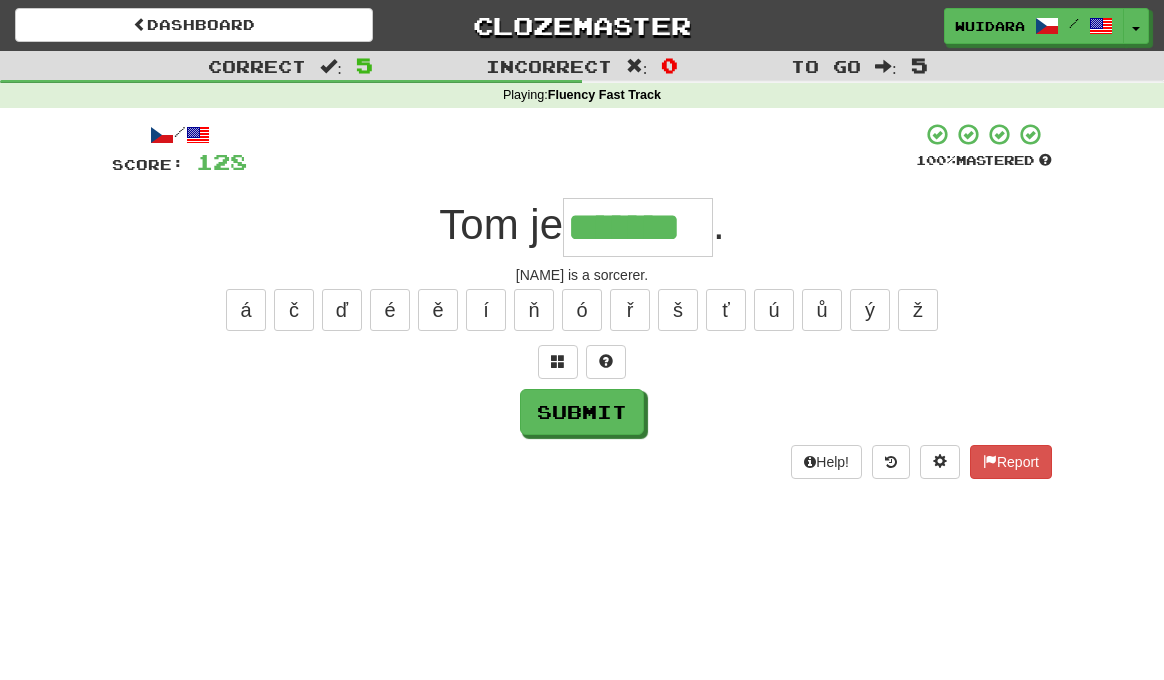 type on "*******" 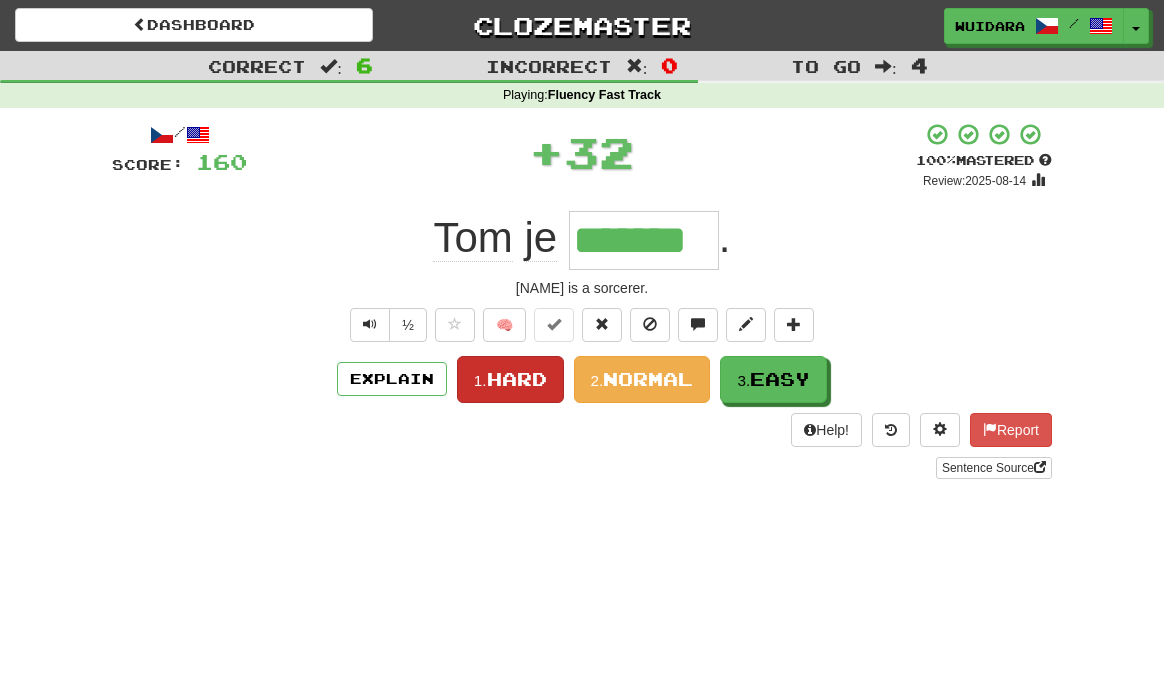 click on "Hard" at bounding box center [517, 379] 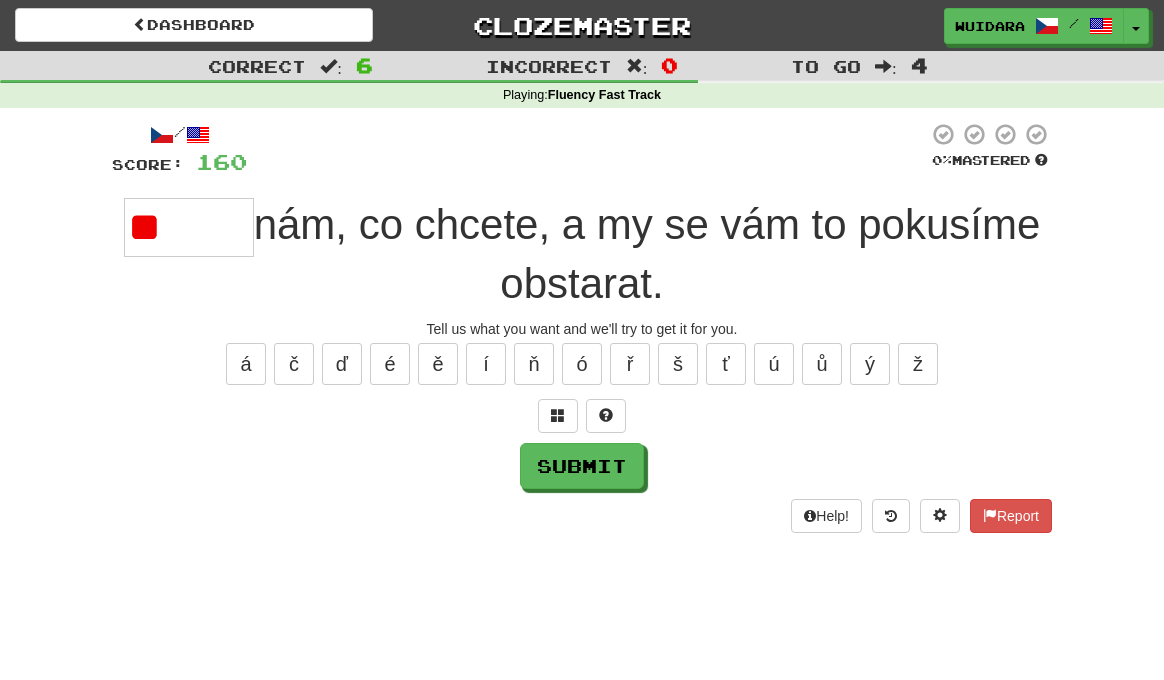 type on "*" 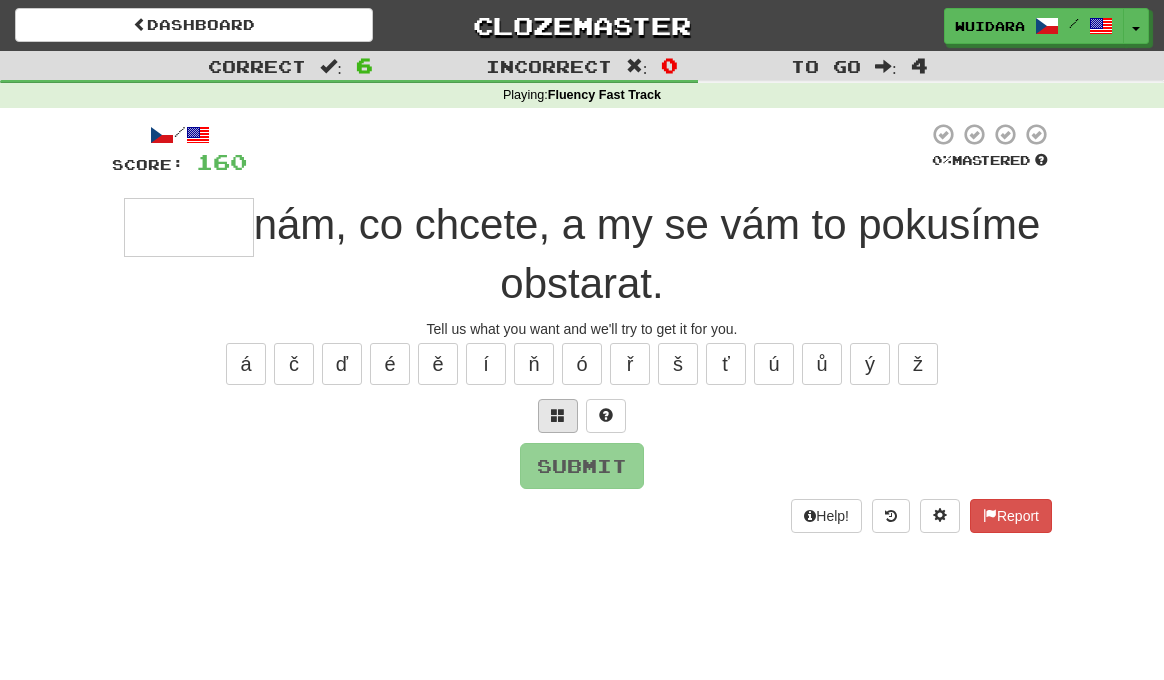 click at bounding box center [558, 415] 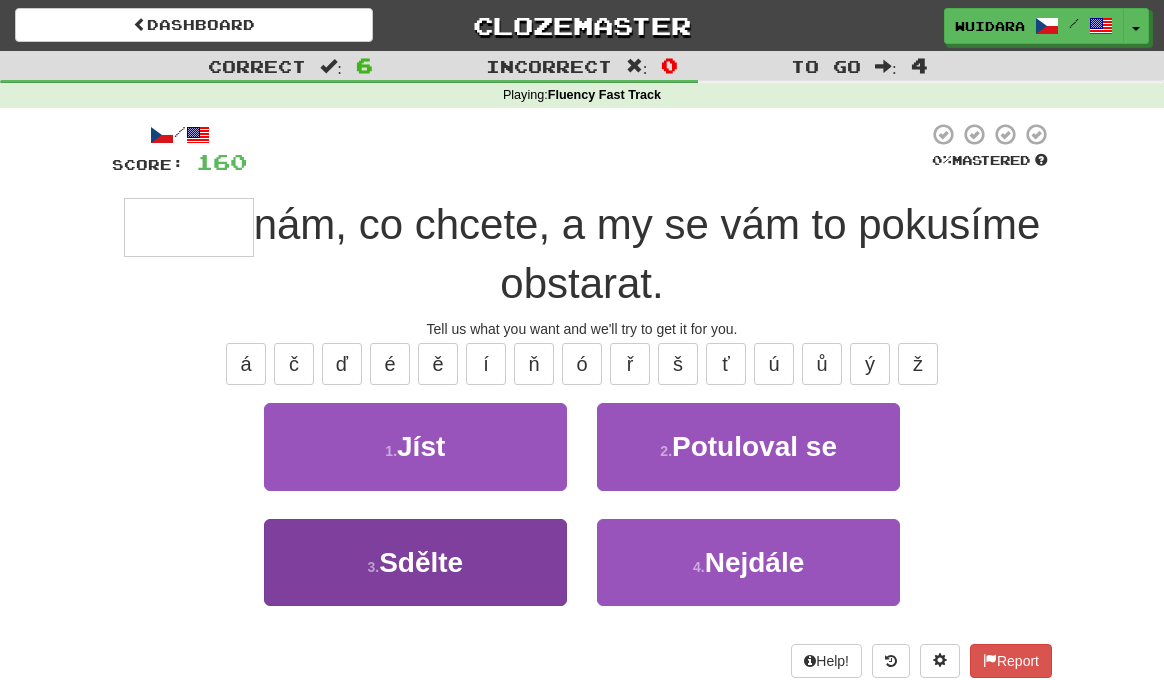 click on "3 .  Sdělte" at bounding box center (415, 562) 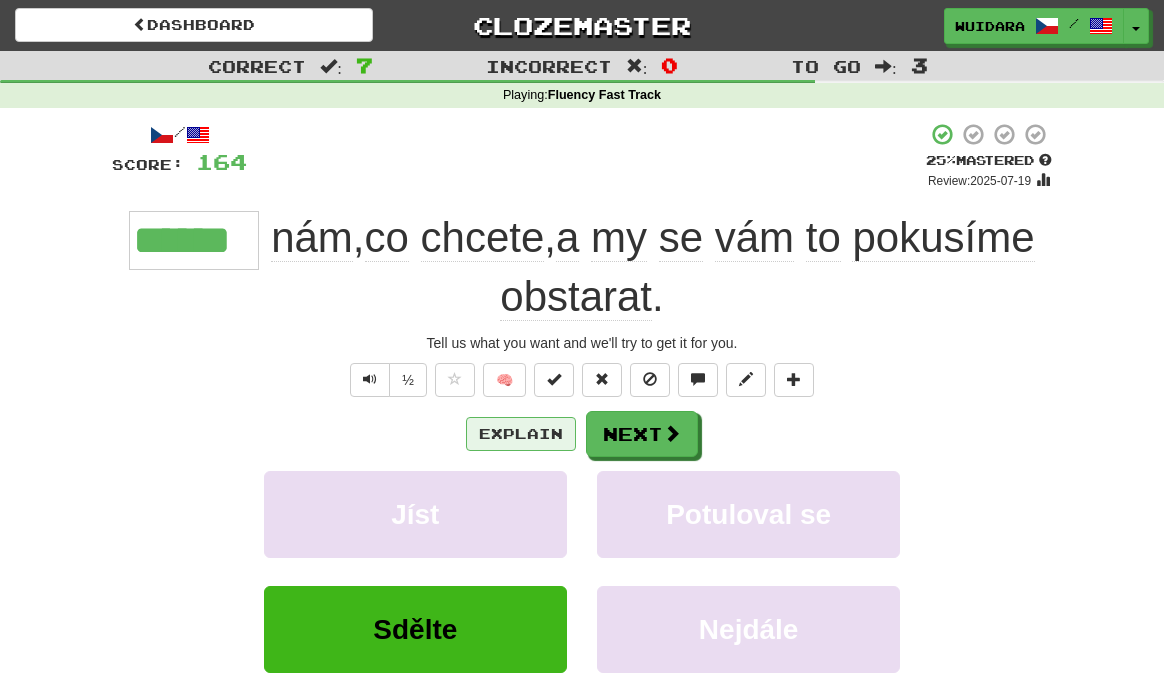 click on "Explain" at bounding box center [521, 434] 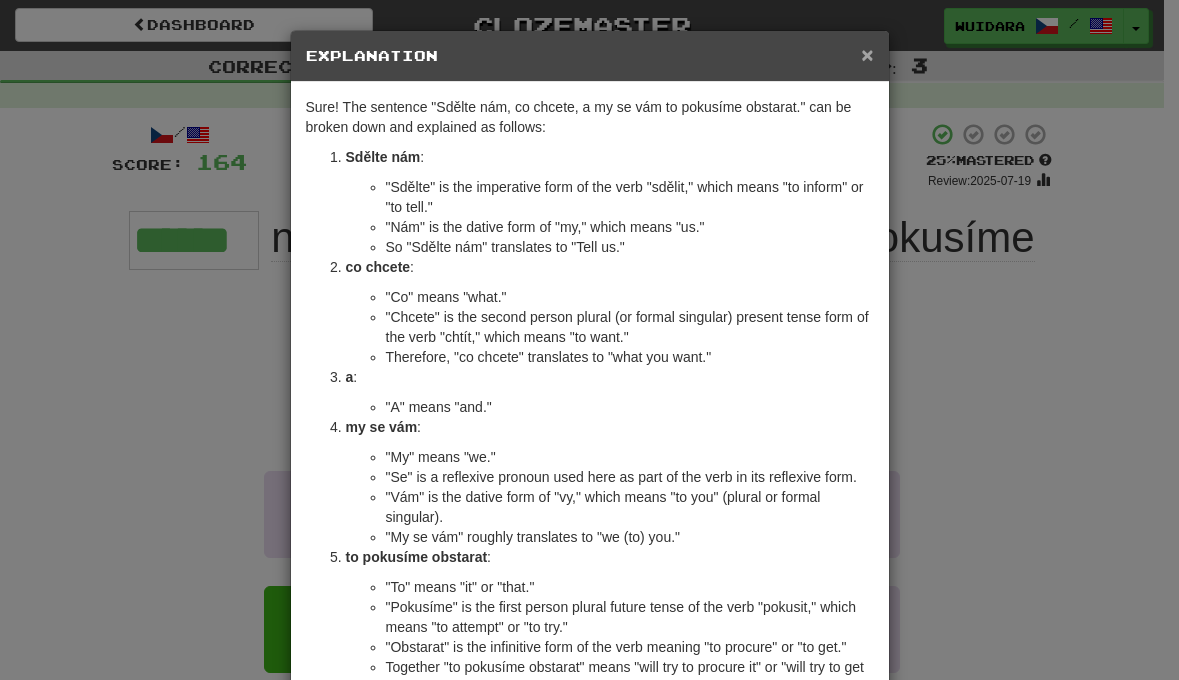 click on "×" at bounding box center (867, 54) 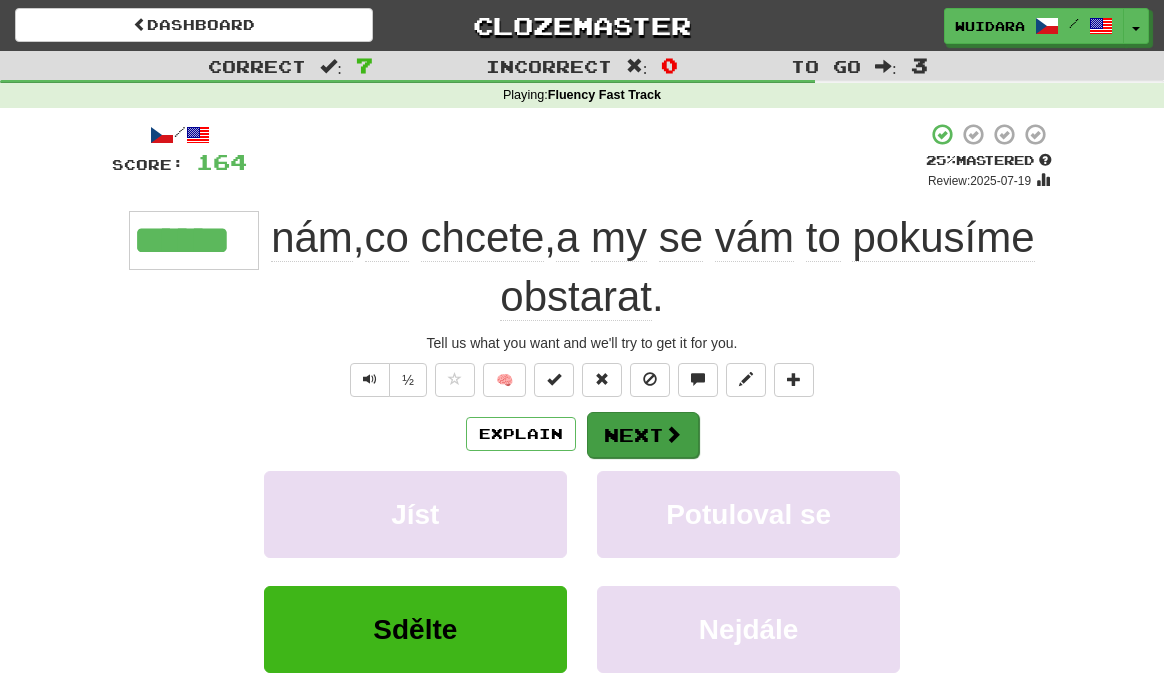 click on "Next" at bounding box center [643, 435] 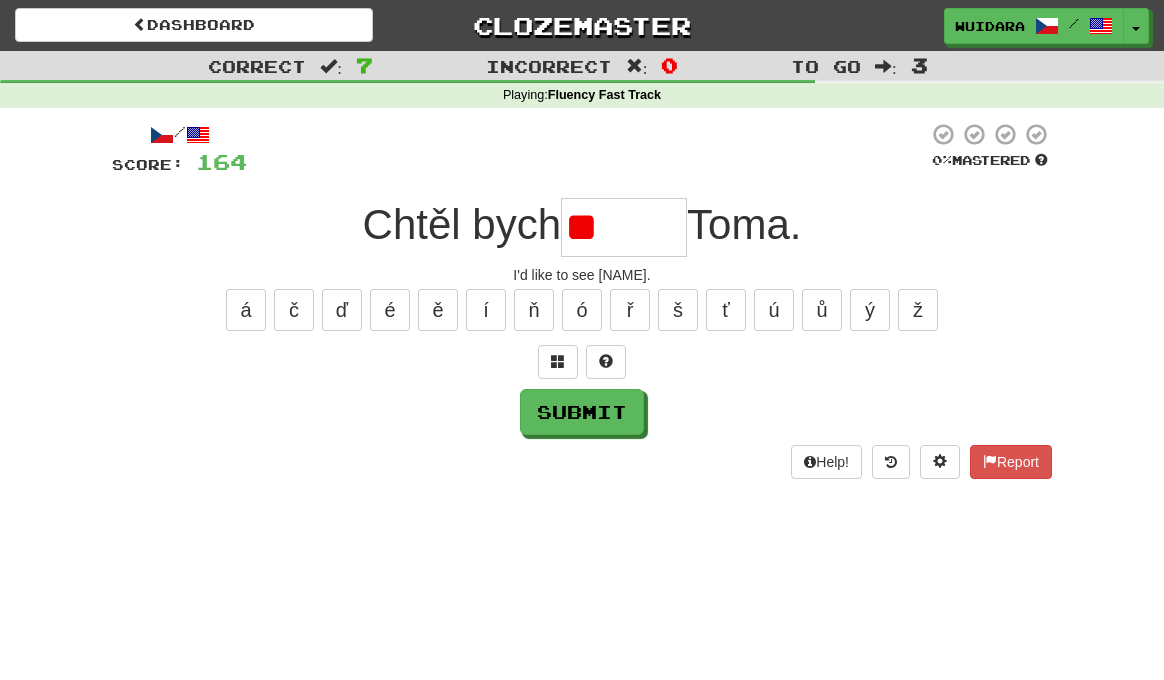 type on "*" 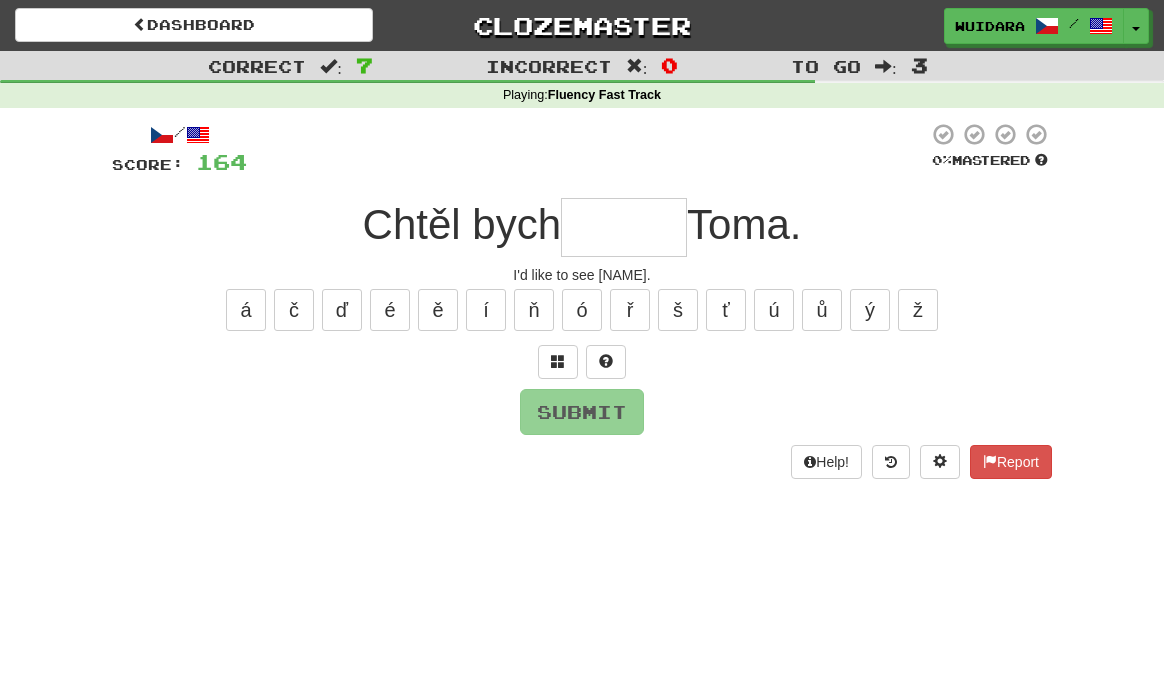 type on "*" 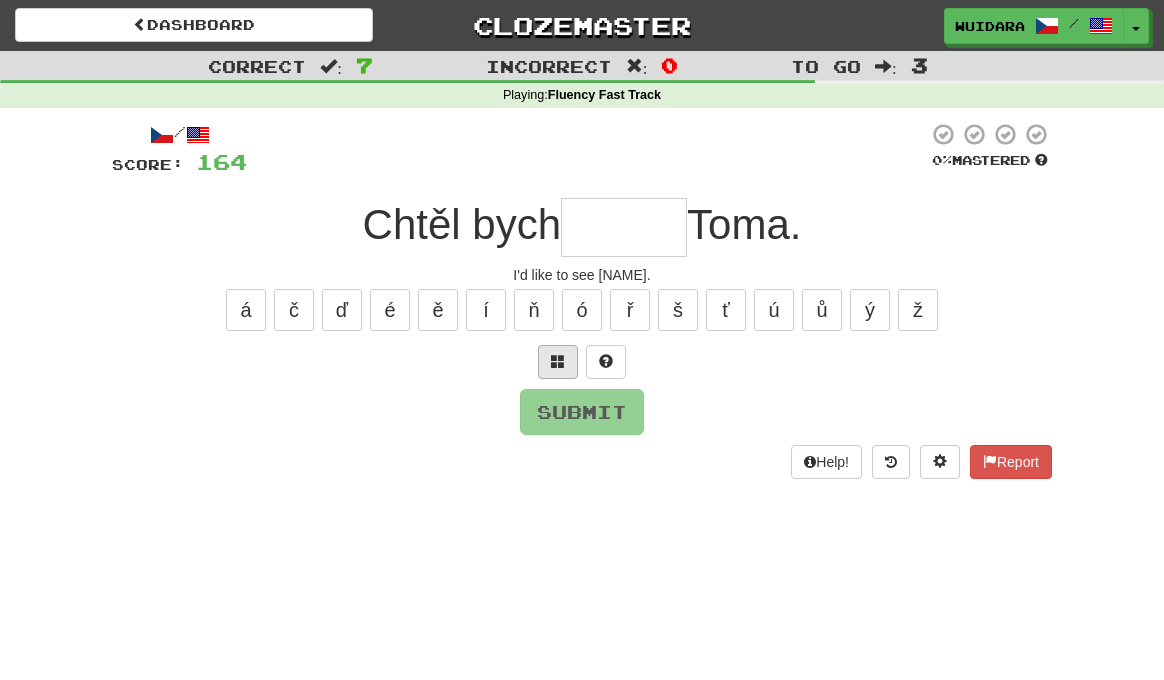 click at bounding box center (558, 361) 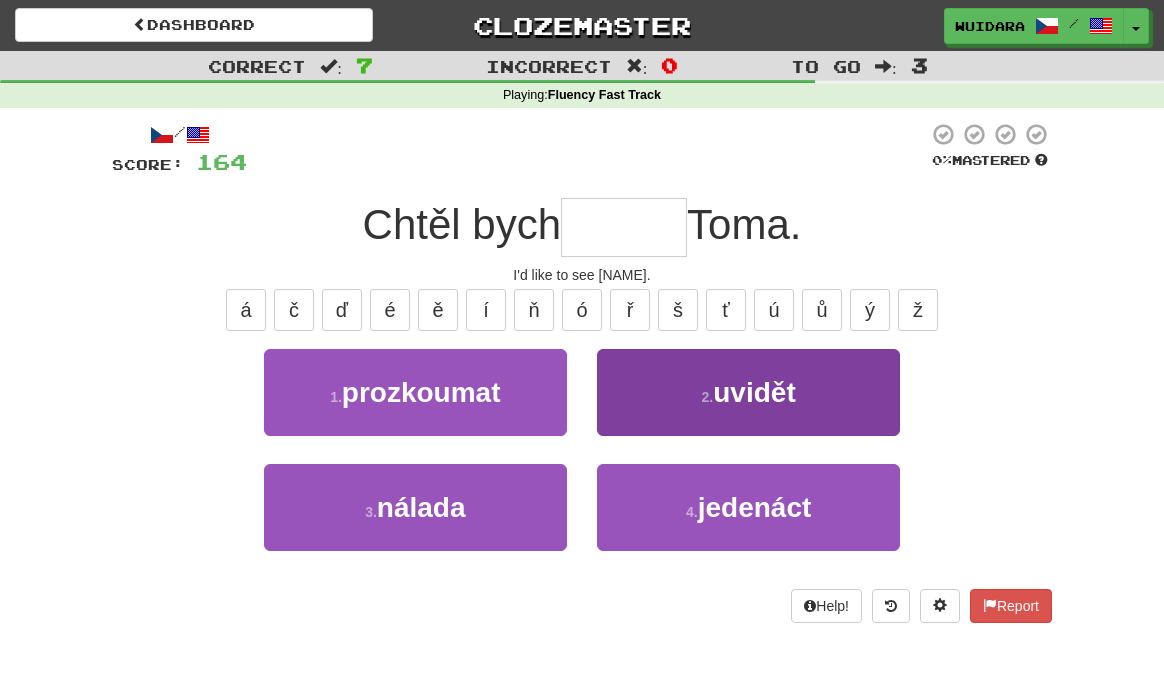 click on "2 .  uvidět" at bounding box center (748, 392) 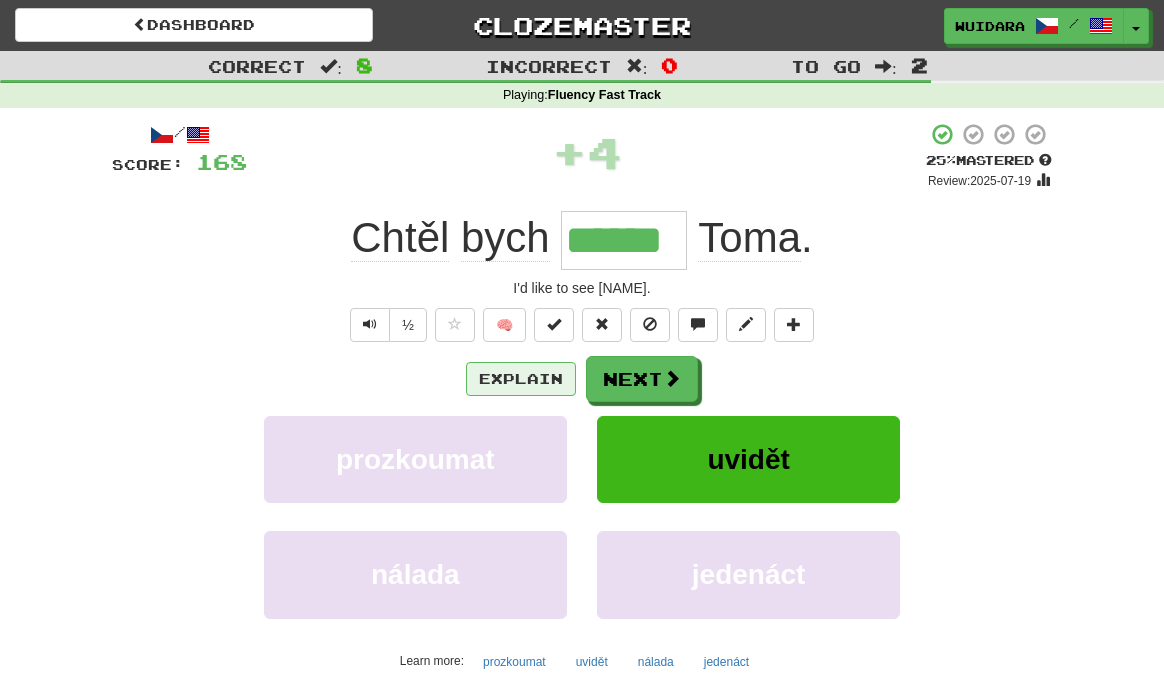click on "Explain" at bounding box center (521, 379) 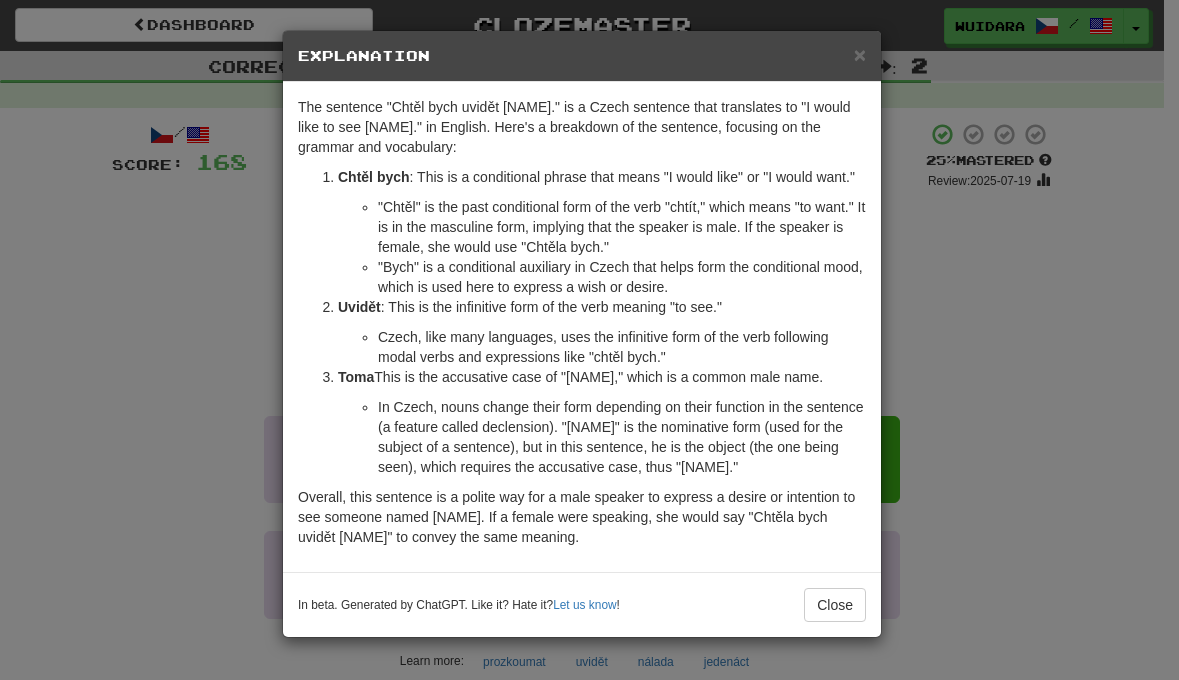 click on "× Explanation The sentence "Chtěl bych uvidět Toma." is a Czech sentence that translates to "I would like to see Tom." in English. Here's a breakdown of the sentence, focusing on the grammar and vocabulary:
Chtěl bych : This is a conditional phrase that means "I would like" or "I would want."
"Chtěl" is the past conditional form of the verb "chtít," which means "to want." It is in the masculine form, implying that the speaker is male. If the speaker is female, she would use "Chtěla bych."
"Bych" is a conditional auxiliary in Czech that helps form the conditional mood, which is used here to express a wish or desire.
Uvidět : This is the infinitive form of the verb meaning "to see."
Czech, like many languages, uses the infinitive form of the verb following modal verbs and expressions like "chtěl bych."
Toma : This is the accusative case of "Tom," which is a common male name.
In beta. Generated by ChatGPT. Like it? Hate it?  Let us know ! Close" at bounding box center [589, 340] 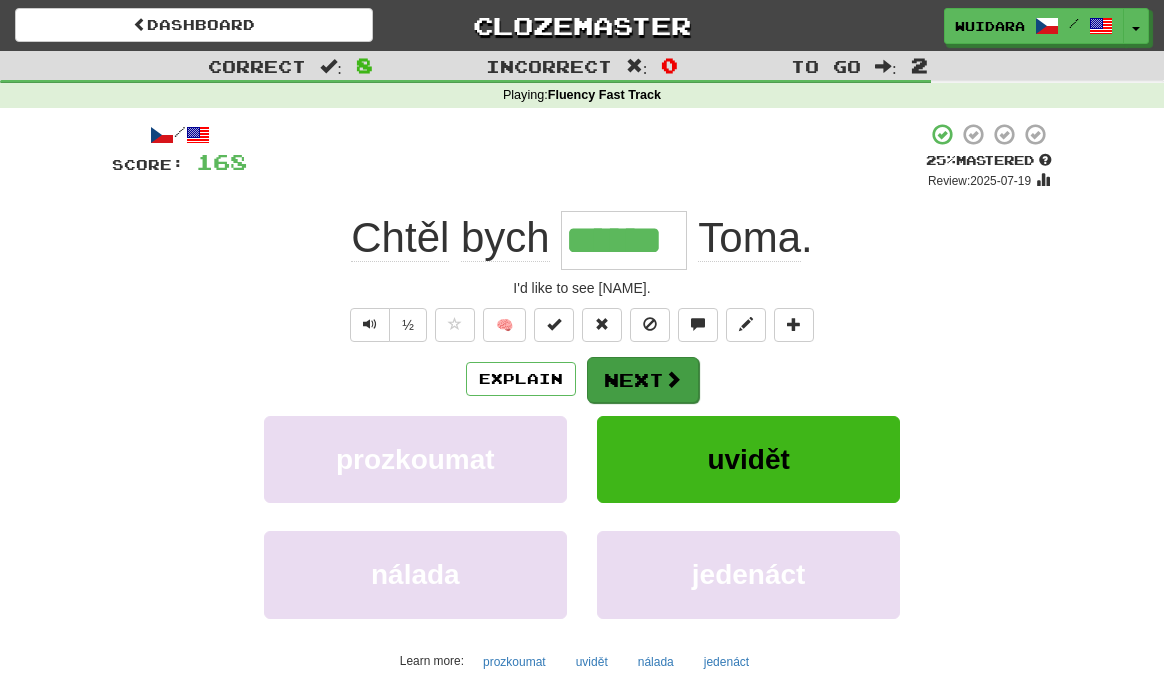 click on "Next" at bounding box center (643, 380) 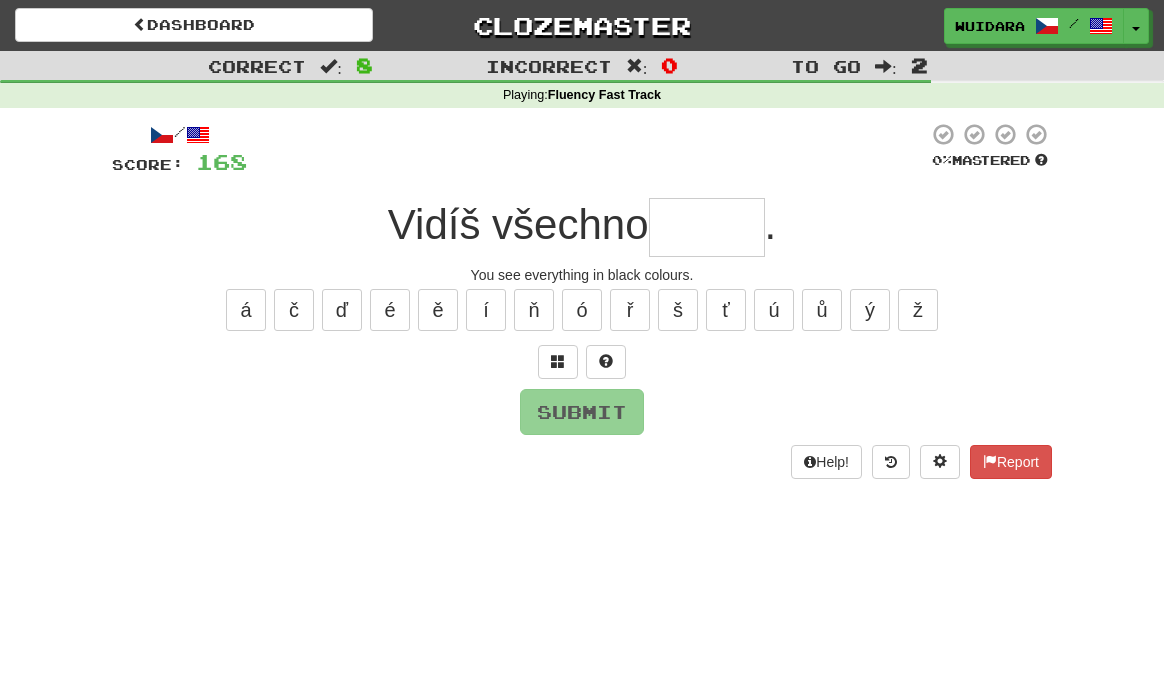 type on "*" 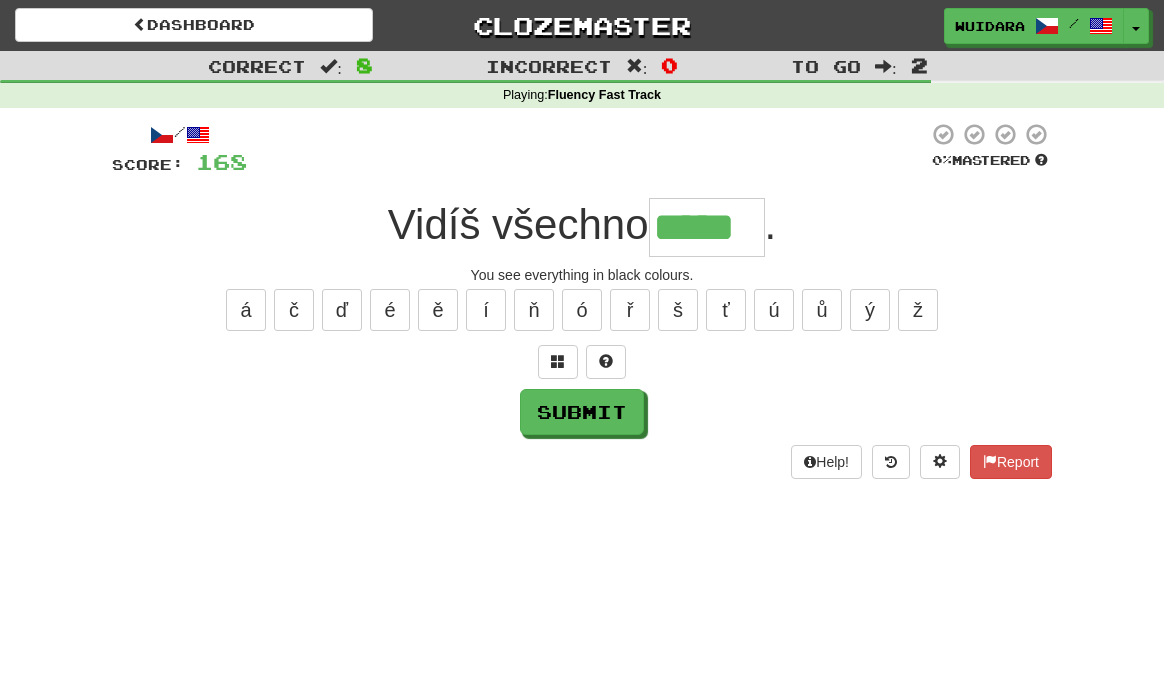 type on "*****" 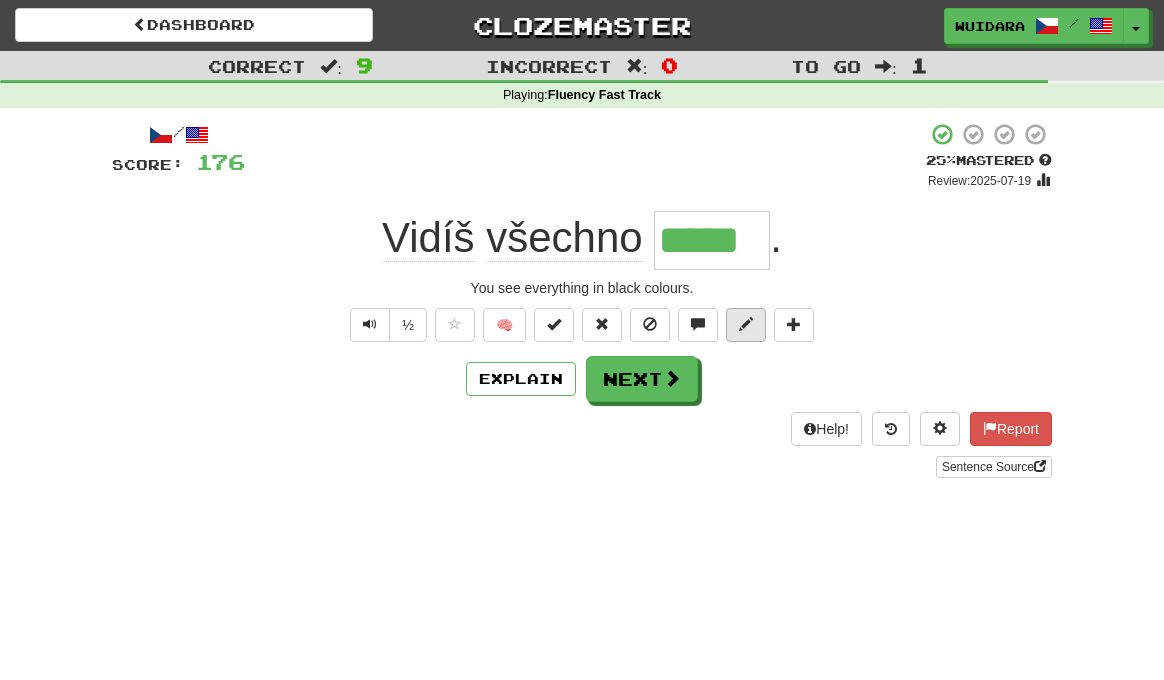 click at bounding box center (746, 325) 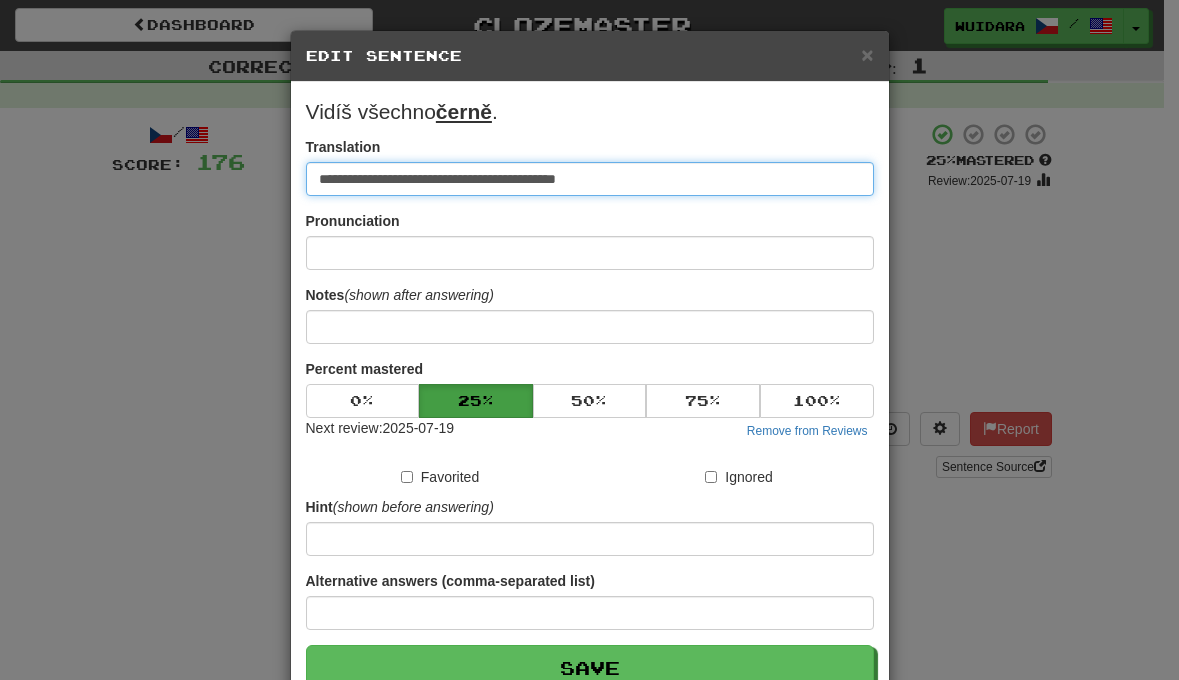 type on "**********" 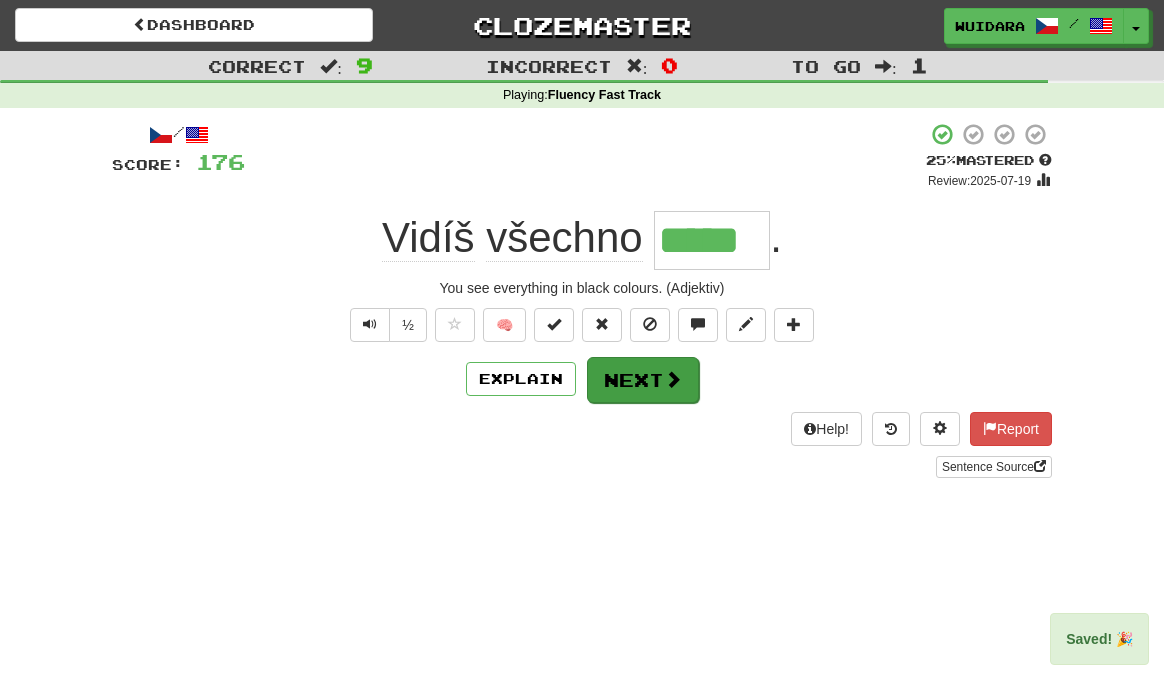 click on "Next" at bounding box center [643, 380] 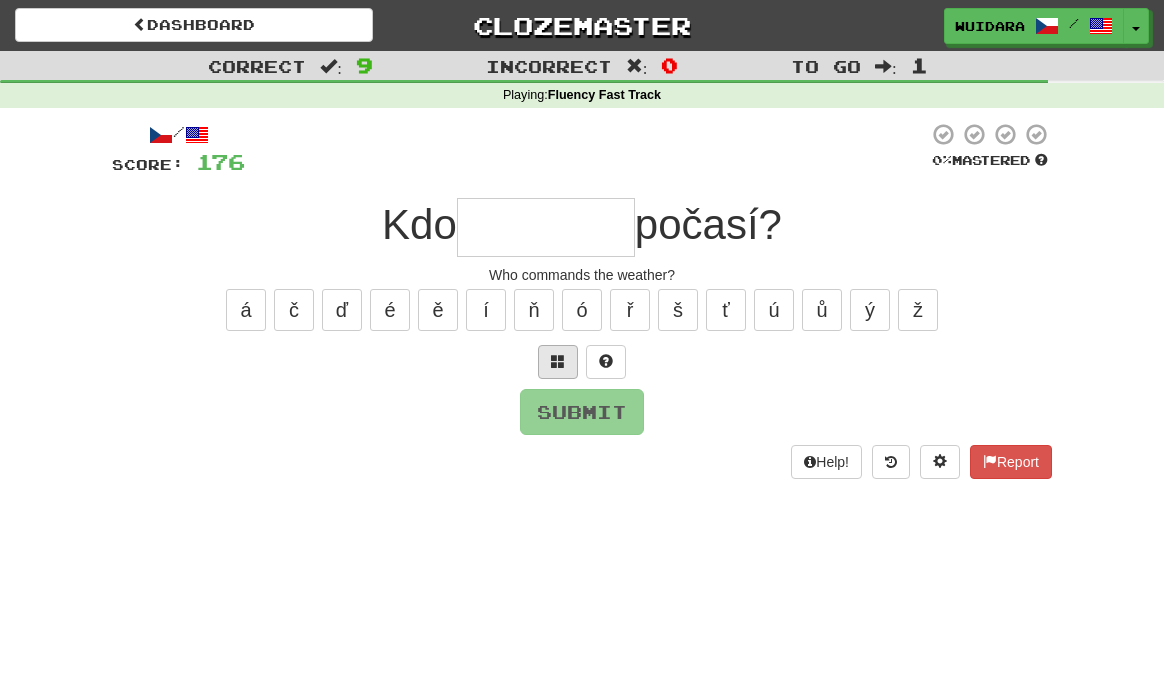 click at bounding box center [558, 361] 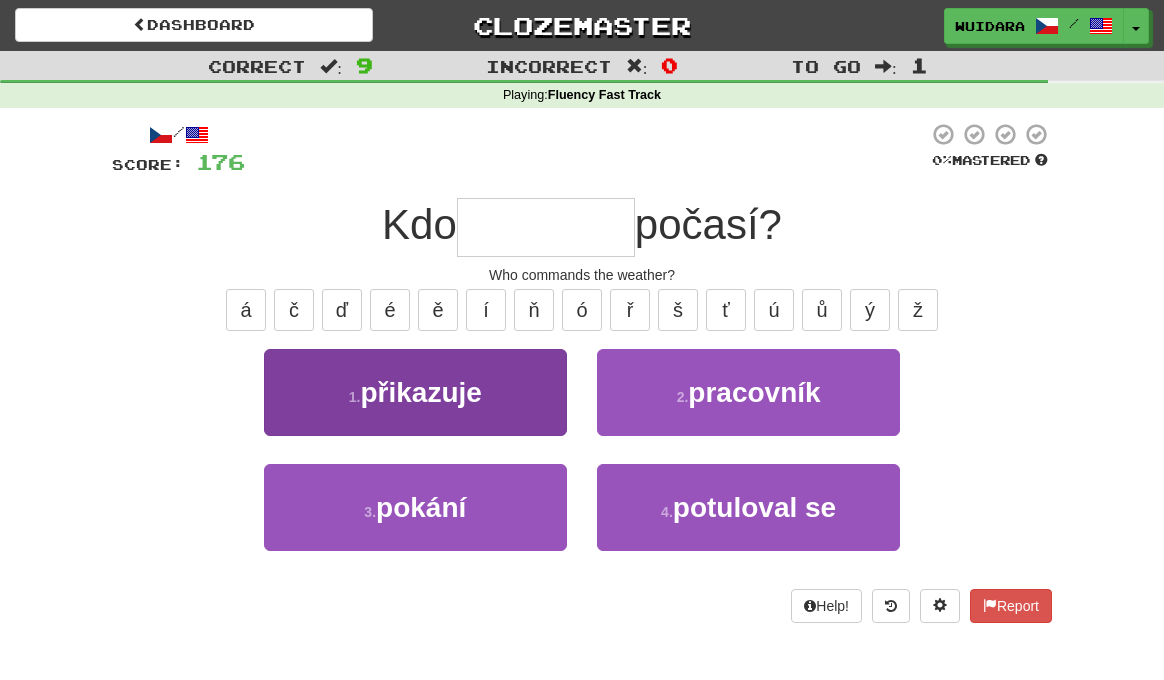 click on "1 .  přikazuje" at bounding box center [415, 392] 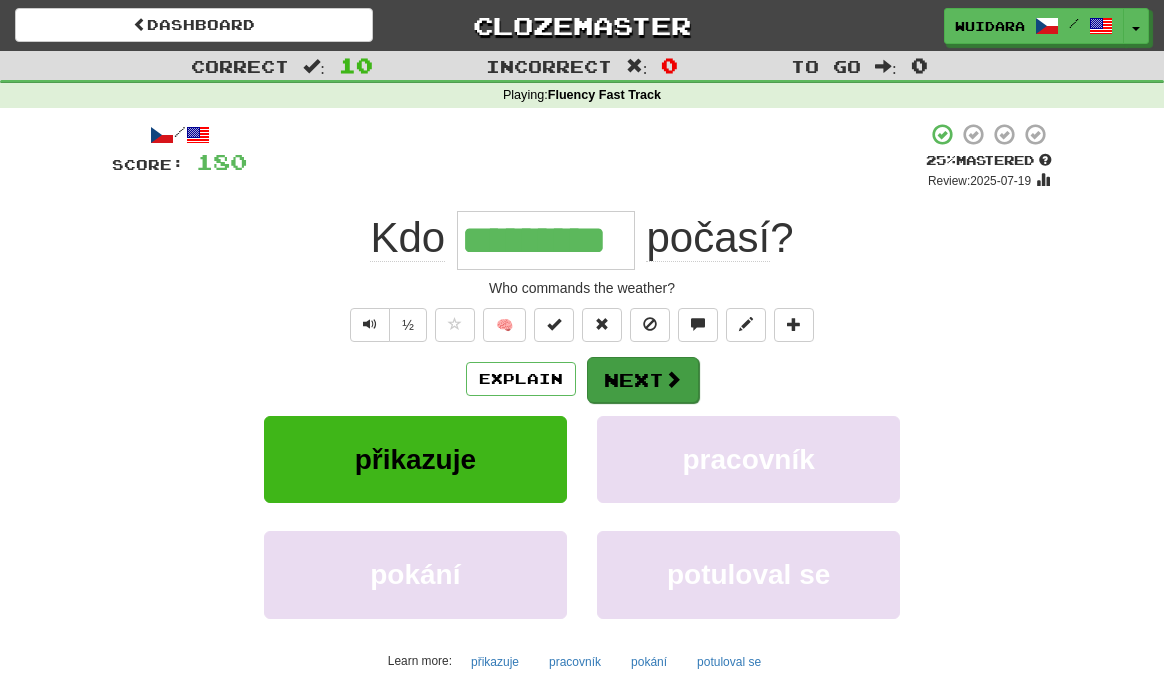 click on "Next" at bounding box center [643, 380] 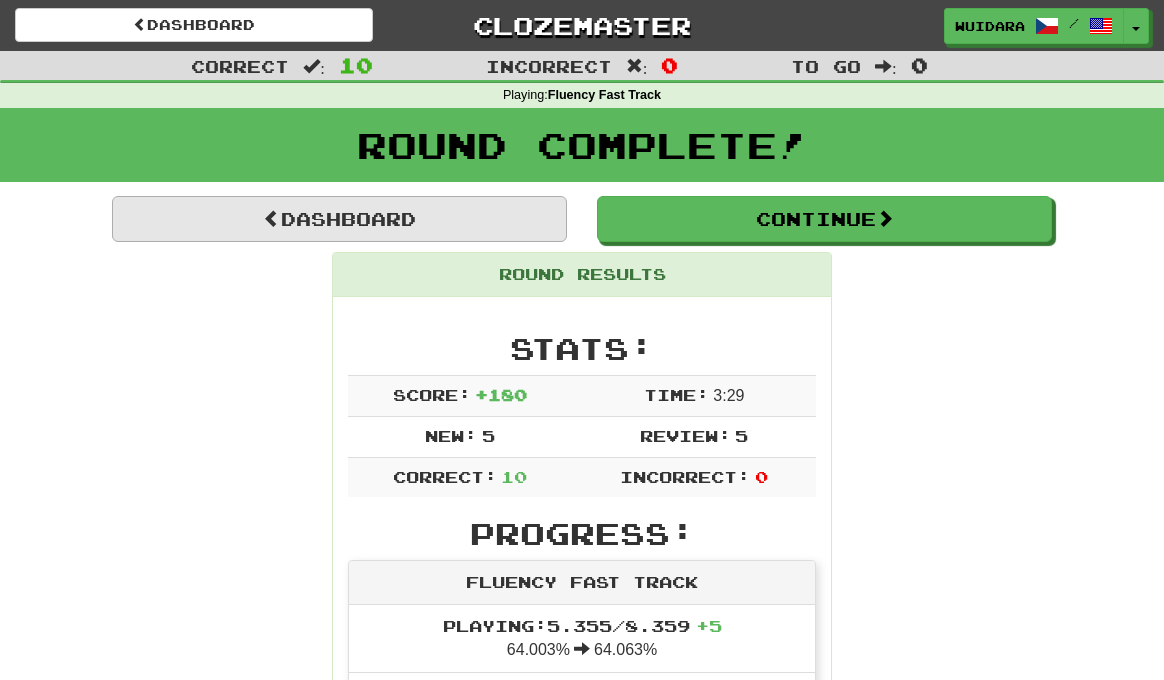 click on "Dashboard" at bounding box center (339, 219) 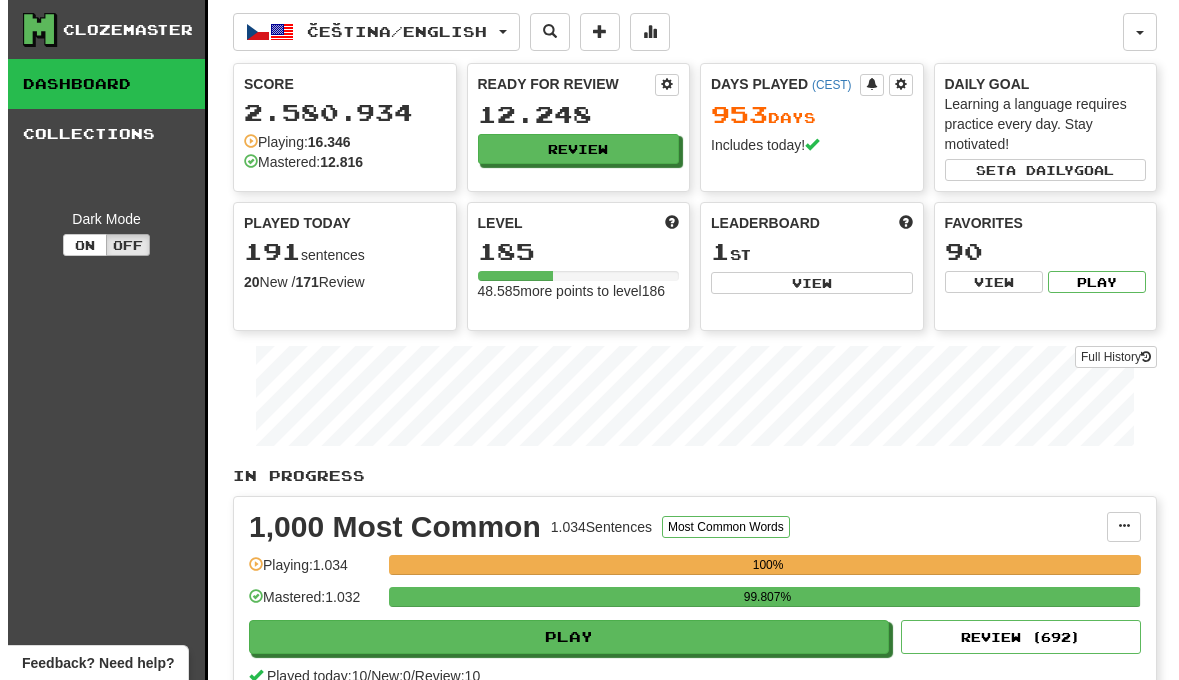 scroll, scrollTop: 0, scrollLeft: 0, axis: both 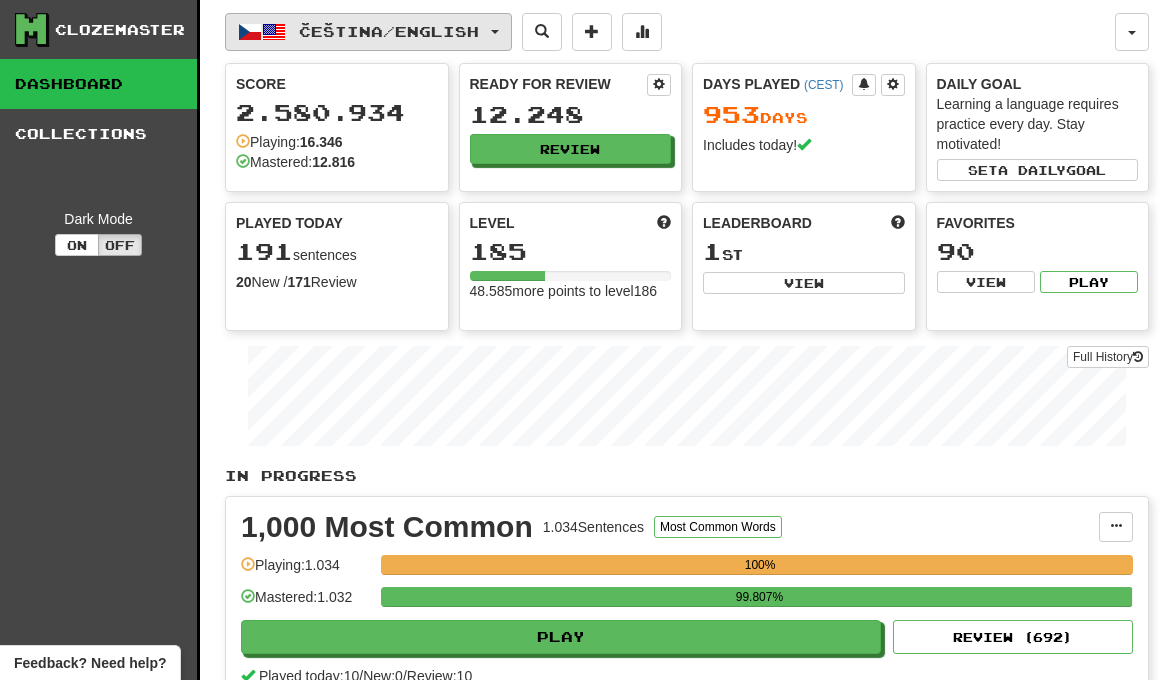 click on "Čeština  /  English" at bounding box center [389, 31] 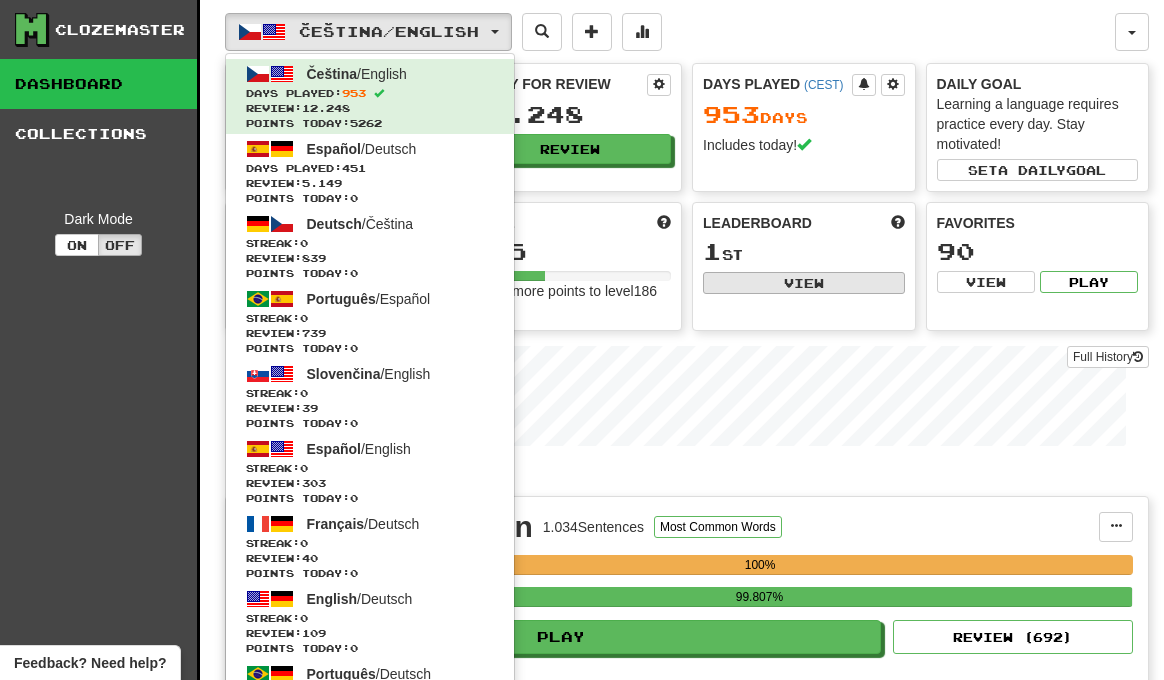 click on "View" at bounding box center (804, 283) 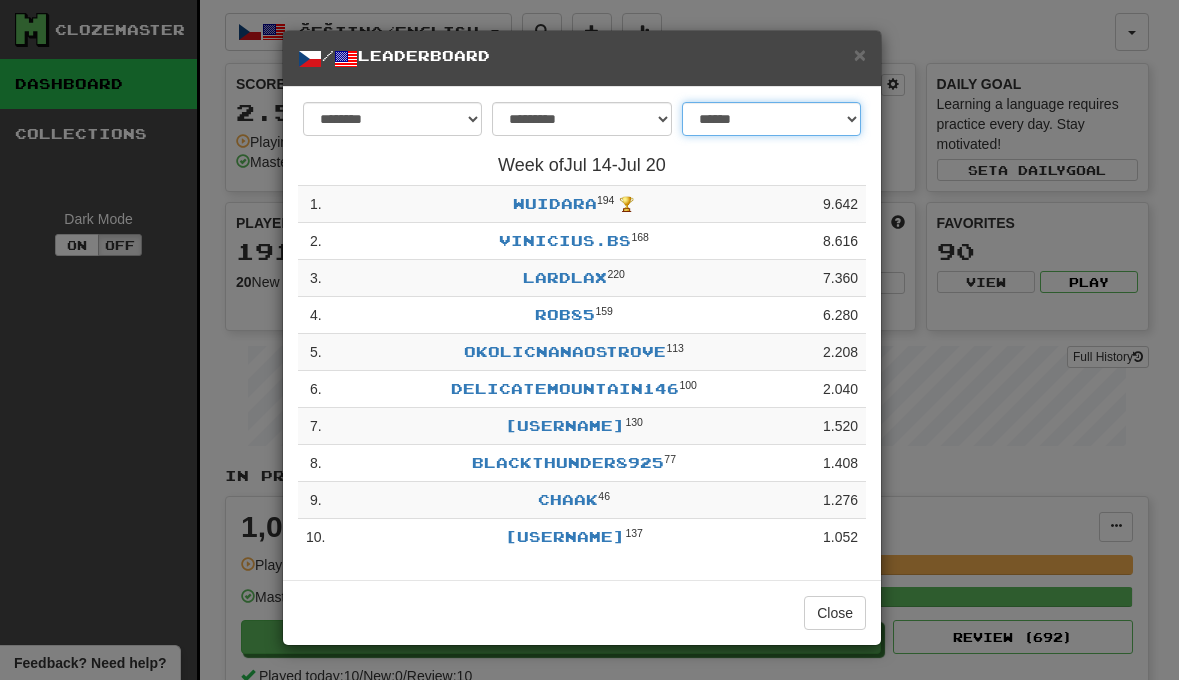 select on "*******" 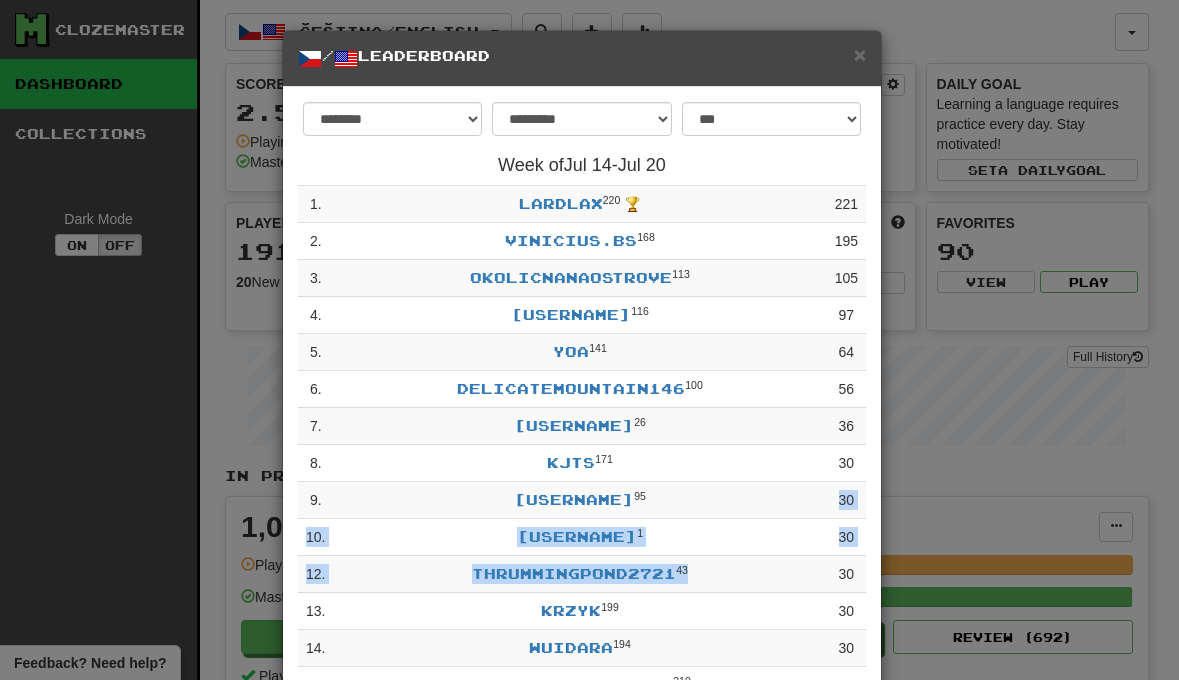 drag, startPoint x: 619, startPoint y: 515, endPoint x: 732, endPoint y: 577, distance: 128.89143 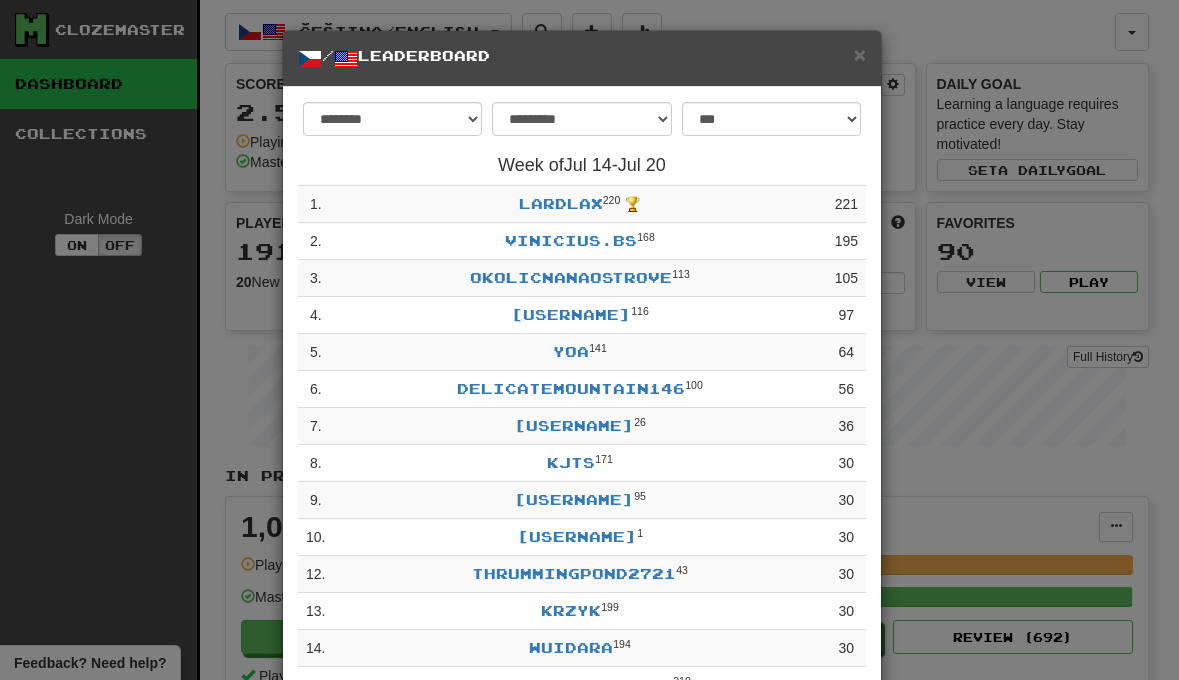 click on "Yoa 141" at bounding box center (579, 352) 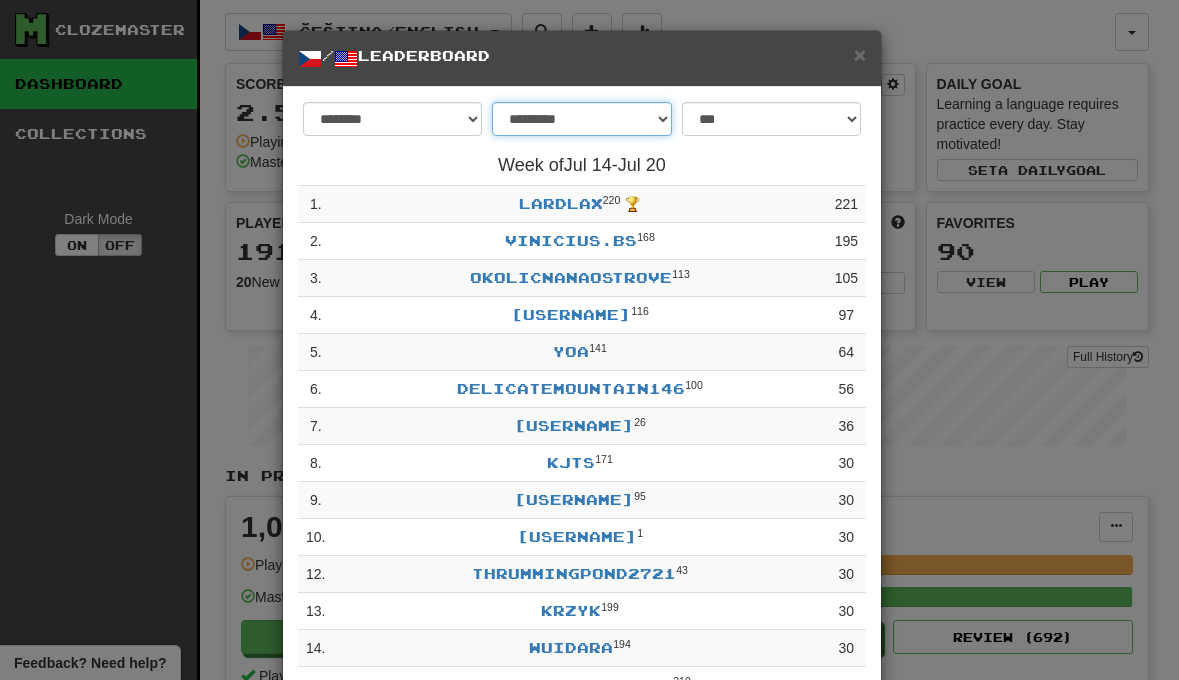 select on "********" 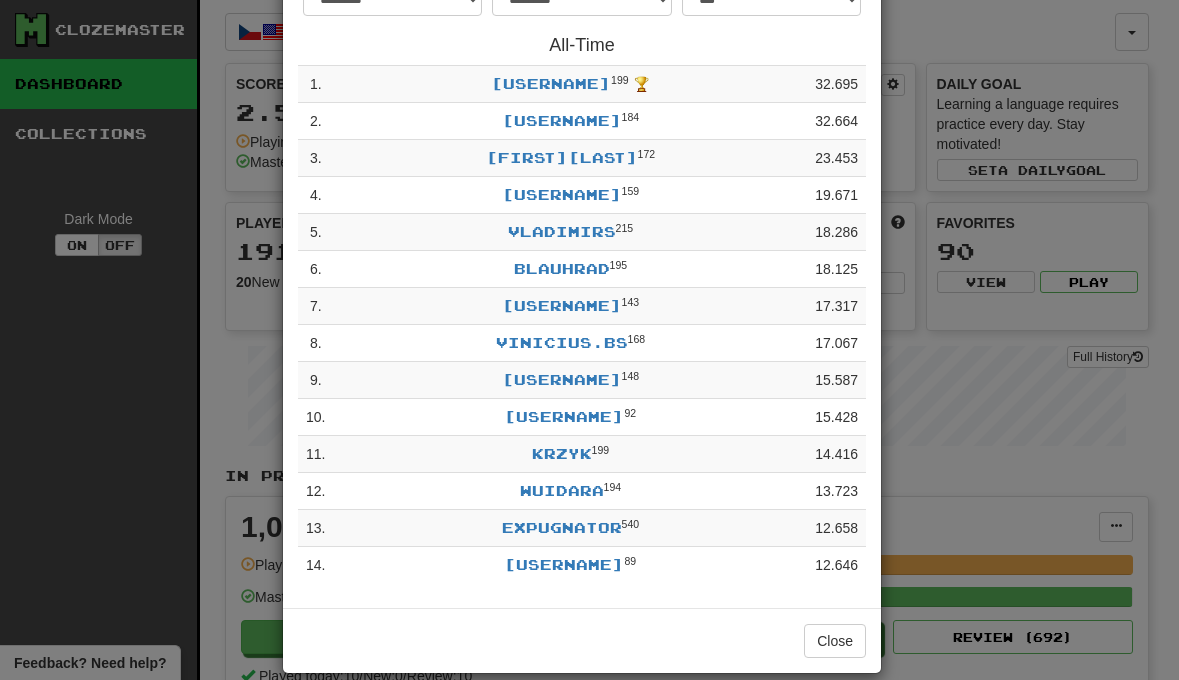 scroll, scrollTop: 143, scrollLeft: 0, axis: vertical 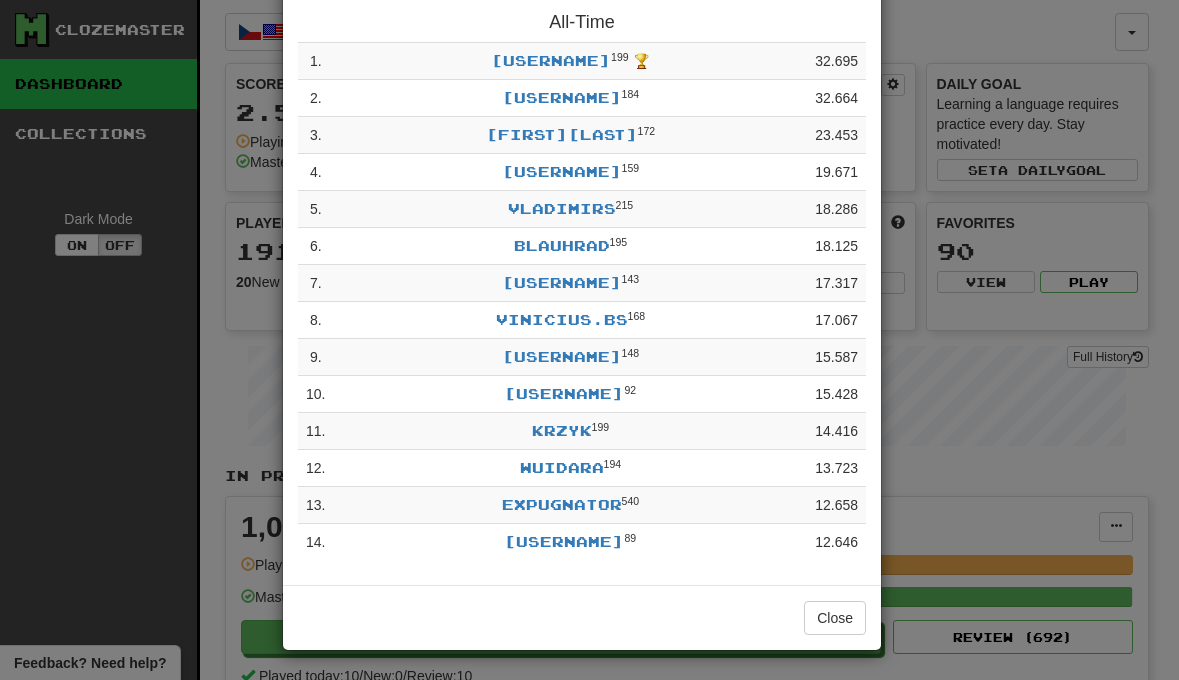 click on "**********" at bounding box center (589, 340) 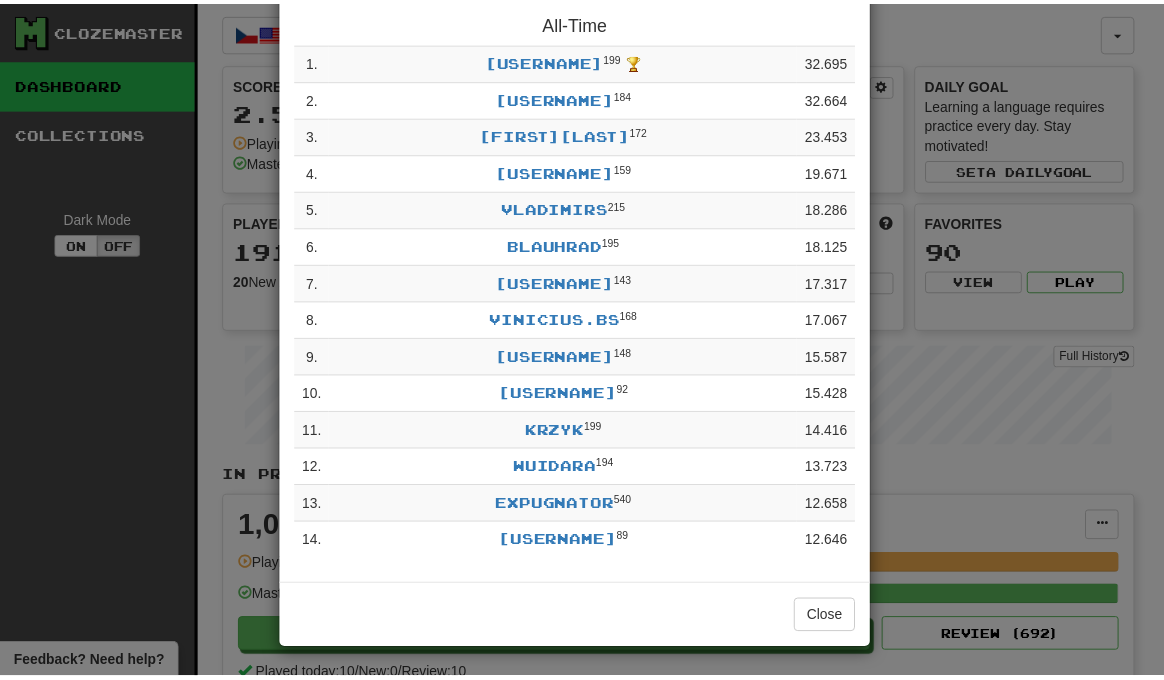 scroll, scrollTop: 0, scrollLeft: 0, axis: both 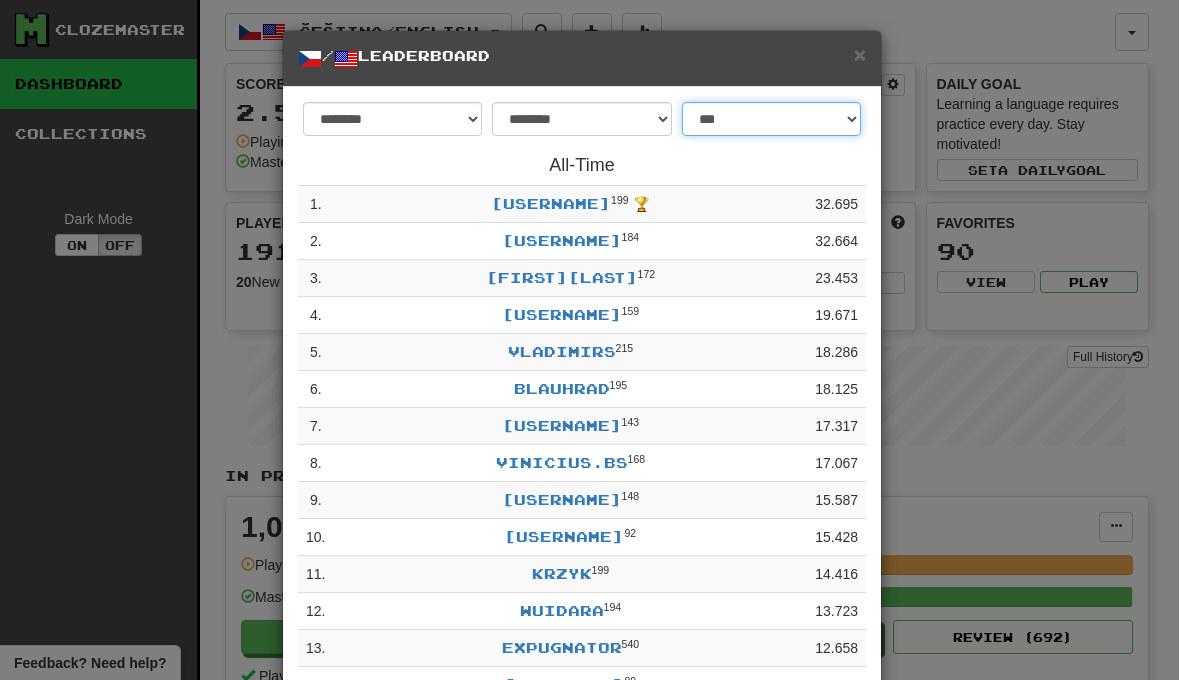 select on "**********" 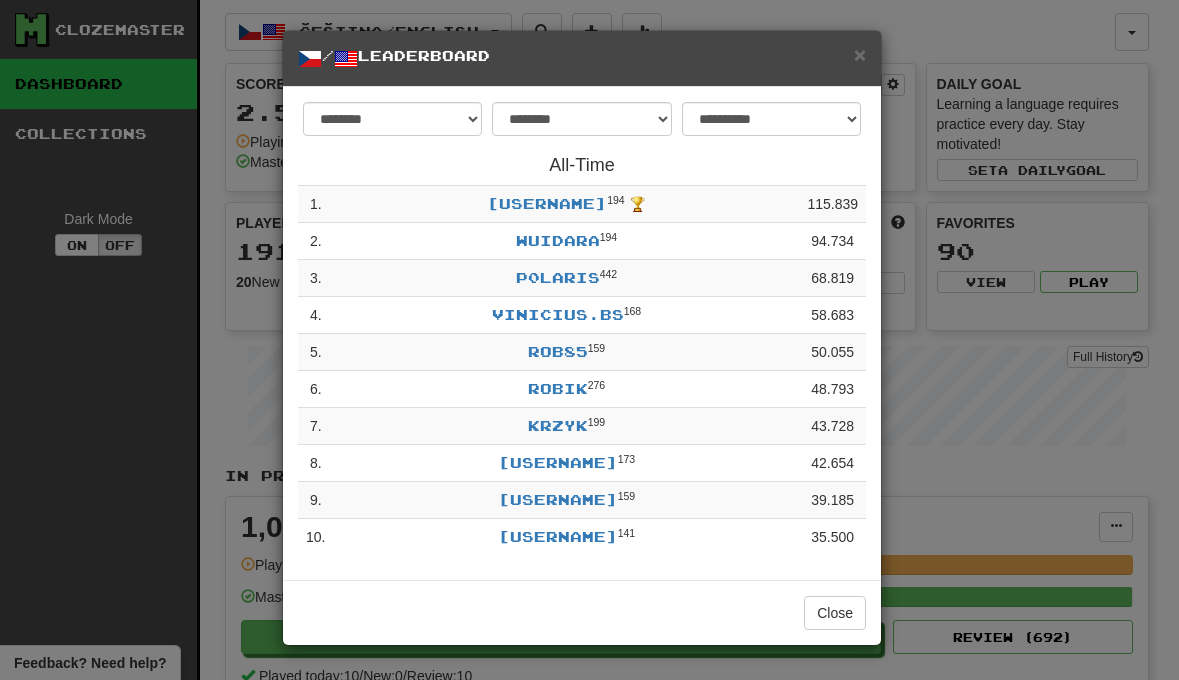 click on "Fluntimes 194 🏆" at bounding box center [566, 204] 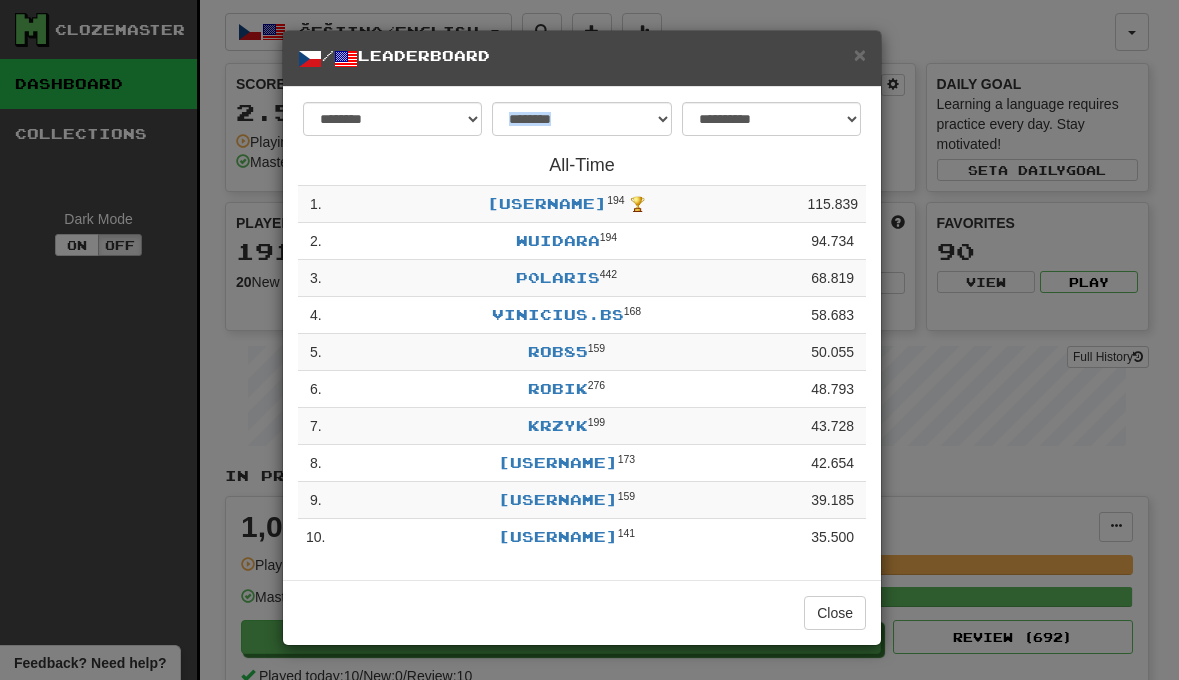 drag, startPoint x: 761, startPoint y: 135, endPoint x: 632, endPoint y: 108, distance: 131.7953 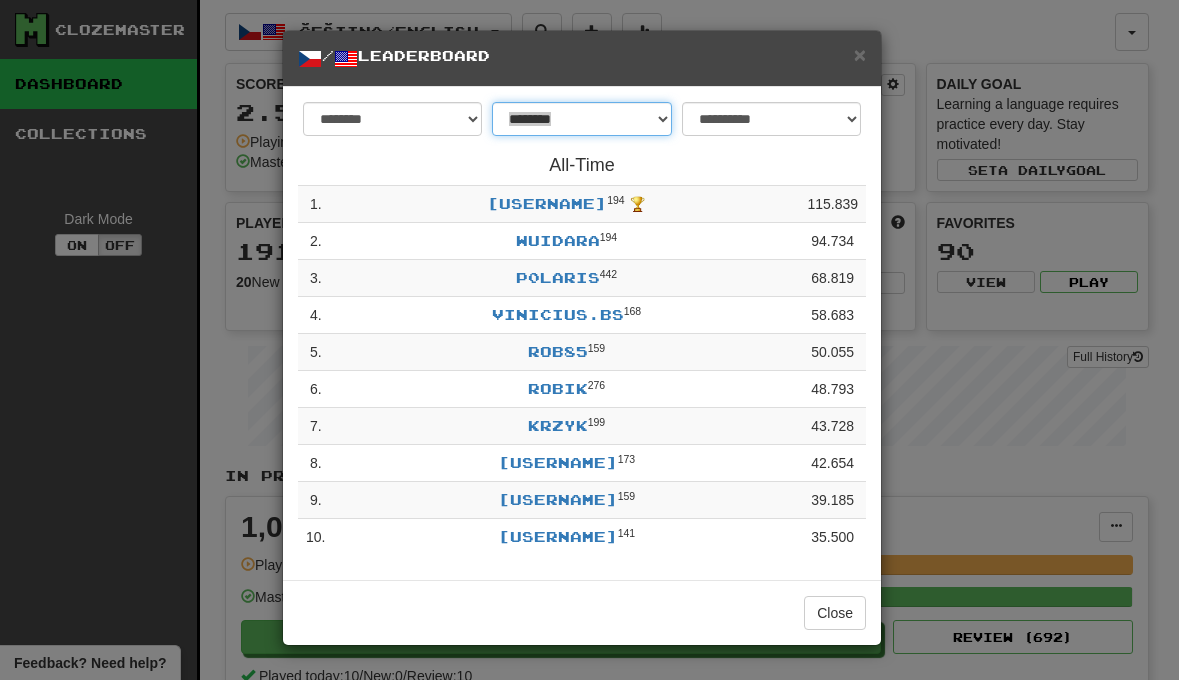 click on "**********" at bounding box center [581, 119] 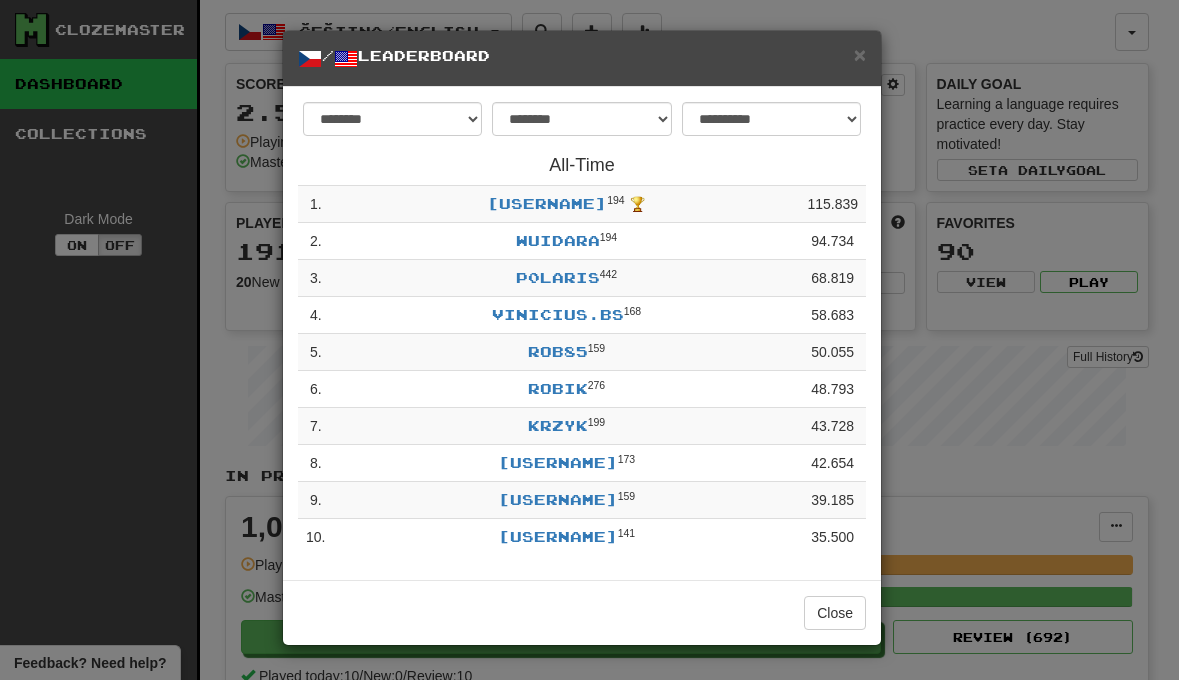 click on "All-Time" at bounding box center [582, 166] 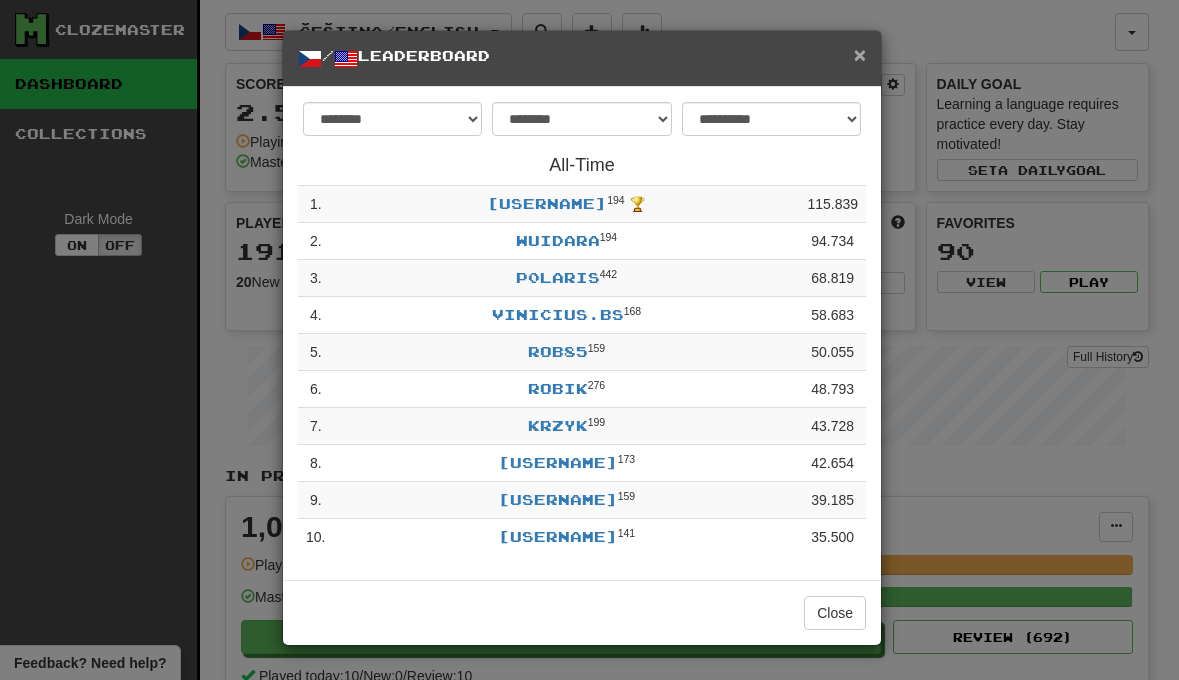 click on "×" at bounding box center (860, 54) 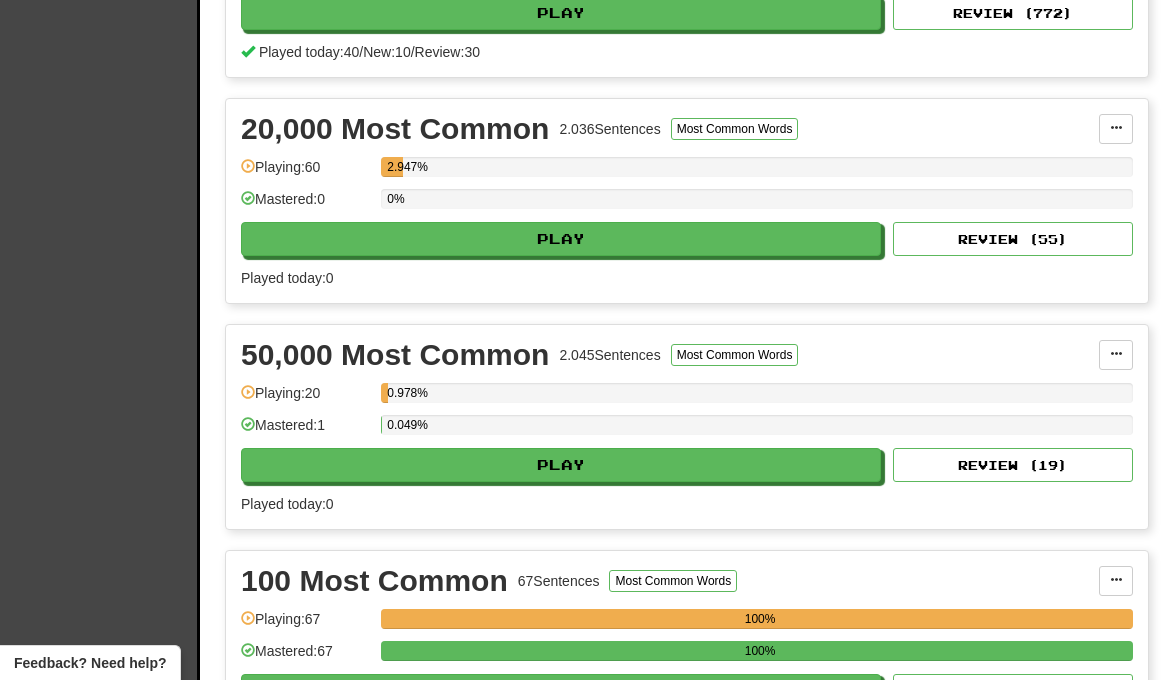 scroll, scrollTop: 0, scrollLeft: 0, axis: both 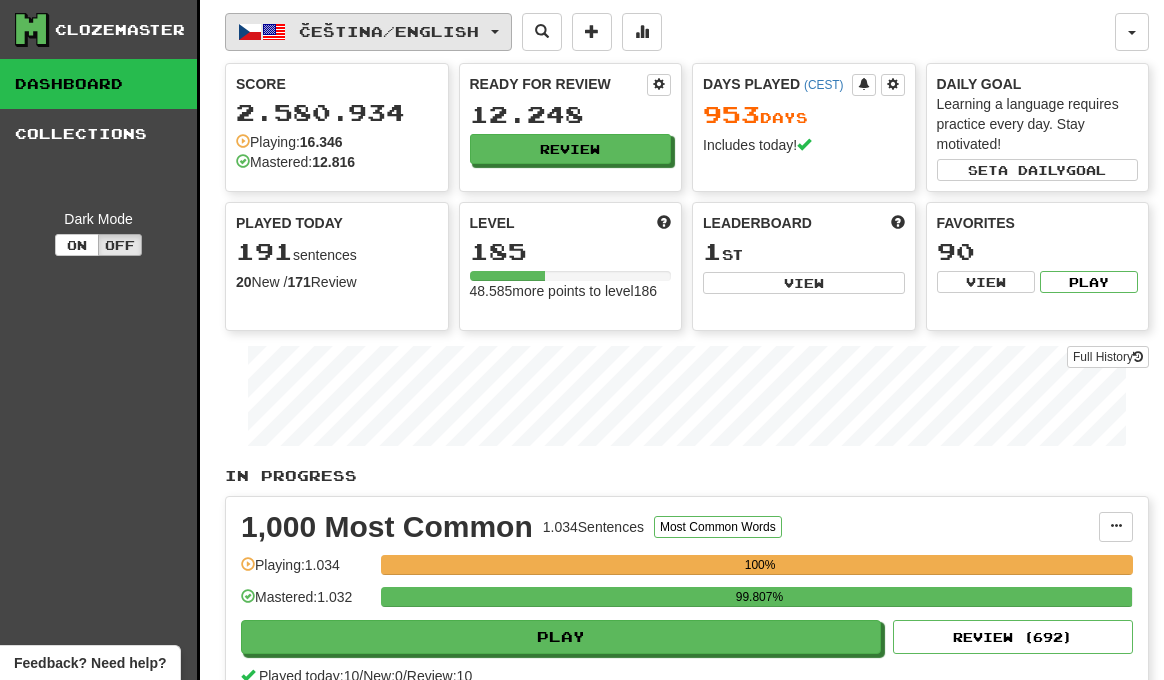 click on "Čeština  /  English" at bounding box center [389, 31] 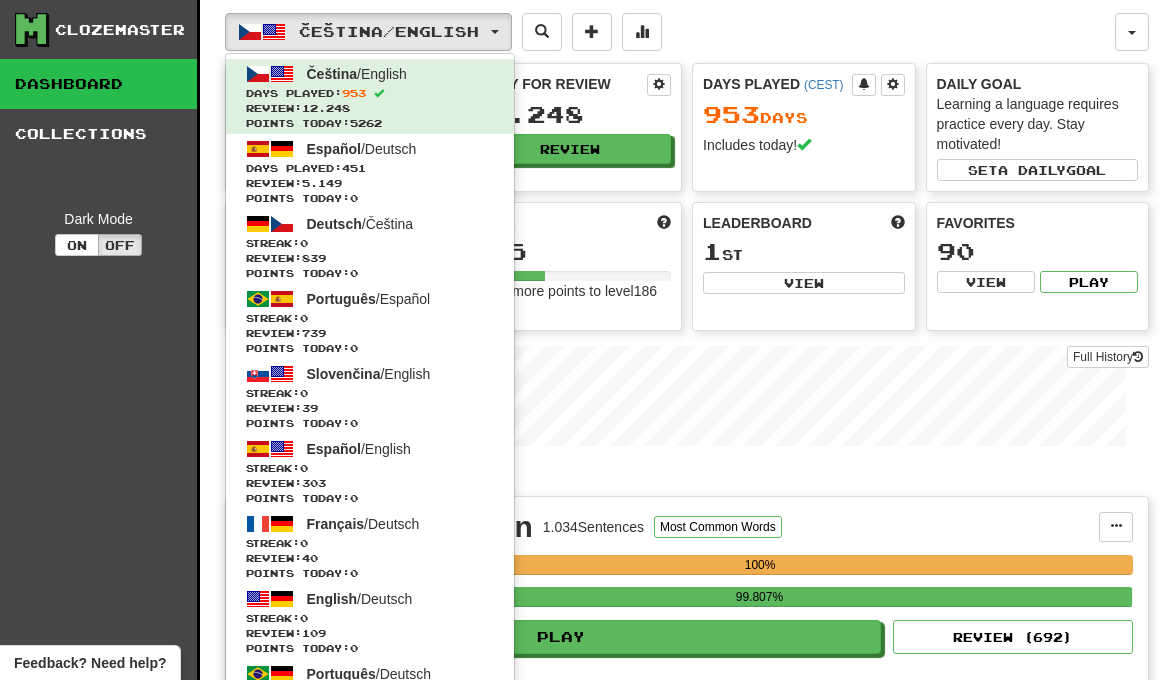 click on "Čeština  /  English Čeština  /  English Days Played:  953   Review:  12.248 Points today:  5262 Español  /  Deutsch Days Played:  451   Review:  5.149 Points today:  0 Deutsch  /  Čeština Streak:  0   Review:  839 Points today:  0 Português  /  Español Streak:  0   Review:  739 Points today:  0 Slovenčina  /  English Streak:  0   Review:  39 Points today:  0 Español  /  English Streak:  0   Review:  303 Points today:  0 Français  /  Deutsch Streak:  0   Review:  40 Points today:  0 English  /  Deutsch Streak:  0   Review:  109 Points today:  0 Português  /  Deutsch Streak:  0   Review:  40 Points today:  0 Română  /  English Streak:  0   Review:  20 Points today:  0 Latina  /  English Streak:  0   Review:  30 Points today:  0 Čeština  /  Français Streak:  0   Review:  0 Points today:  0 Deutsch  /  English Streak:  0   Review:  0 Points today:  0 English  /  Čeština Streak:  0   Review:  0 Points today:  0 Hrvatski  /  English Streak:  0   Review:  0 Points today:  0 Português  /  English" at bounding box center (670, 32) 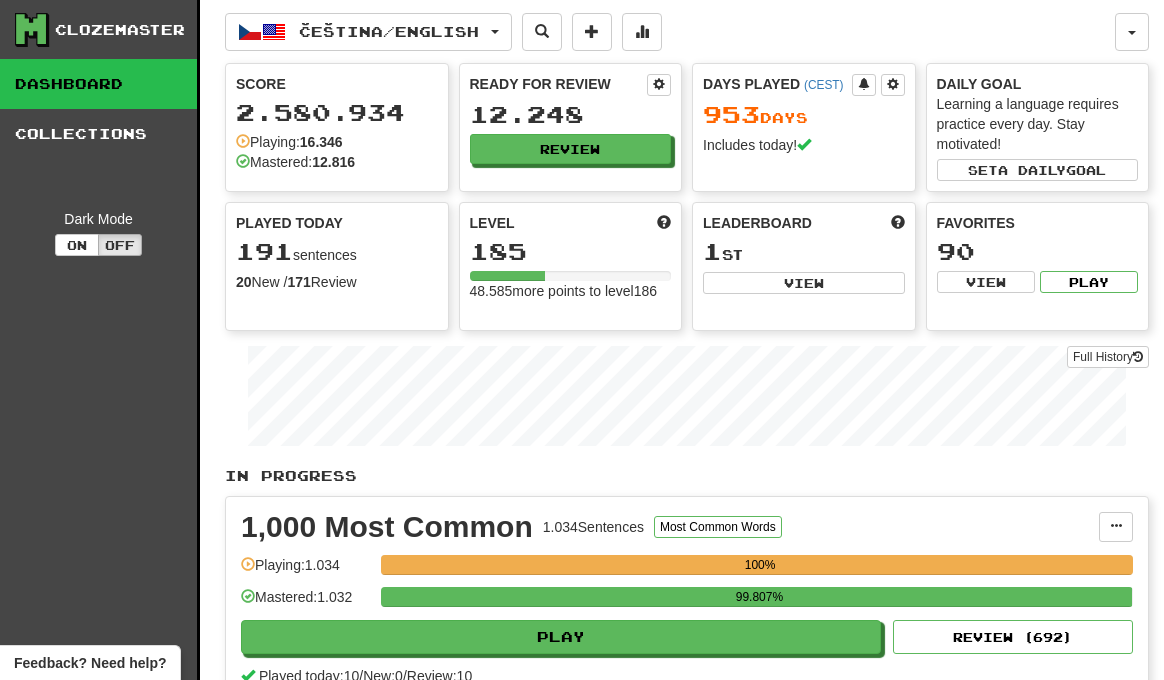 scroll, scrollTop: 0, scrollLeft: 0, axis: both 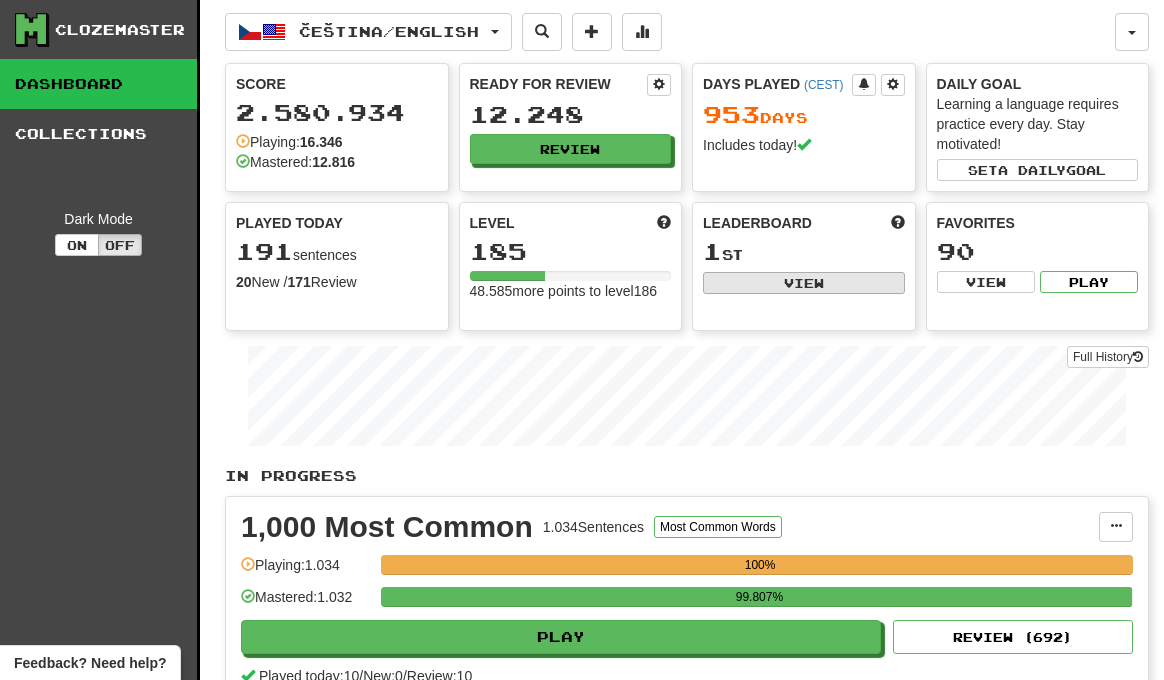 click on "View" at bounding box center [804, 283] 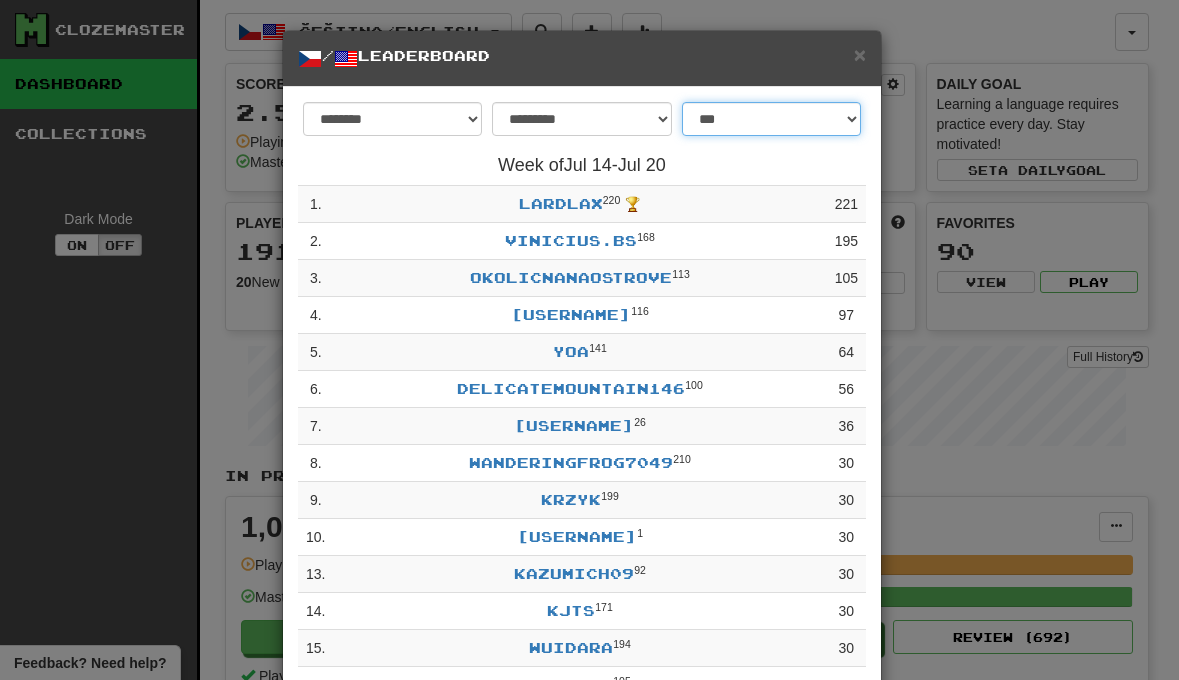 select on "**********" 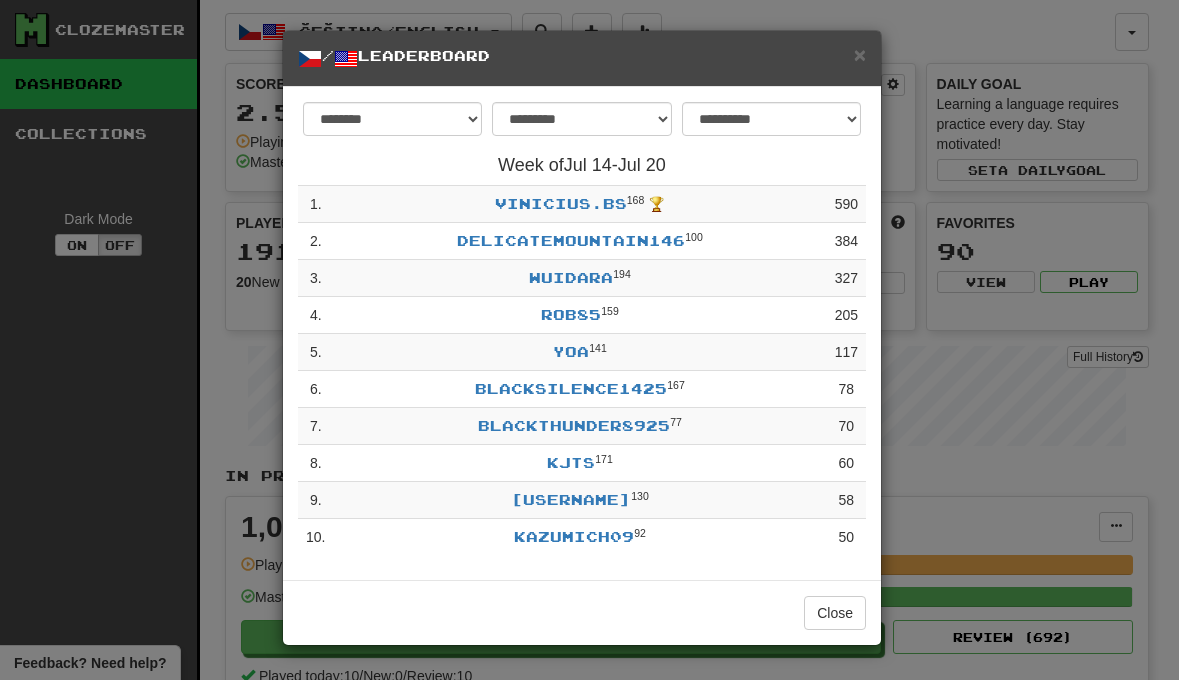 click on "vinicius.bs 168 🏆" at bounding box center [579, 204] 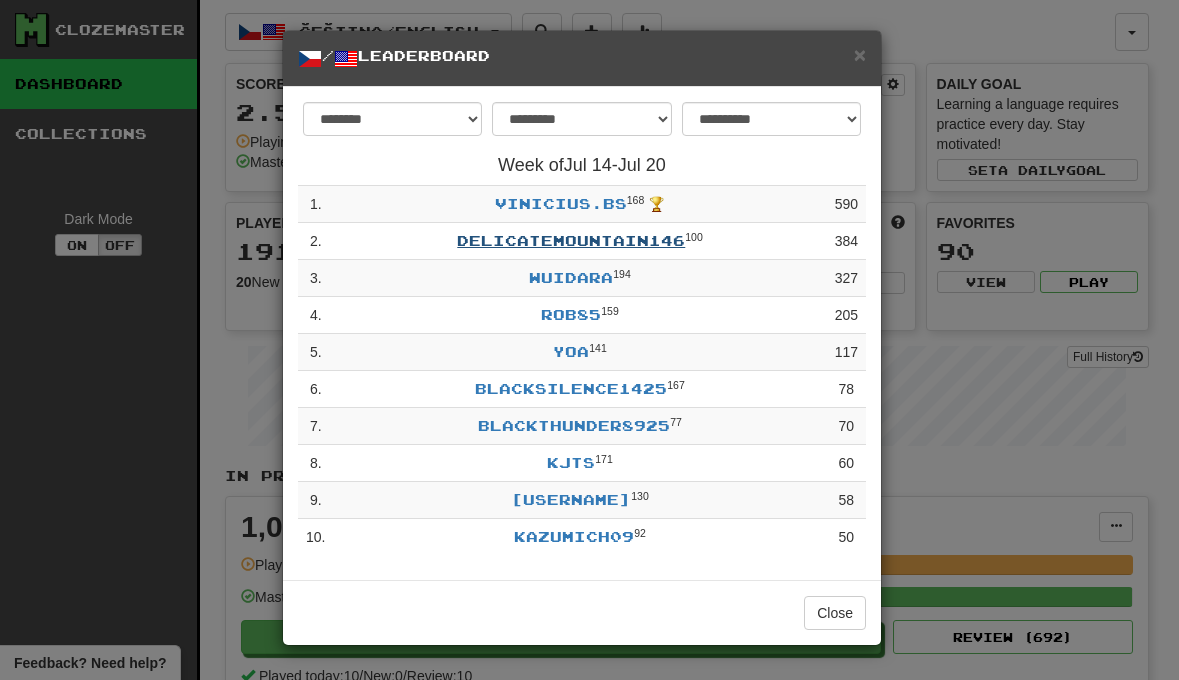 click on "DelicateMountain146" at bounding box center [571, 240] 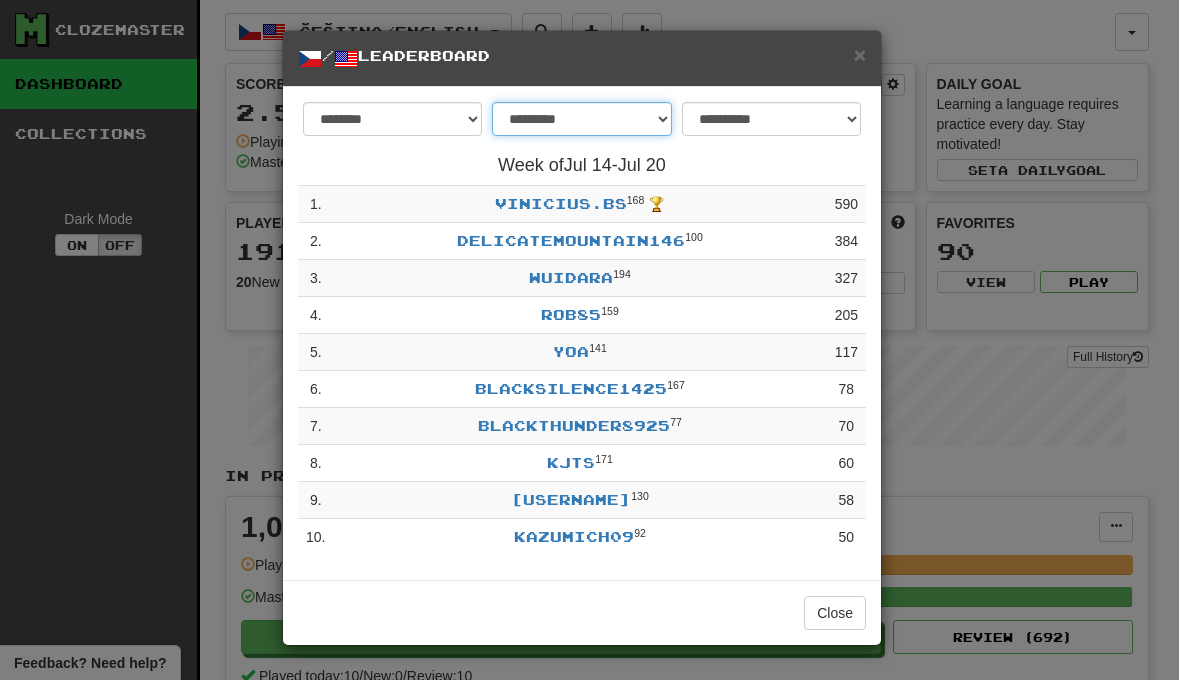 select on "********" 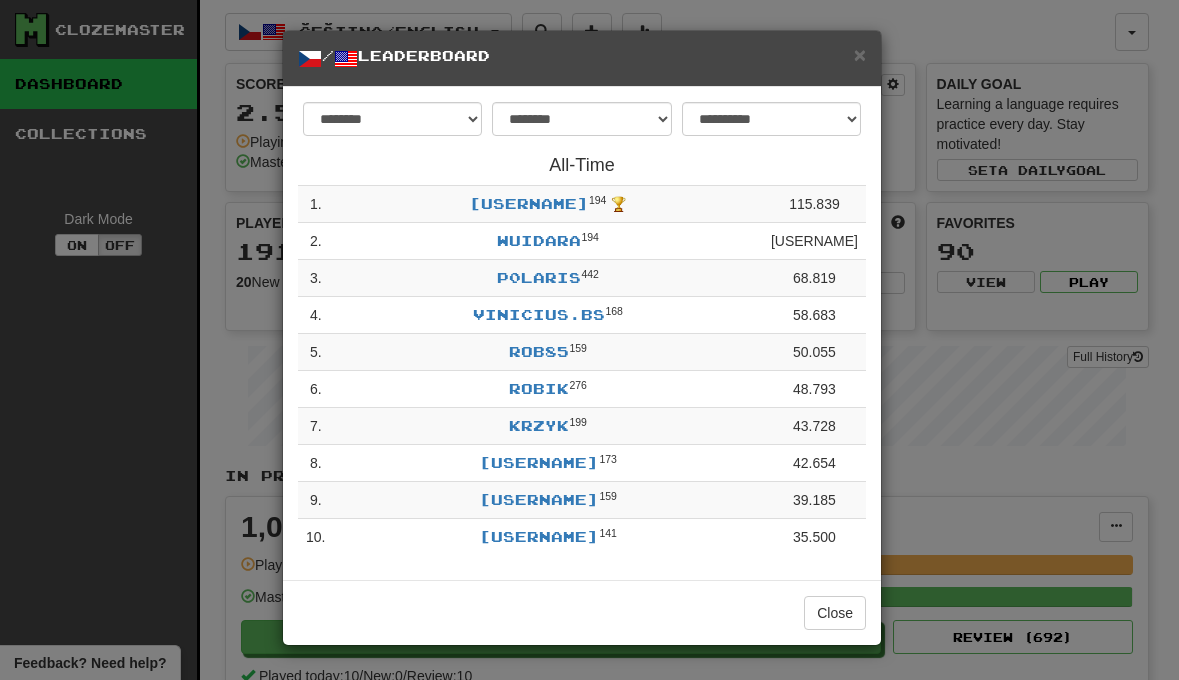click on "All-Time 1 . Fluntimes 194 🏆 115.839 2 . Wuidara 194 94.734 3 . p0laris 442 68.819 4 . vinicius.bs 168 58.683 5 . rob85 159 50.055 6 . robik 276 48.793 7 . Krzyk 199 43.728 8 . ASH3S 173 42.654 9 . WitheredViolet1826 159 39.185 10 . ArcusSekans 141 35.500" at bounding box center (582, 356) 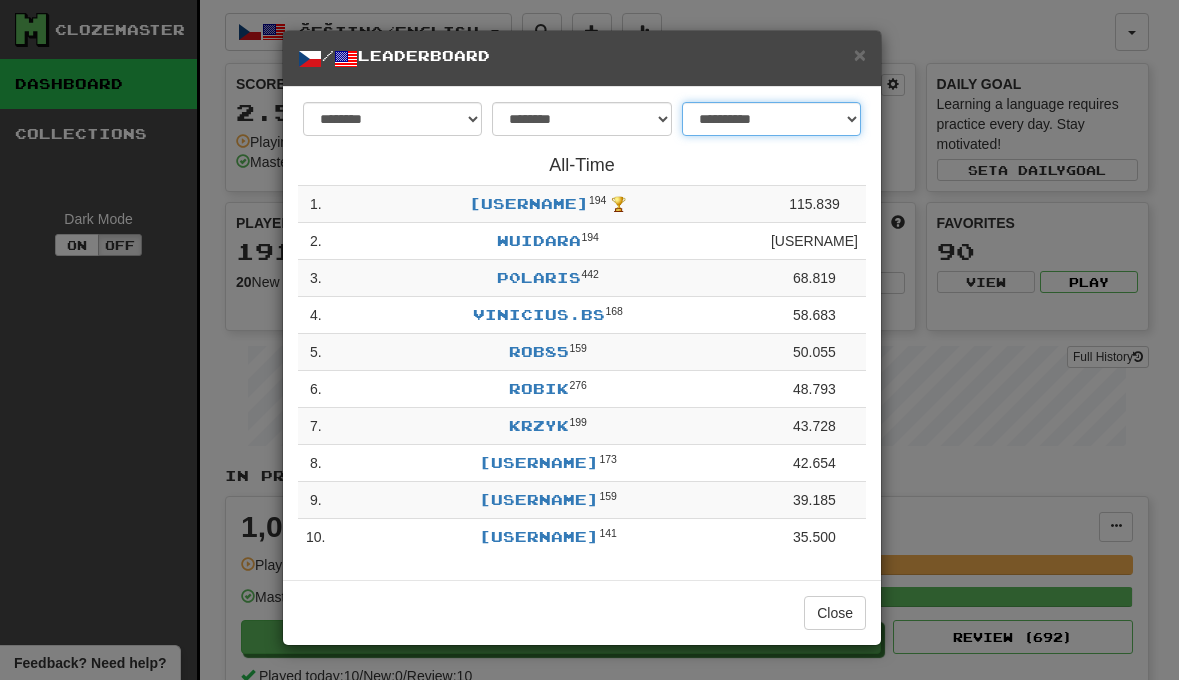 select on "**********" 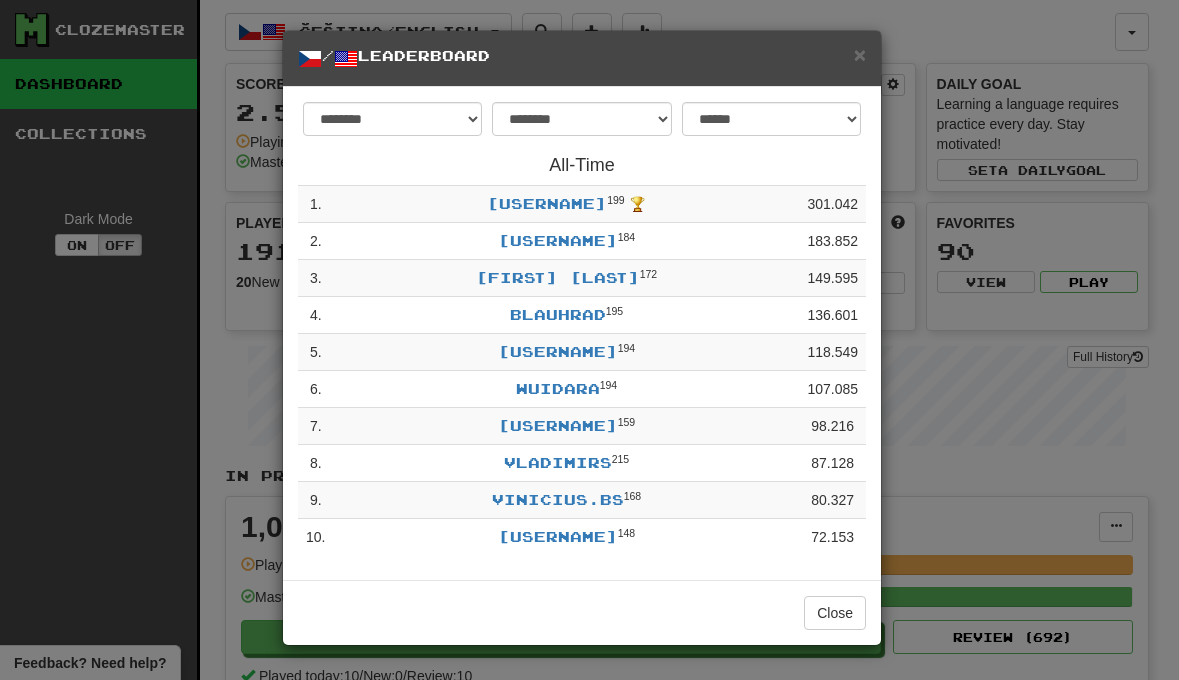 click on "Wuidara 194" at bounding box center [566, 389] 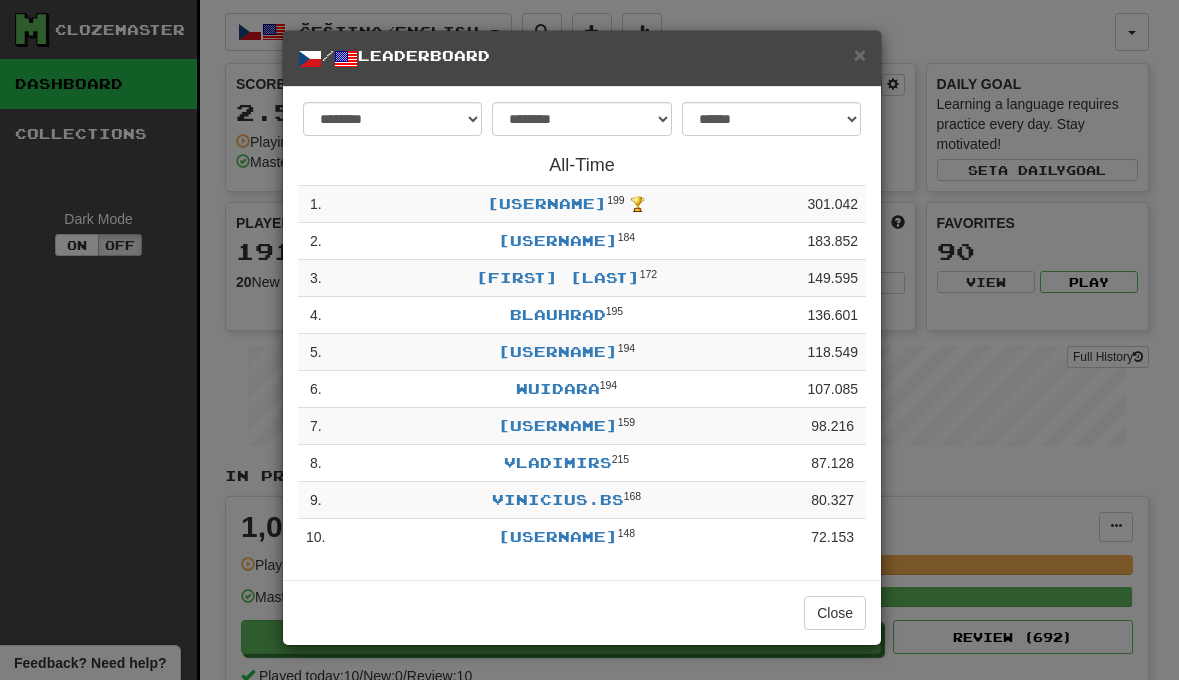 click on "Wuidara 194" at bounding box center [566, 389] 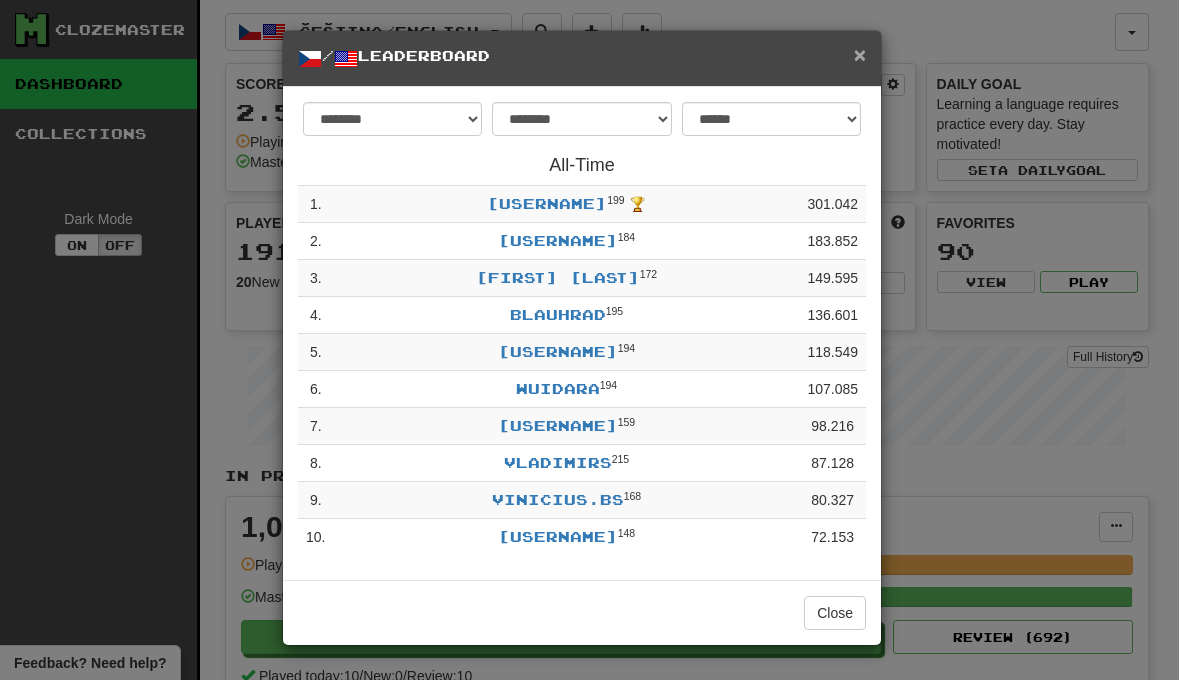 click on "×" at bounding box center [860, 54] 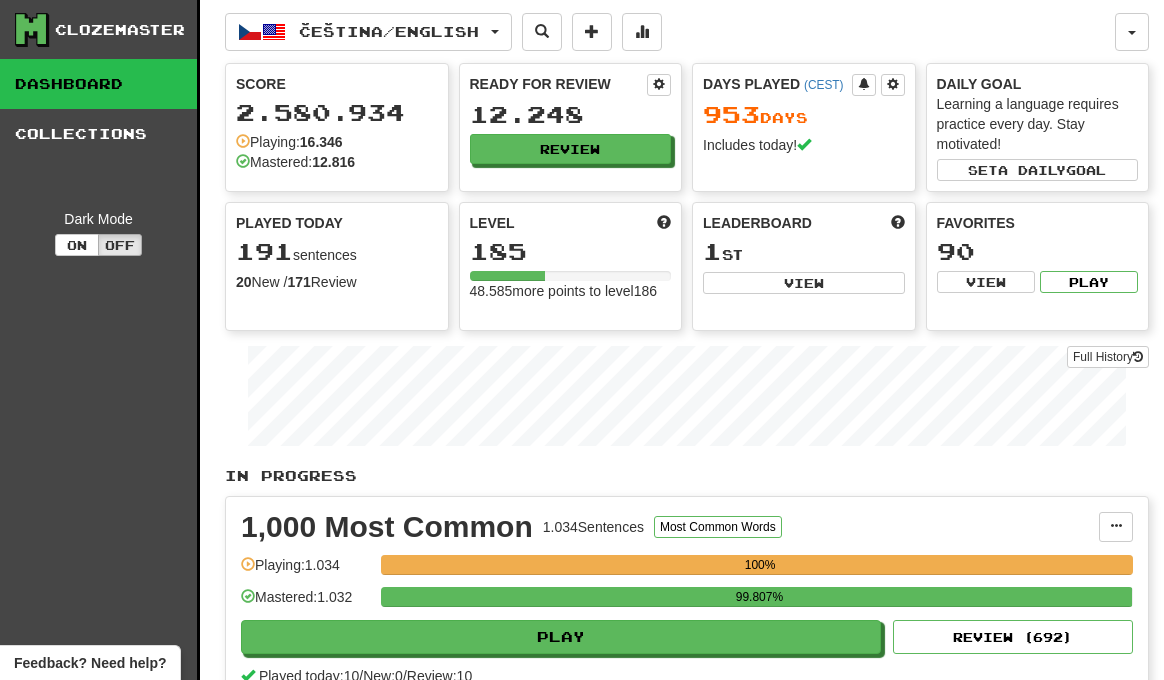 scroll, scrollTop: 8, scrollLeft: 0, axis: vertical 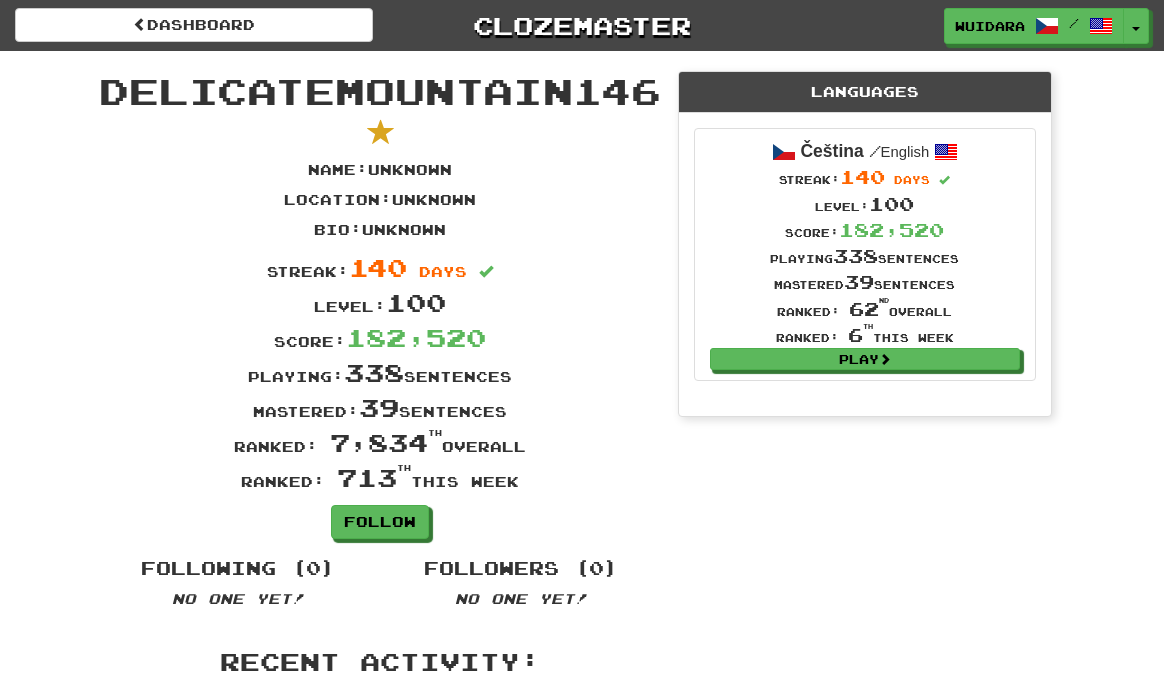 click on "140" at bounding box center [378, 267] 